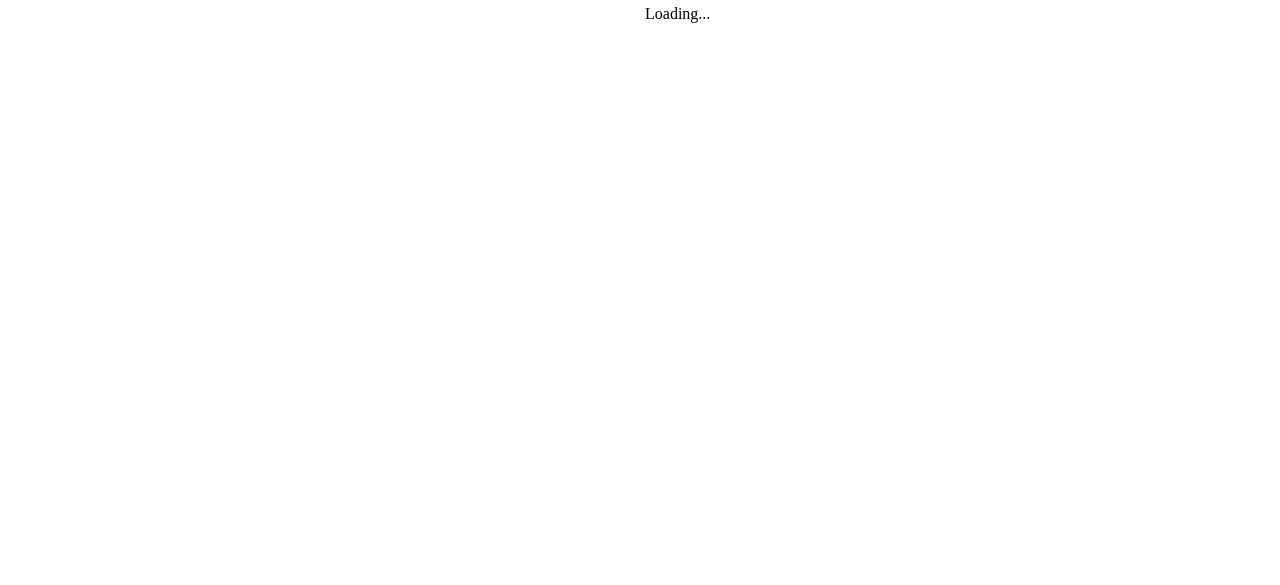 scroll, scrollTop: 0, scrollLeft: 0, axis: both 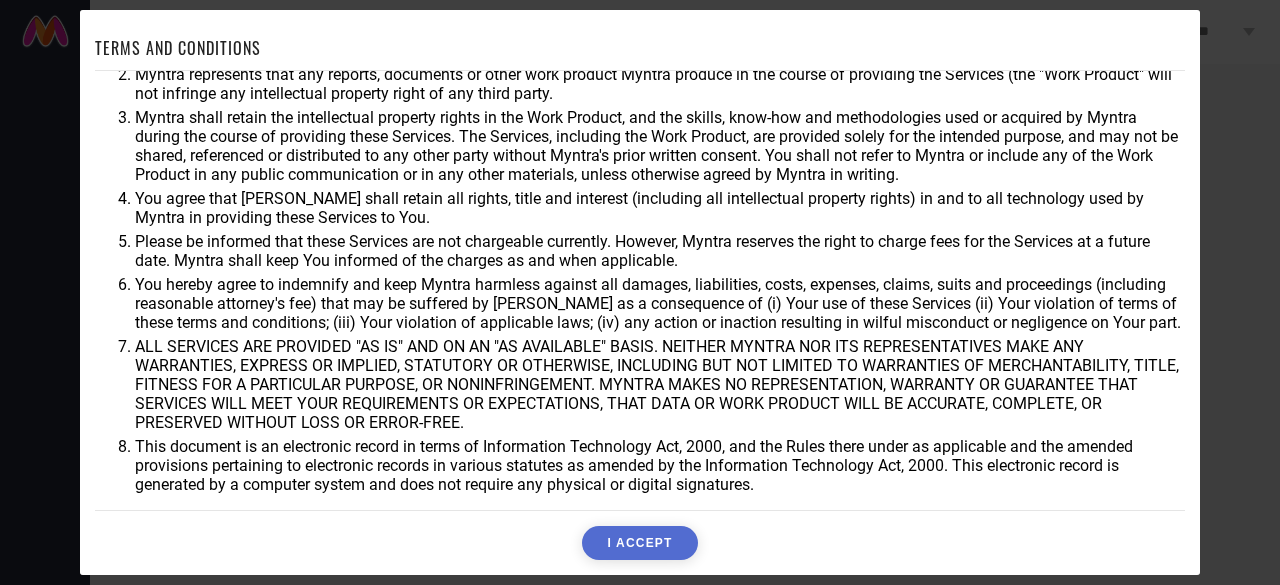 click on "I ACCEPT" at bounding box center (639, 543) 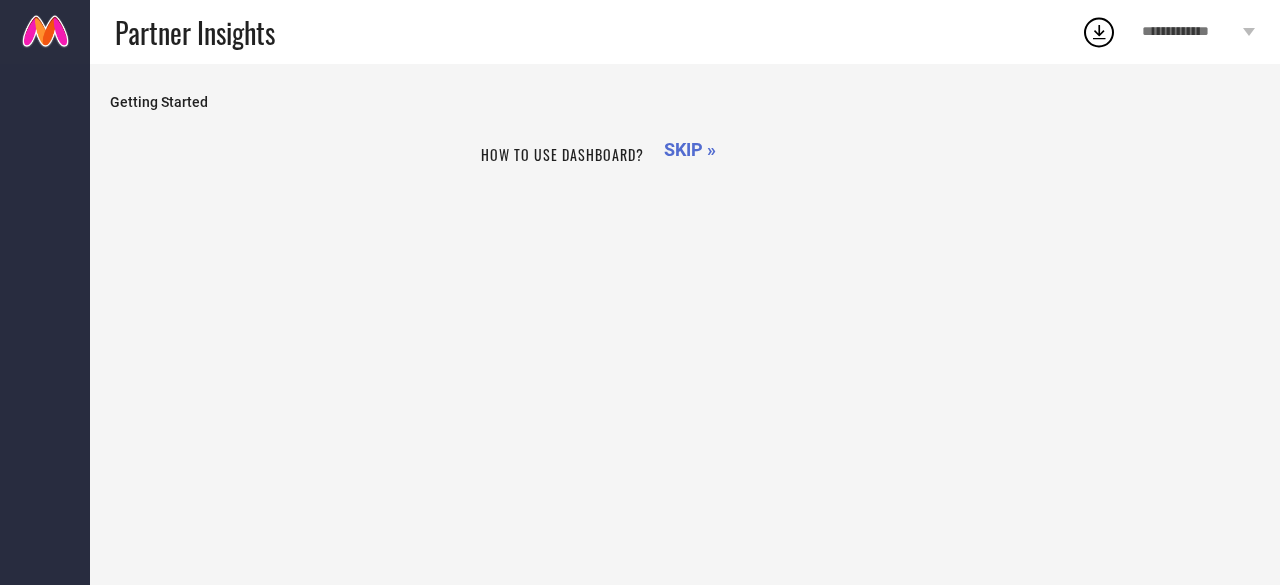 click 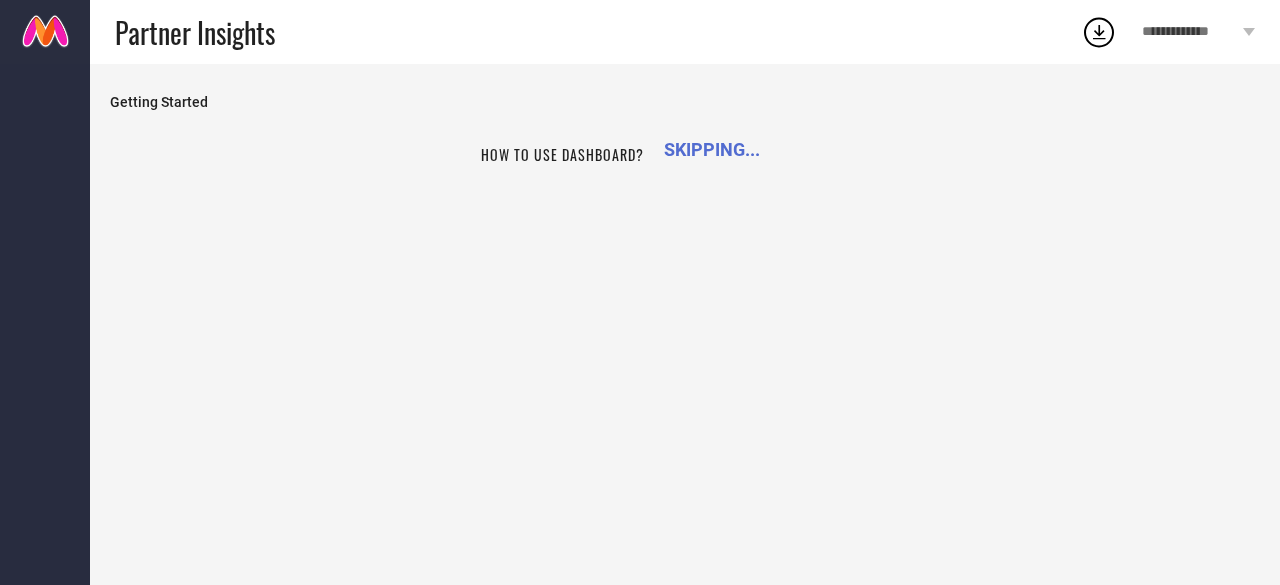 click on "SKIPPING..." at bounding box center [712, 149] 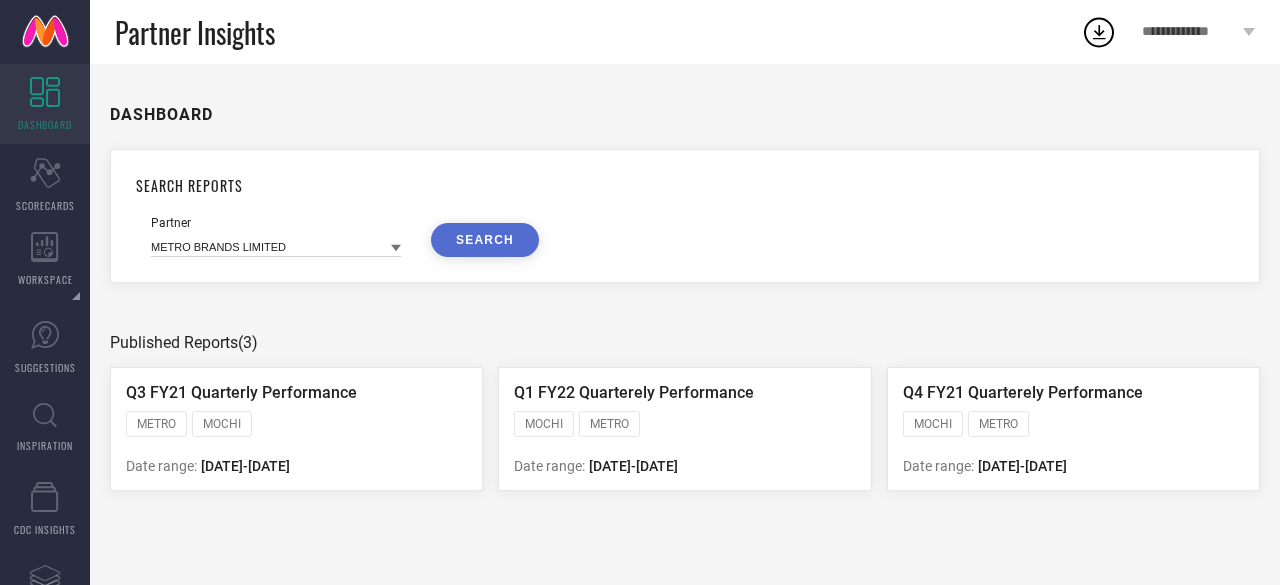 click on "DASHBOARD" at bounding box center [685, 114] 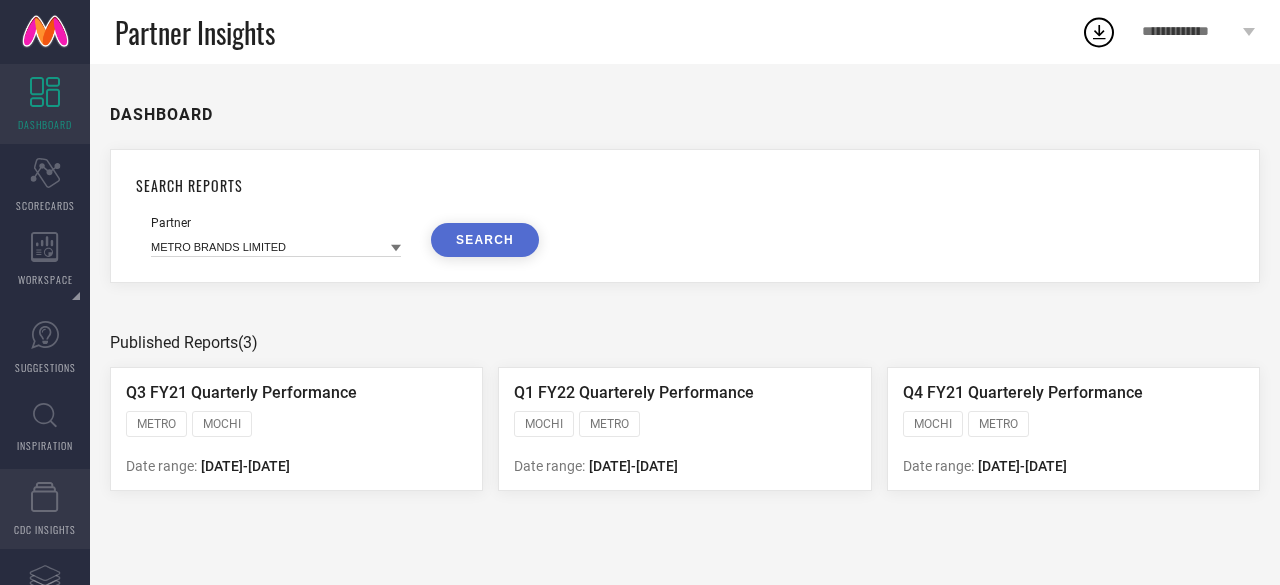 click 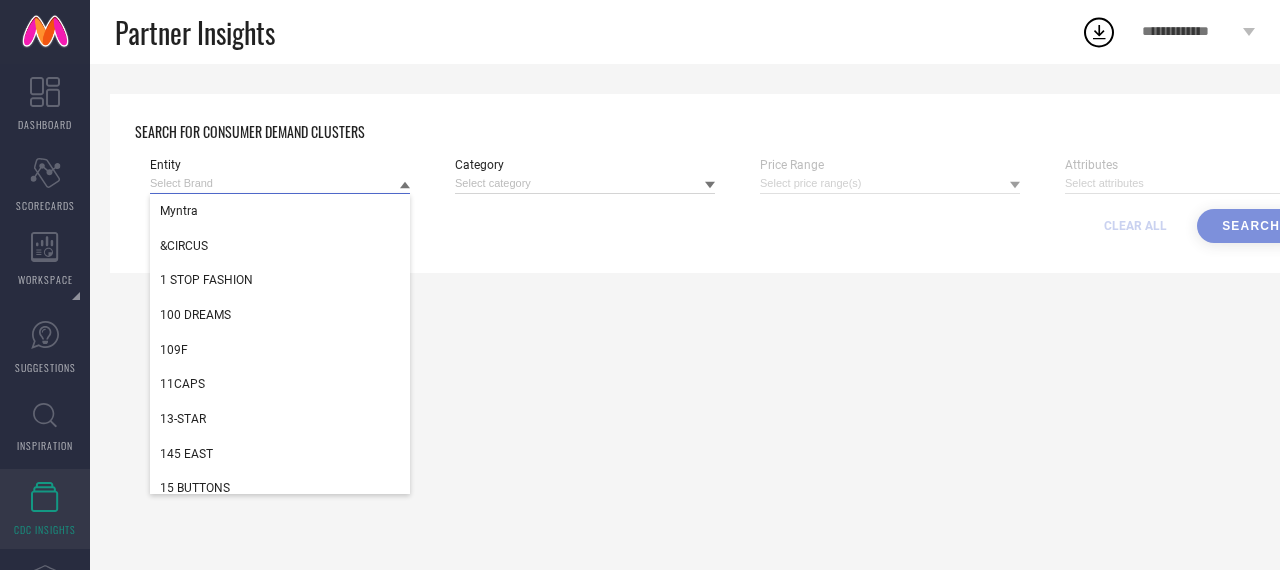 click at bounding box center (280, 183) 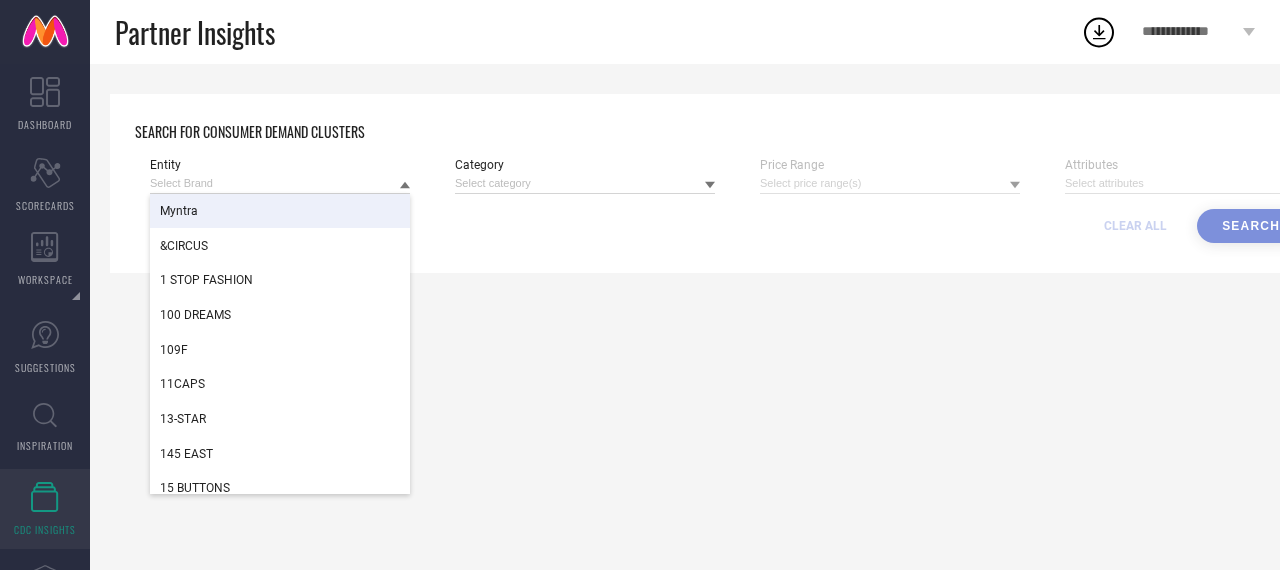 click on "Myntra" at bounding box center [280, 211] 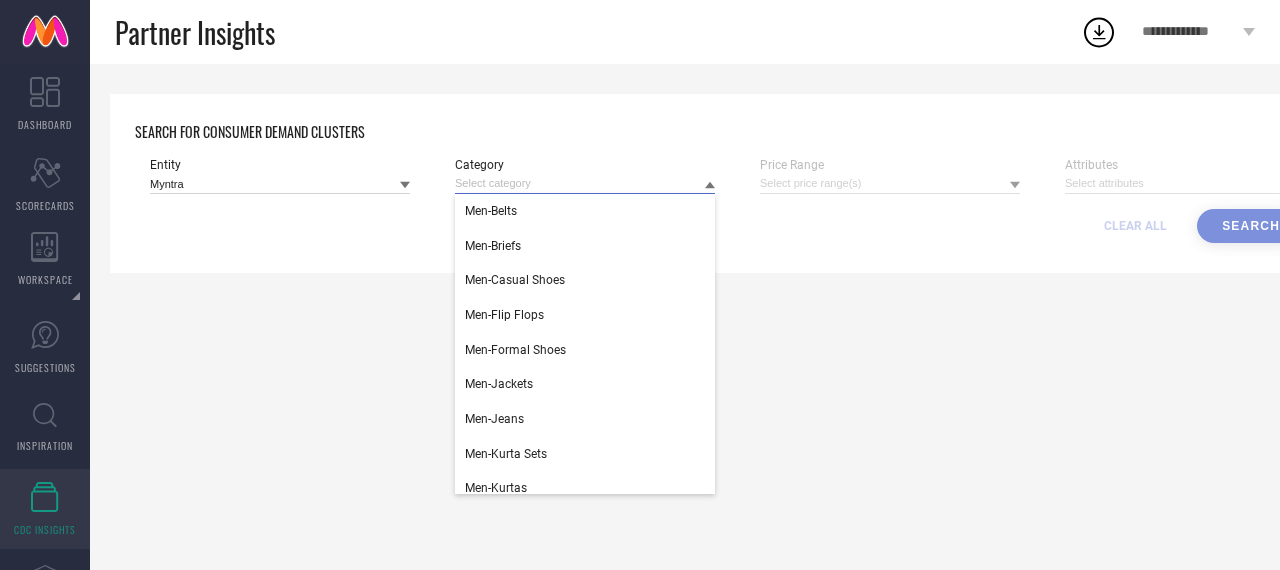 click at bounding box center (585, 183) 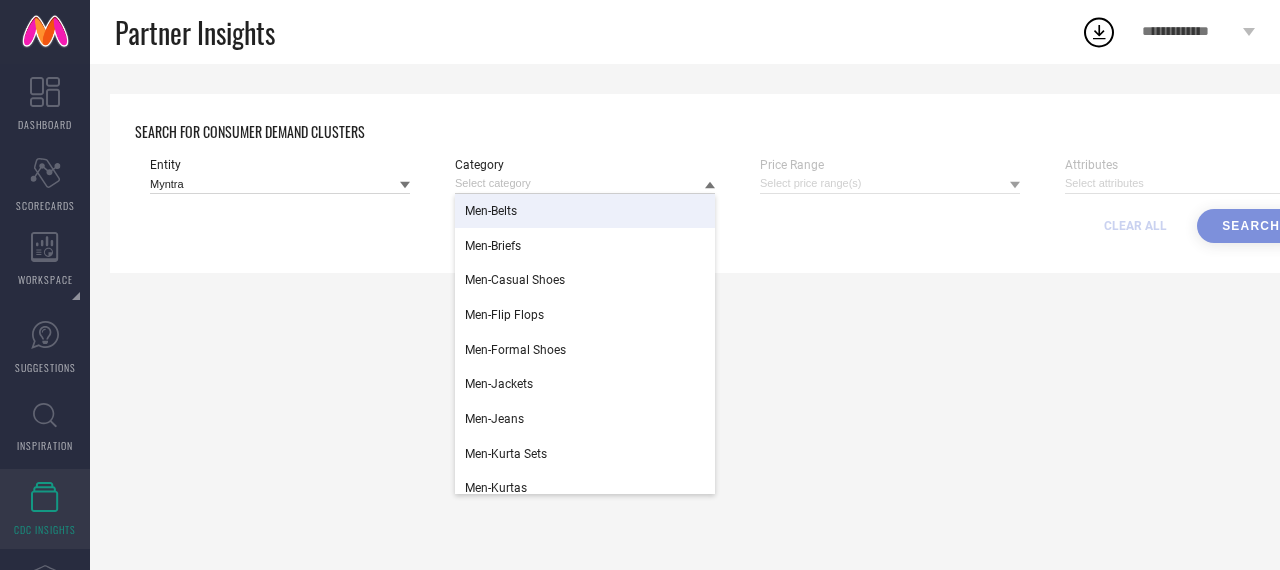 click on "Men-Belts" at bounding box center [585, 211] 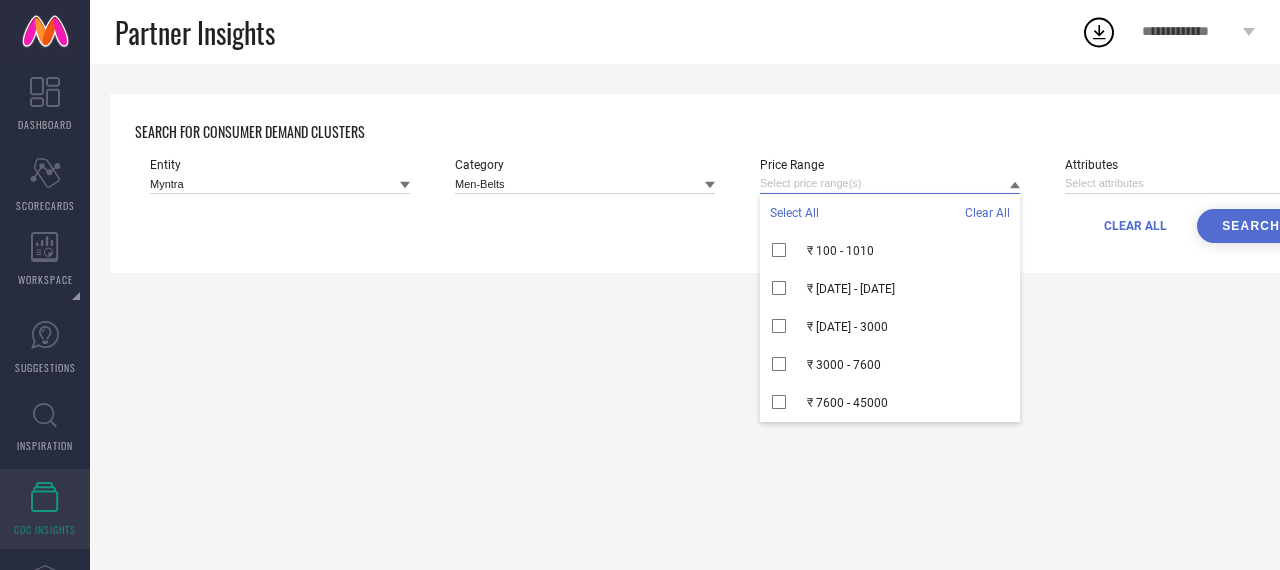 click at bounding box center [890, 183] 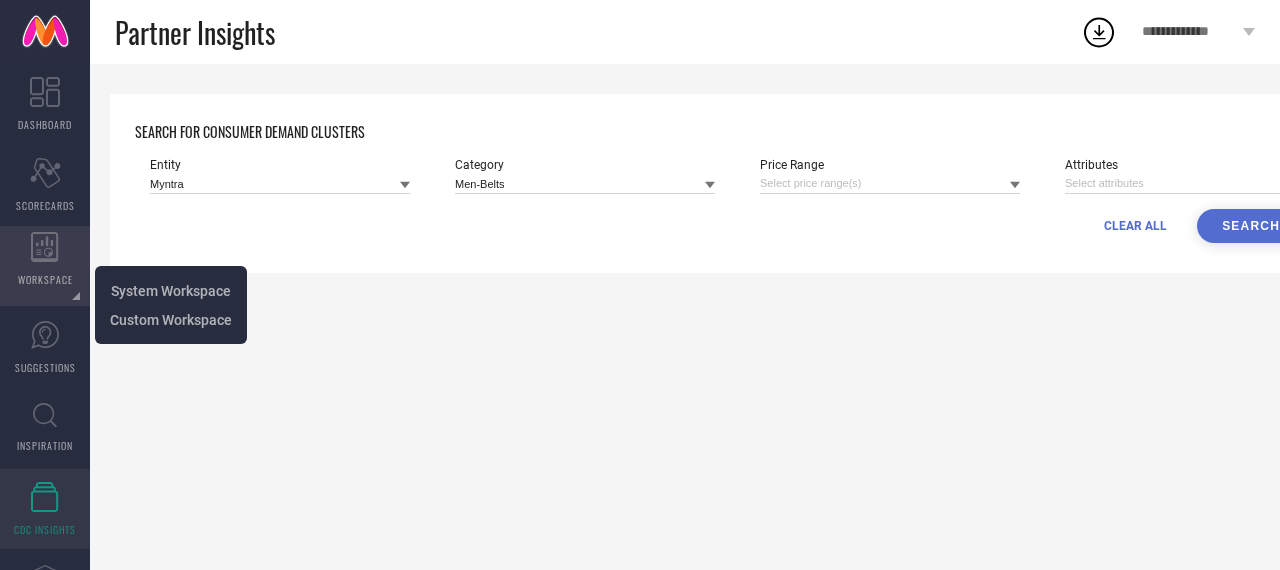 click on "WORKSPACE" at bounding box center (45, 266) 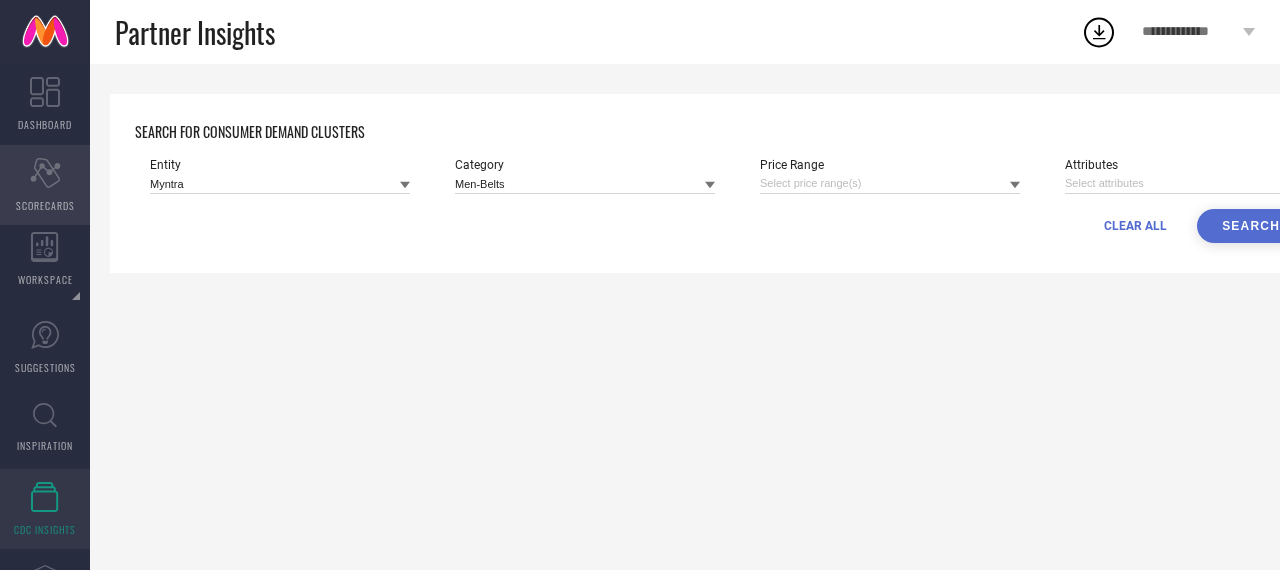 click on "Scorecard" 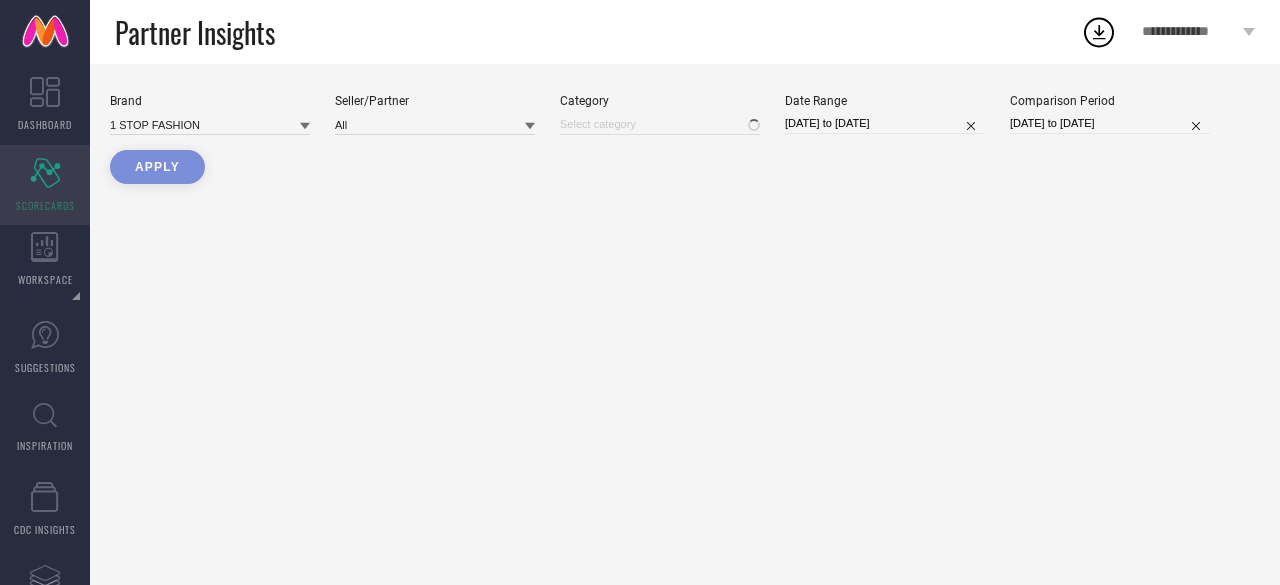 type on "All" 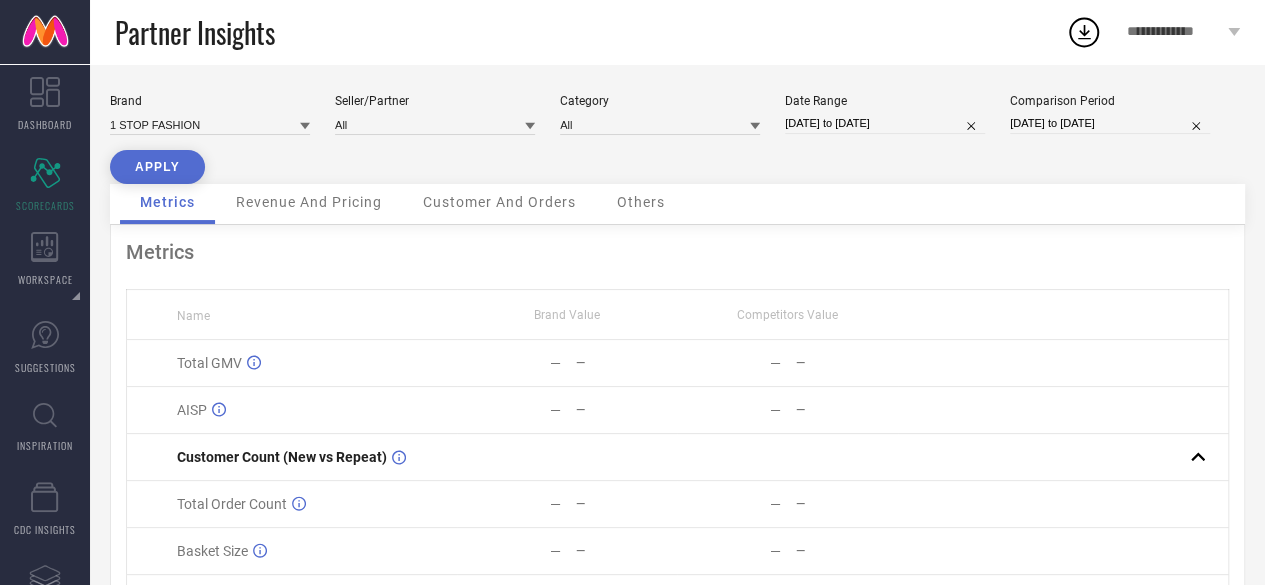 click on "APPLY" at bounding box center [157, 167] 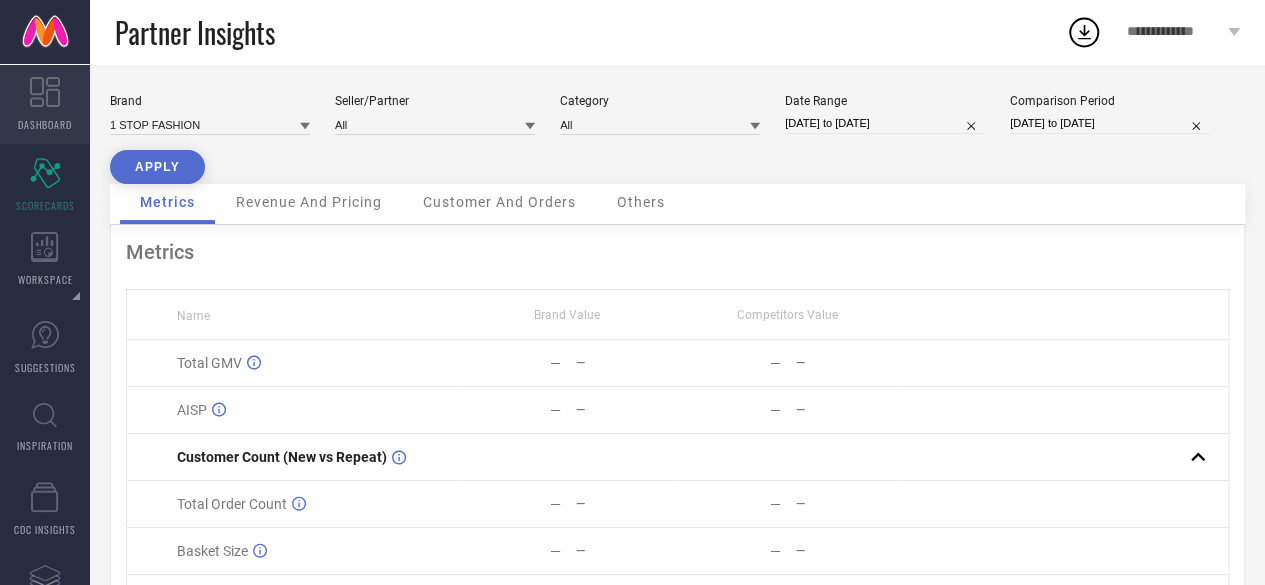 click on "DASHBOARD" at bounding box center [45, 124] 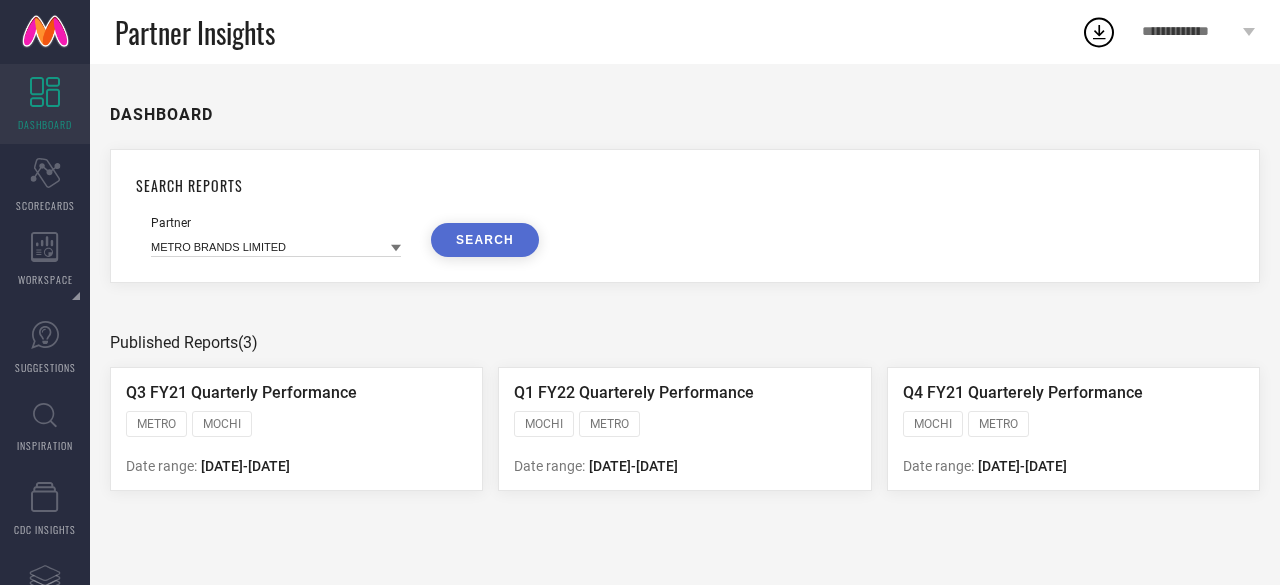 click on "SEARCH" at bounding box center [485, 240] 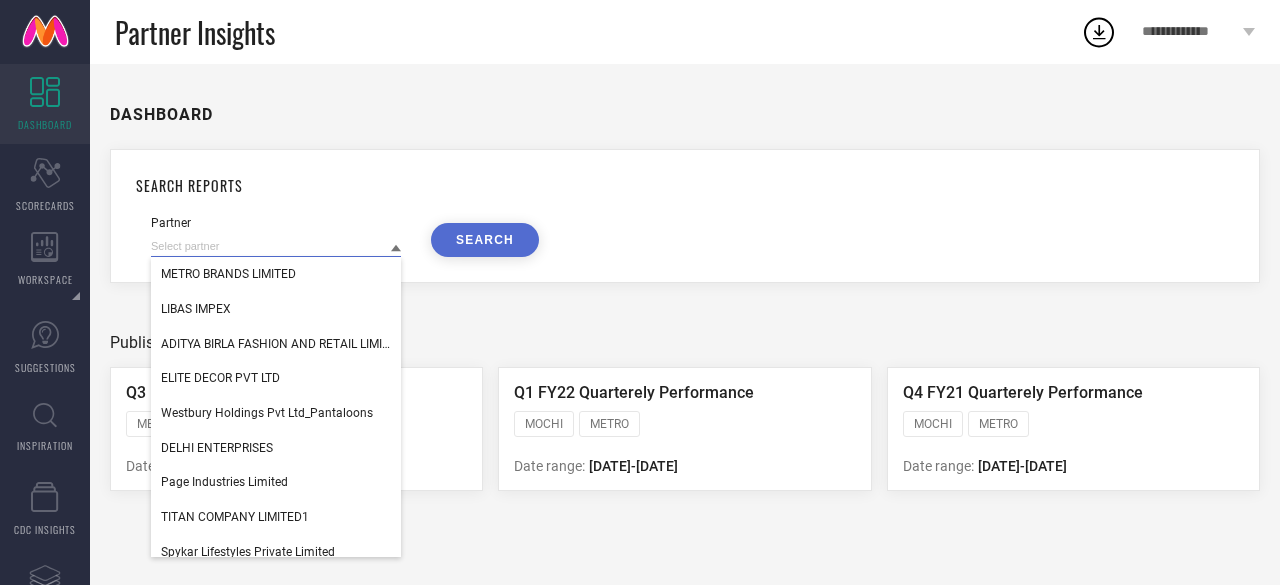 click at bounding box center [276, 246] 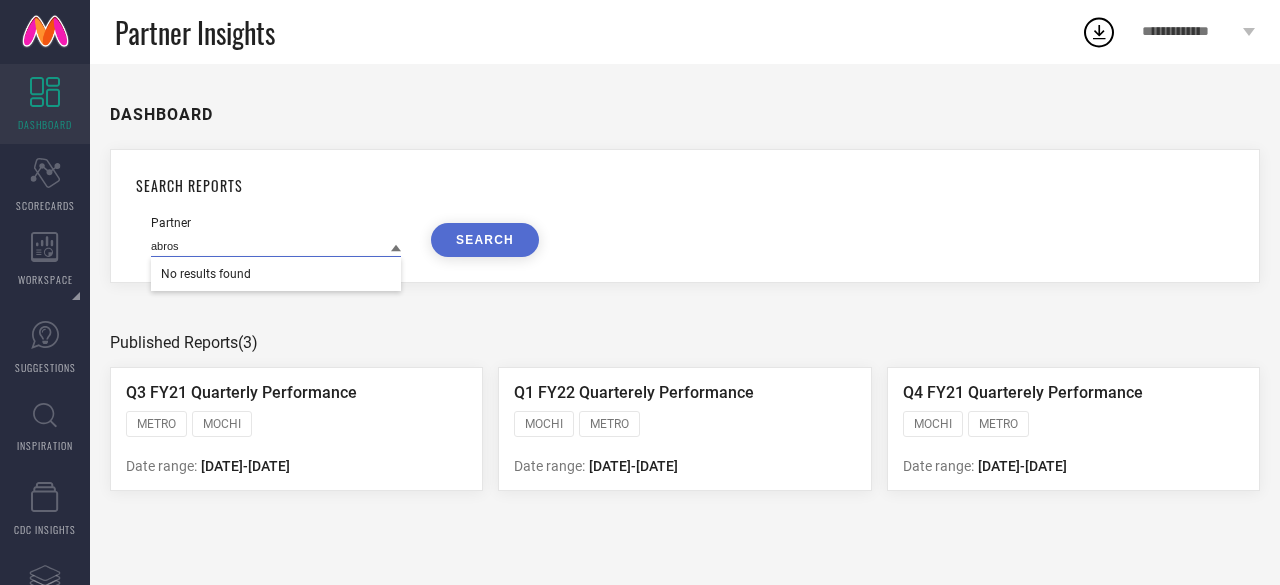 type on "abros" 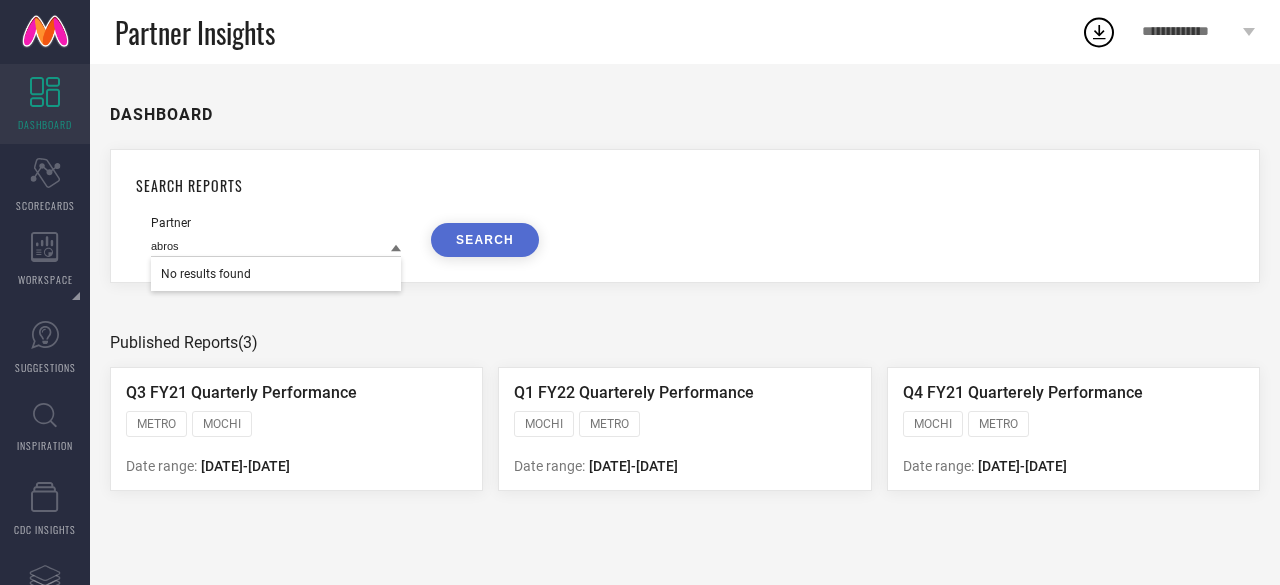 click on "SEARCH" at bounding box center [485, 240] 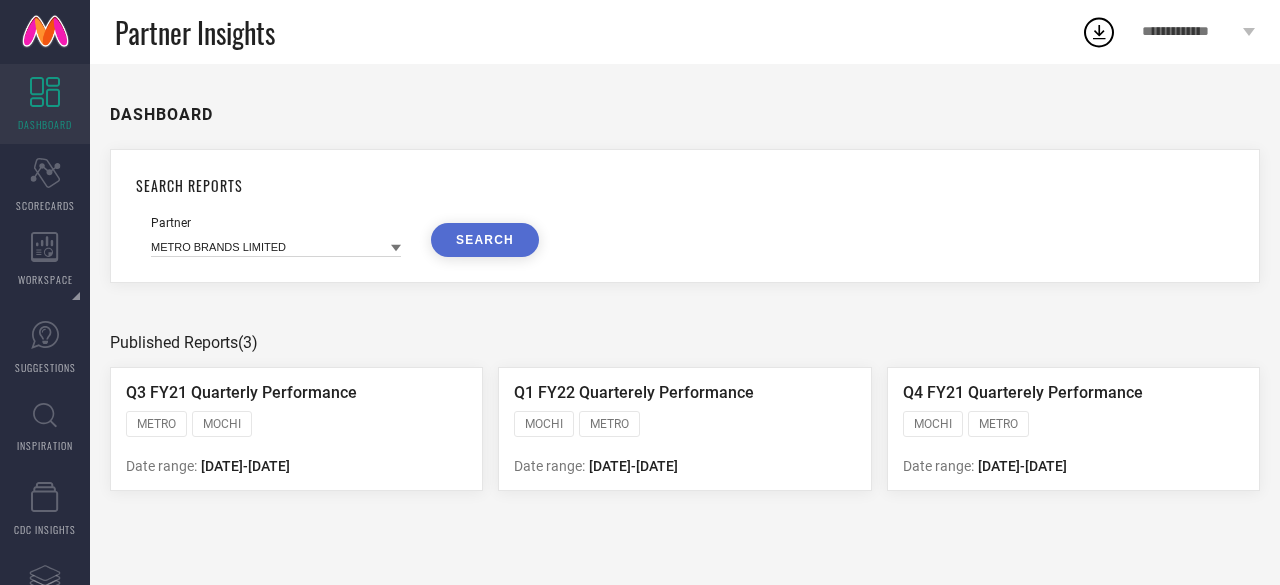 click on "**********" at bounding box center (1198, 32) 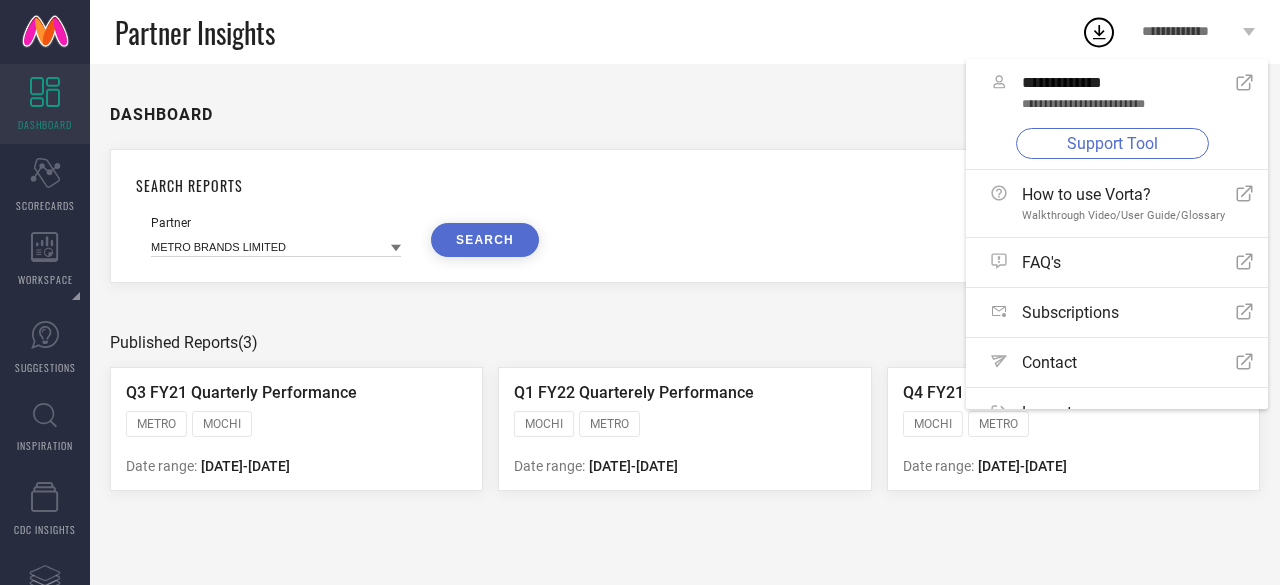 click on "DASHBOARD" at bounding box center [685, 114] 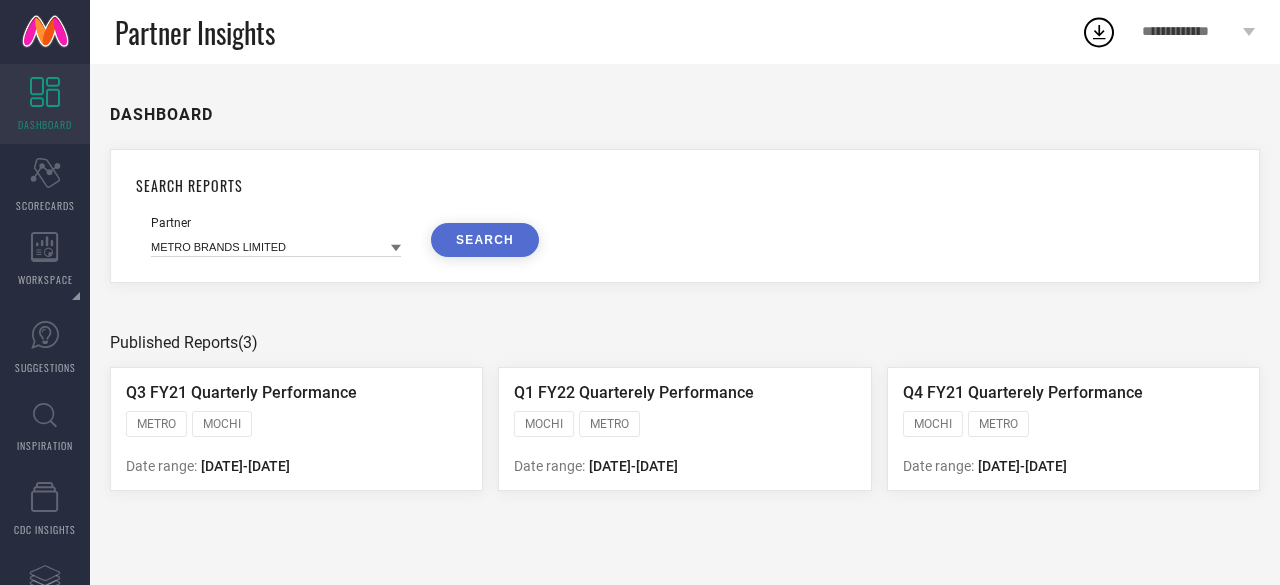 click on "DASHBOARD SEARCH REPORTS Partner METRO BRANDS LIMITED SEARCH Published Reports (3) Q3 FY21 Quarterly Performance METRO MOCHI Date range:   [DATE]  -  [DATE] Q1 FY22 Quarterely Performance  MOCHI METRO Date range:   [DATE]  -  [DATE] Q4 FY21 Quarterely Performance  MOCHI METRO Date range:   [DATE]  -  [DATE]" at bounding box center (685, 324) 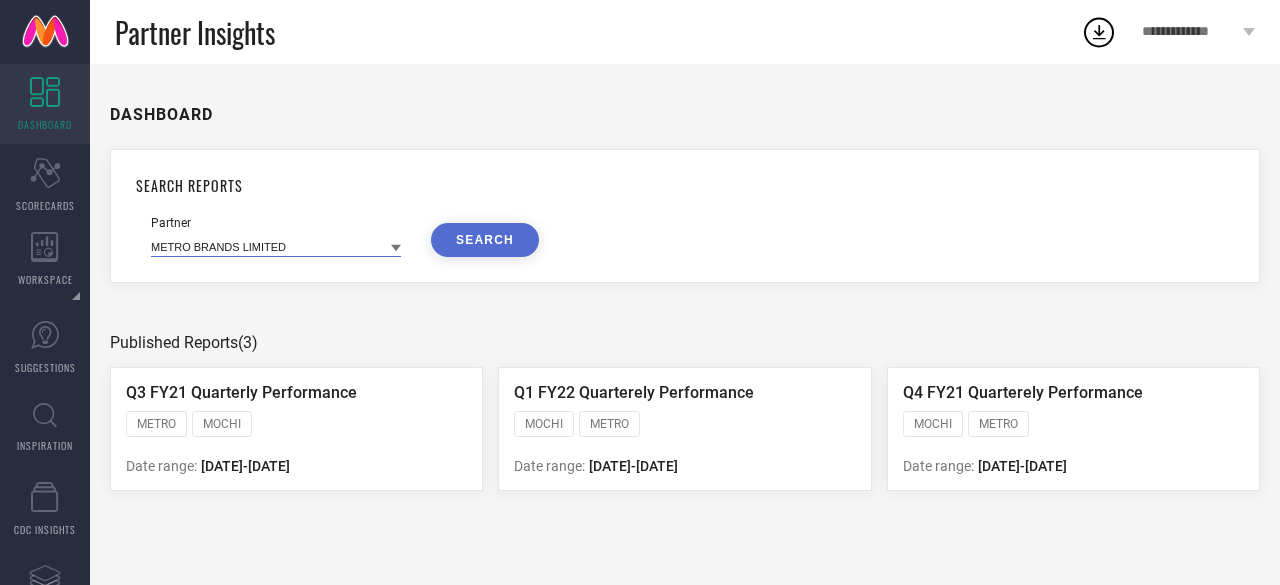 click at bounding box center [276, 246] 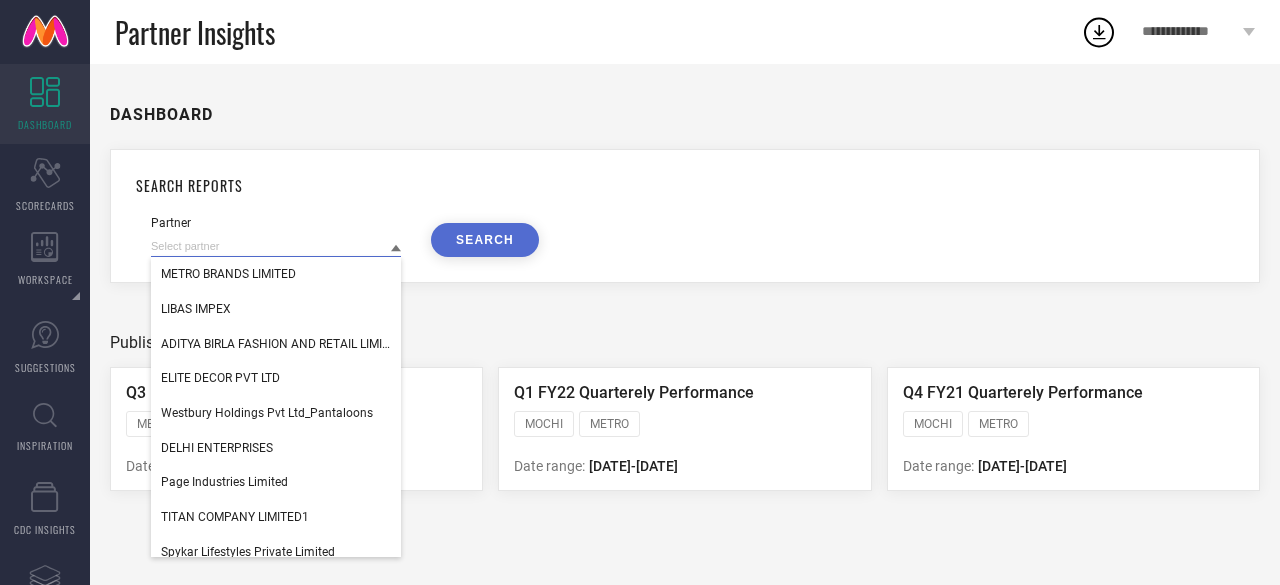paste on "Technosport" 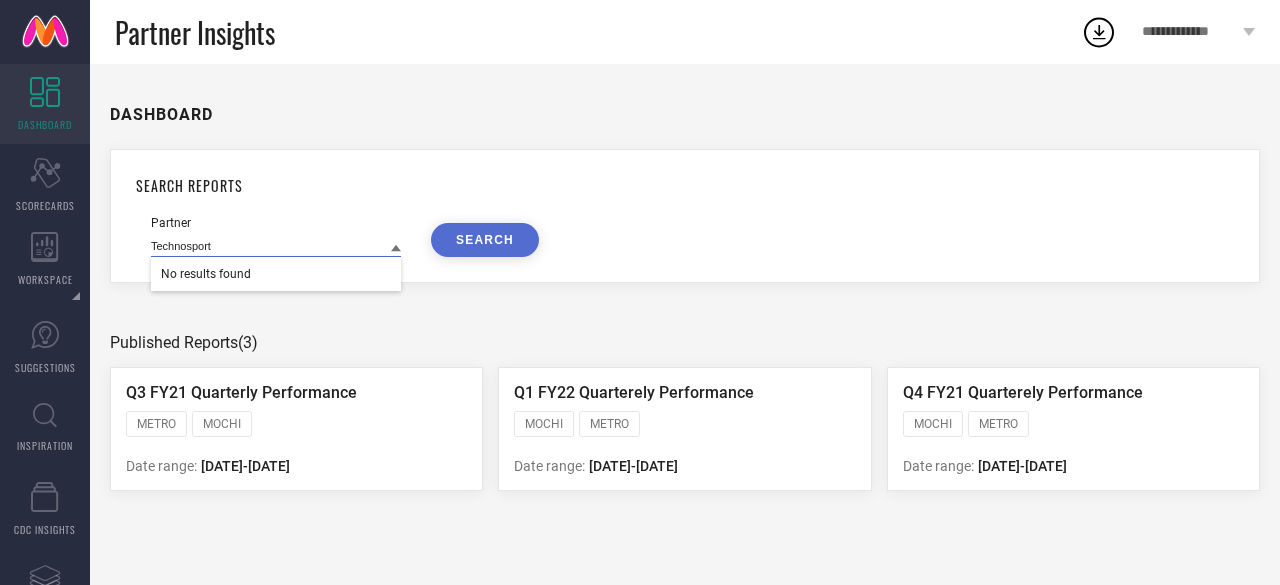 type on "Technosport" 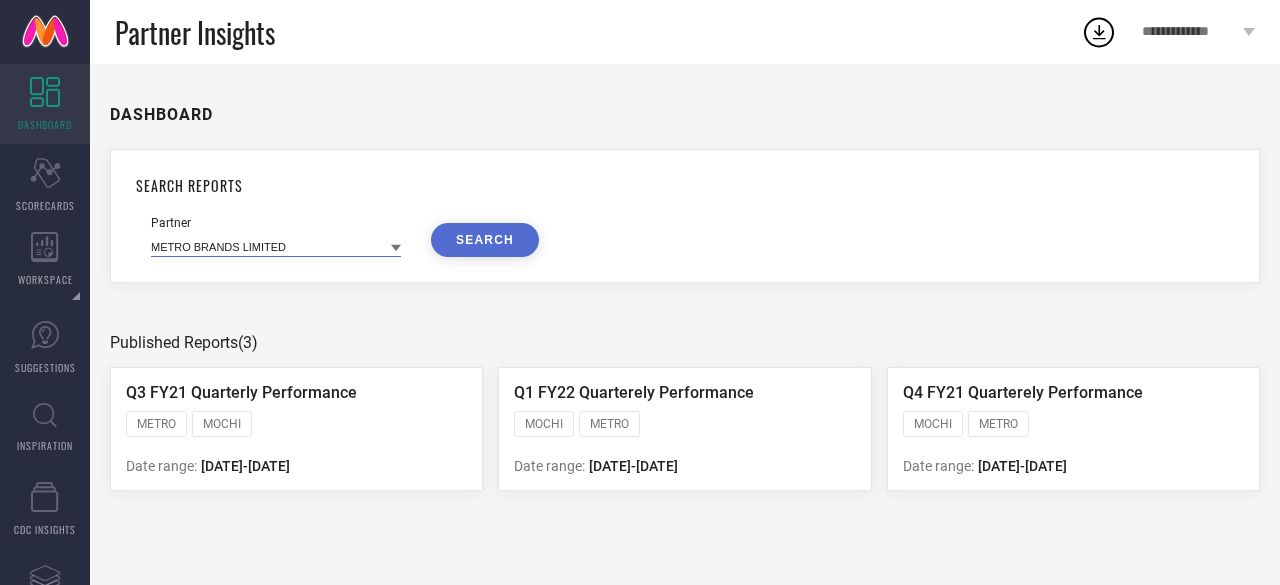 click at bounding box center (276, 246) 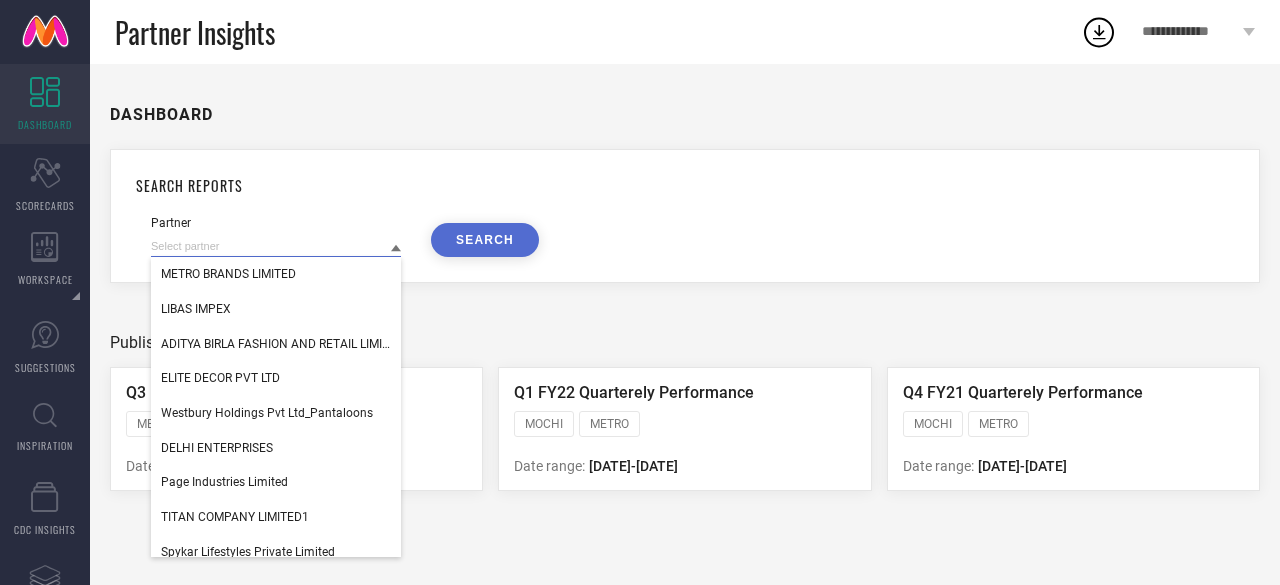 paste on "[PERSON_NAME] PRIVATE LIMITED PPMP" 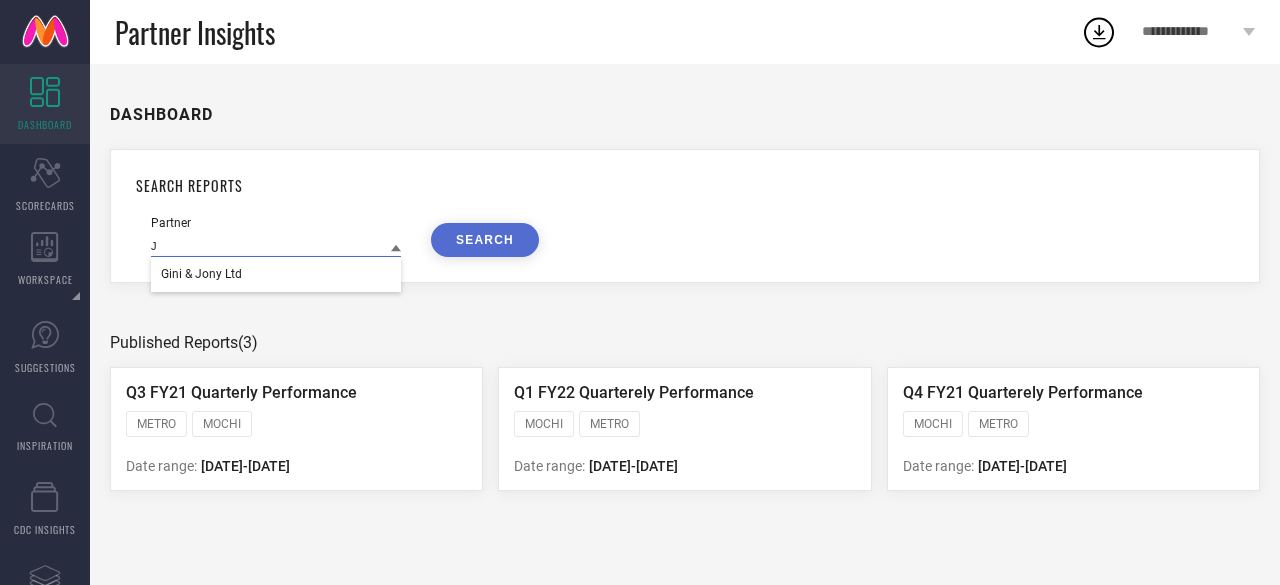 type on "J" 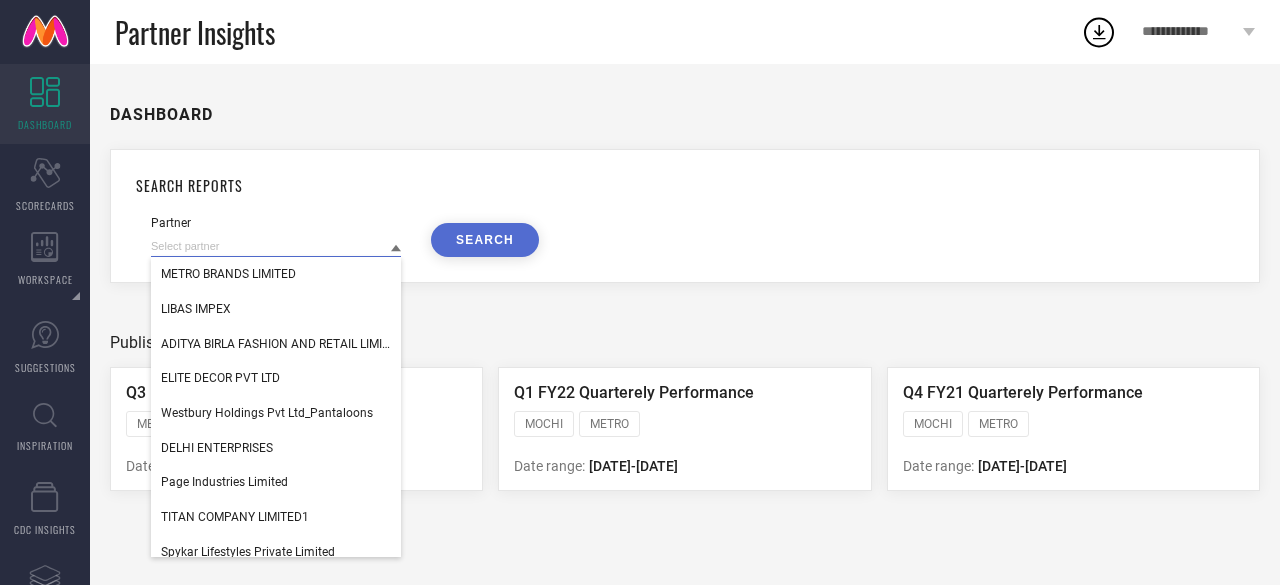 paste on "[PERSON_NAME] PRIVATE LIMITED PPMP" 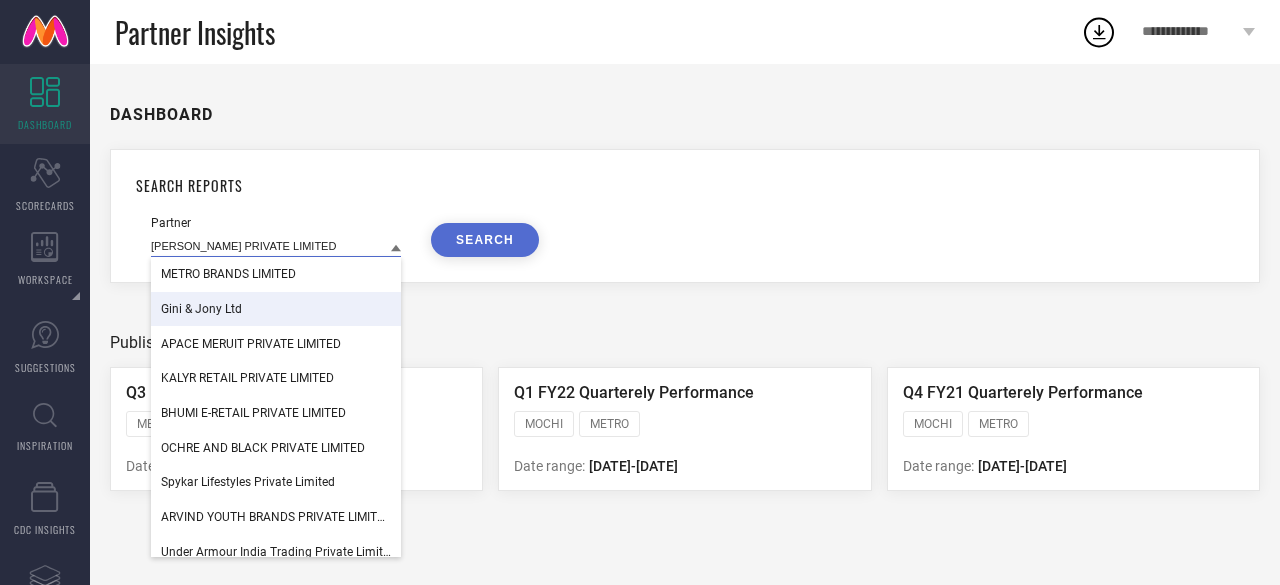type on "[PERSON_NAME] PRIVATE LIMITED" 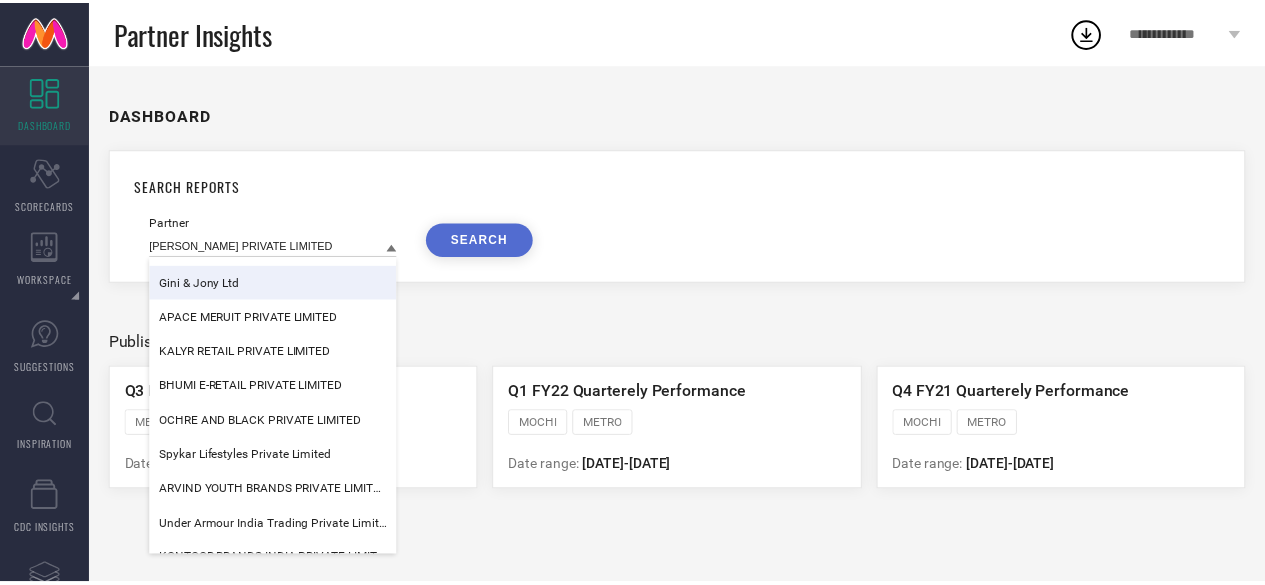 scroll, scrollTop: 0, scrollLeft: 0, axis: both 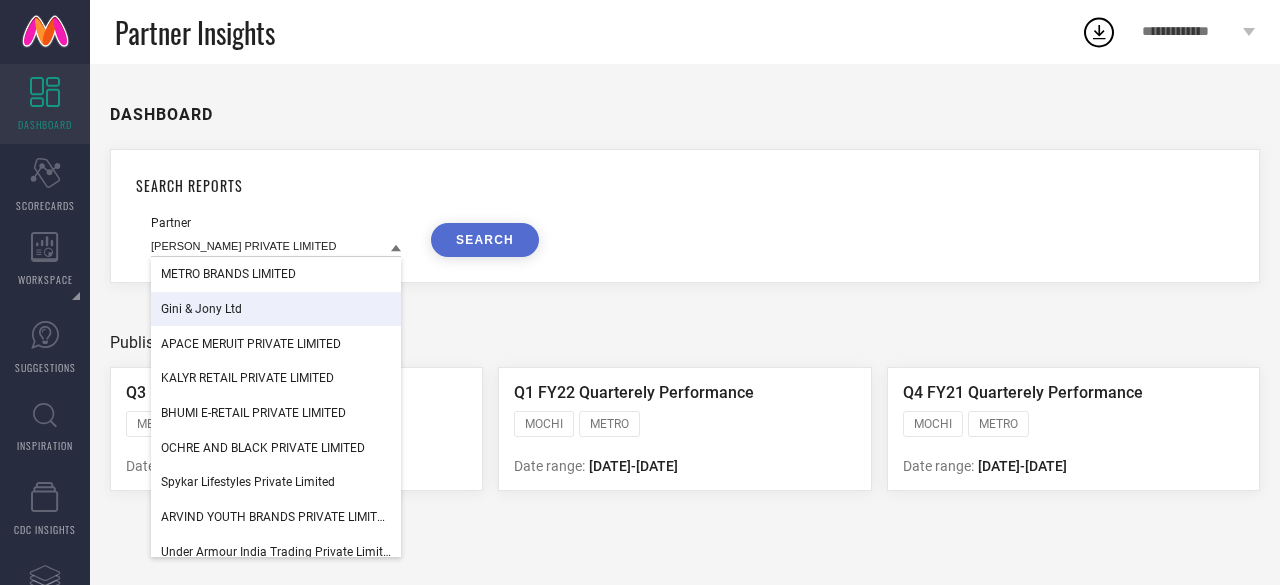 click on "SEARCH REPORTS Partner [PERSON_NAME] PRIVATE LIMITED METRO BRANDS LIMITED Gini & Jony Ltd APACE MERUIT PRIVATE LIMITED KALYR RETAIL PRIVATE LIMITED BHUMI E-RETAIL PRIVATE LIMITED OCHRE AND BLACK PRIVATE LIMITED Spykar Lifestyles Private Limited ARVIND YOUTH BRANDS PRIVATE LIMITED Under Armour India Trading Private Limited KONTOOR BRANDS INDIA PRIVATE LIMITED-[PERSON_NAME] Page Industries Limited [PERSON_NAME] [PERSON_NAME] Fashion Private Limited Titan Company Limited SEARCH" at bounding box center (685, 216) 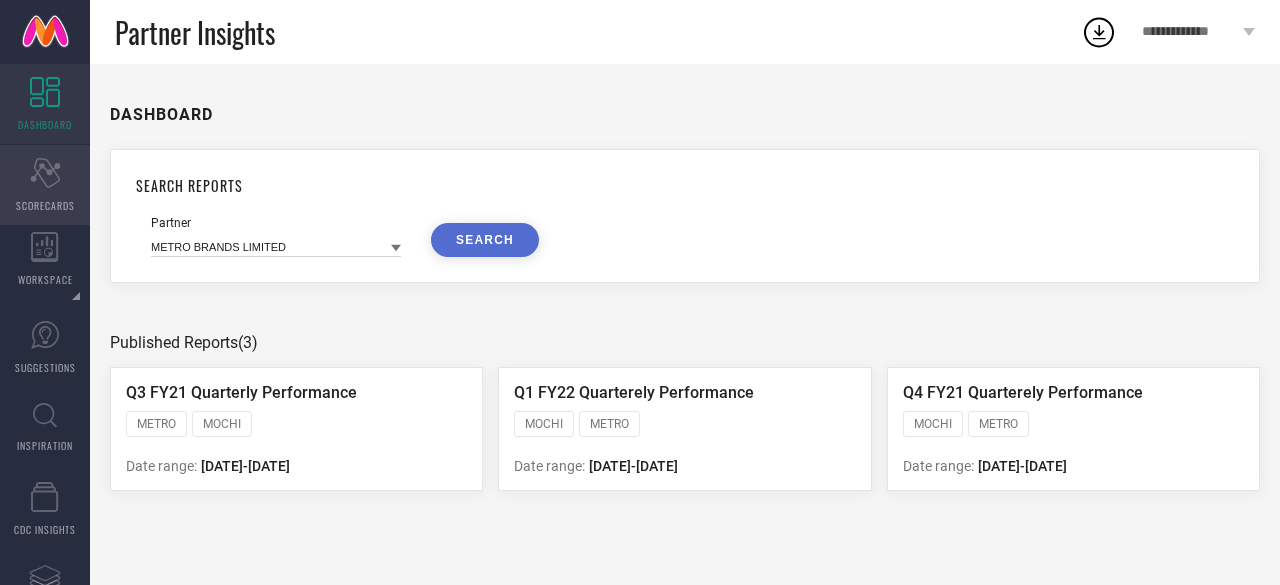 click on "Scorecard" 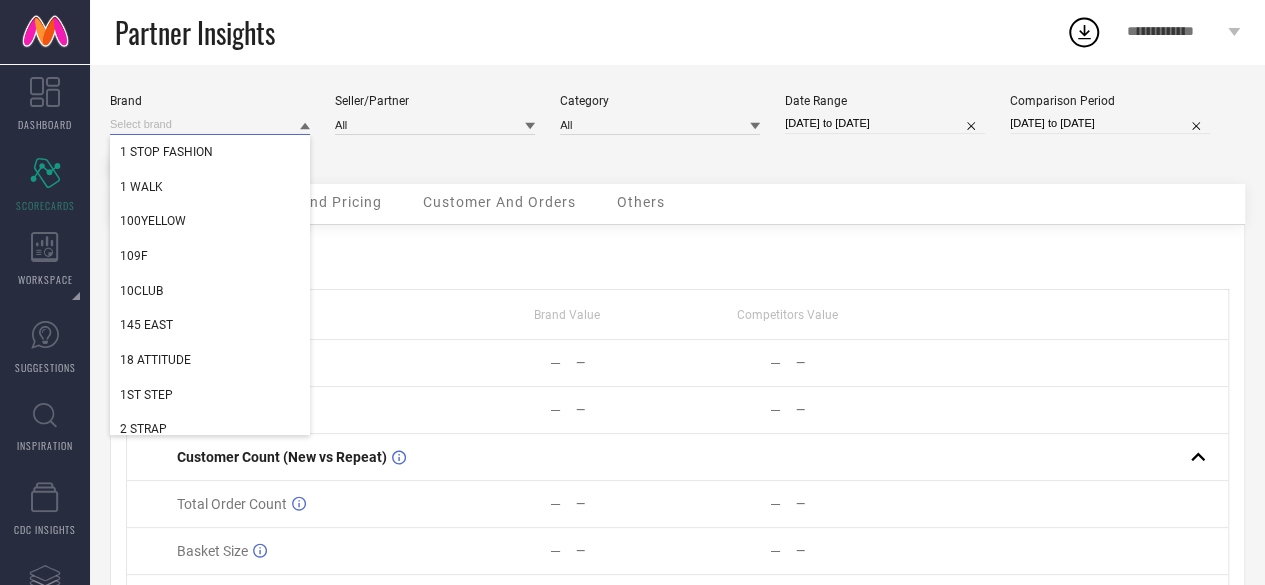 click at bounding box center (210, 124) 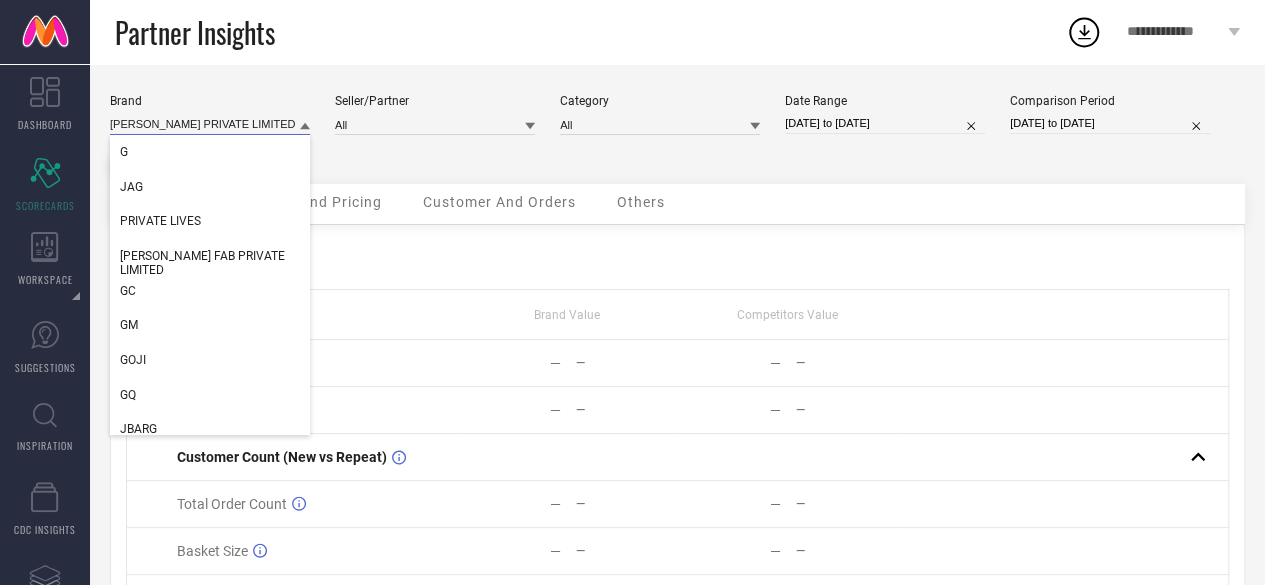 scroll, scrollTop: 0, scrollLeft: 13, axis: horizontal 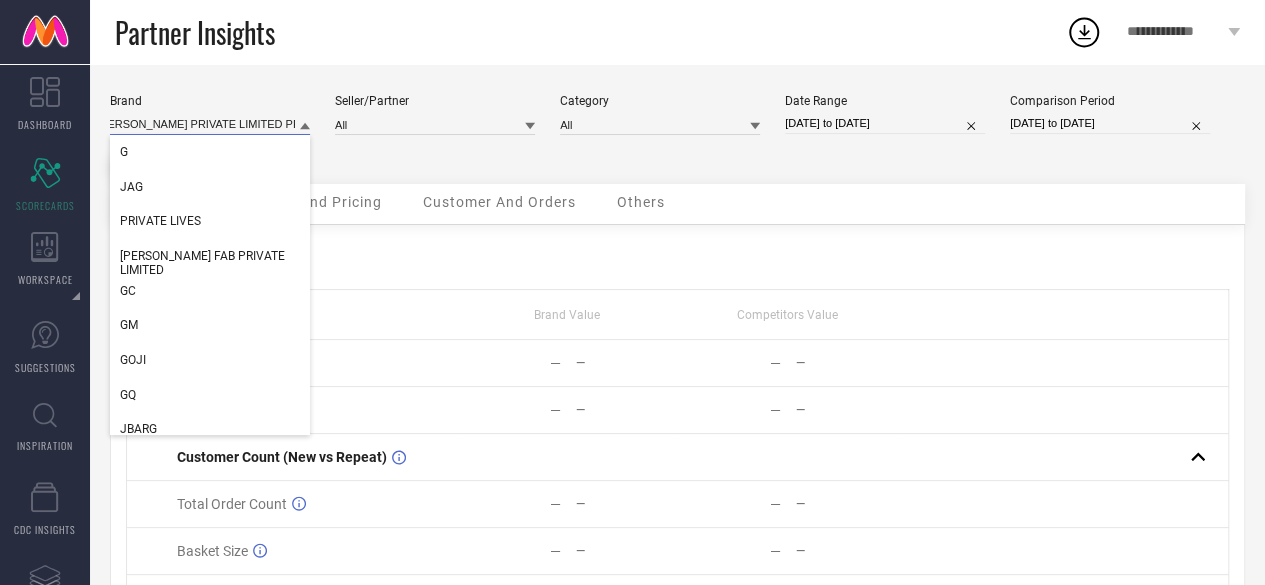 click on "[PERSON_NAME] PRIVATE LIMITED PPMP" at bounding box center [210, 124] 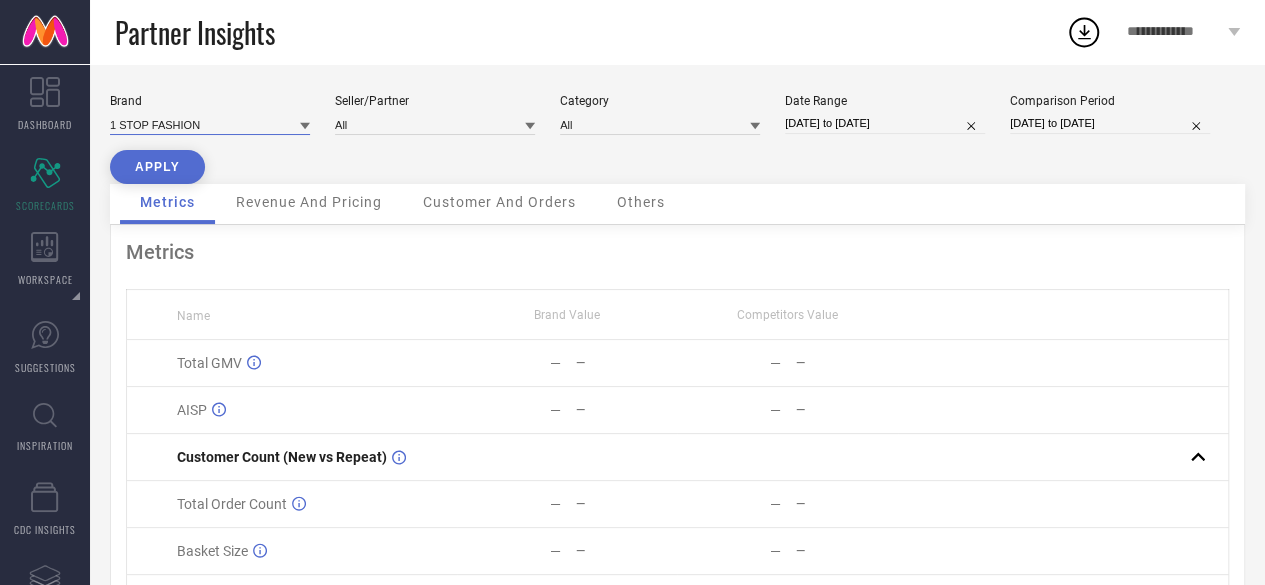 scroll, scrollTop: 0, scrollLeft: 0, axis: both 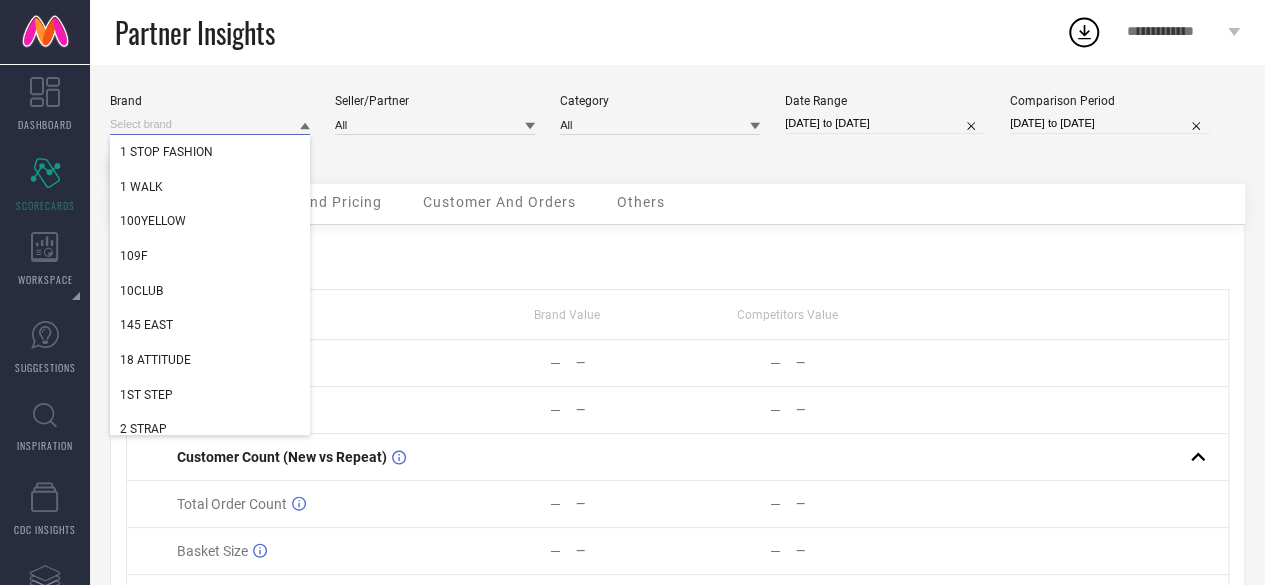 click at bounding box center (210, 124) 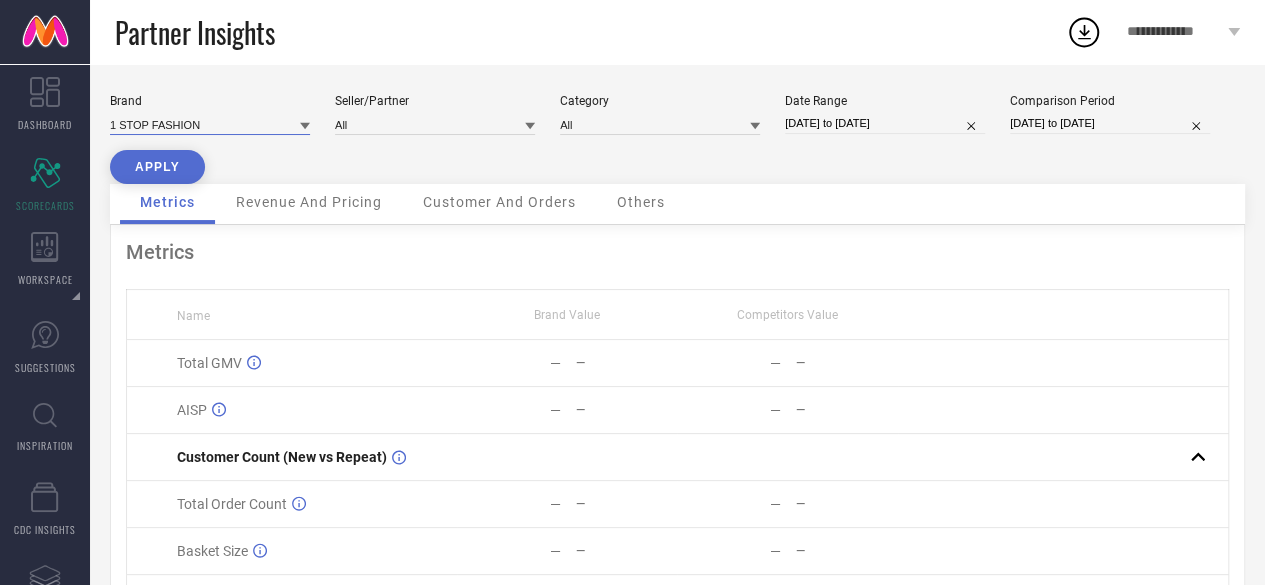 paste on "[PERSON_NAME] PRIVATE LIMITED PPMP" 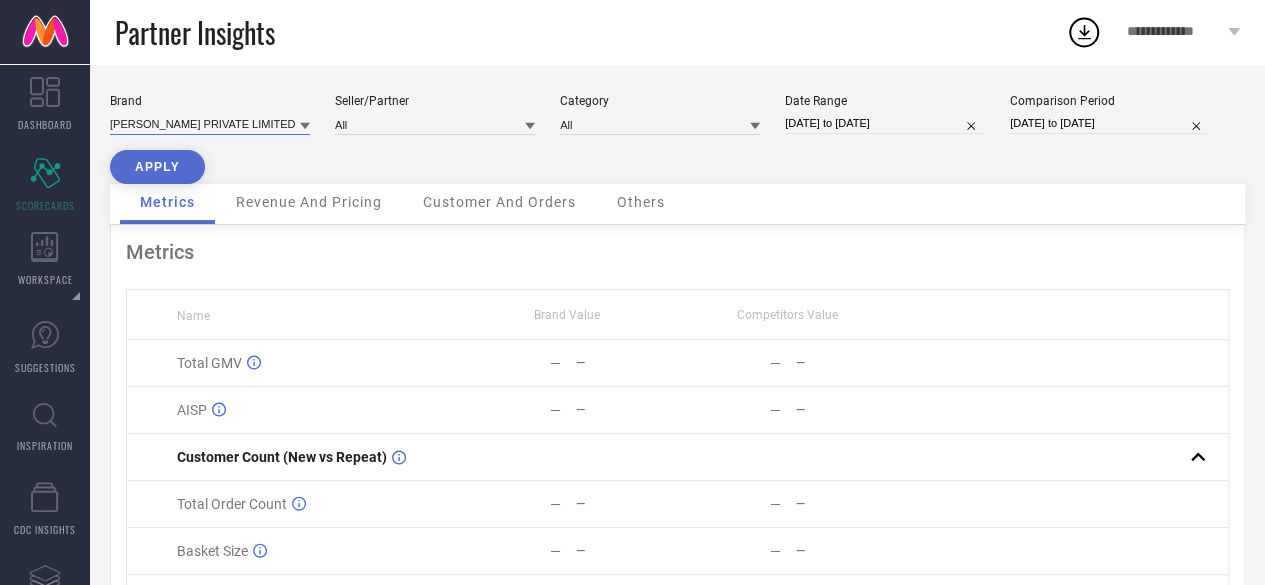 scroll, scrollTop: 0, scrollLeft: 13, axis: horizontal 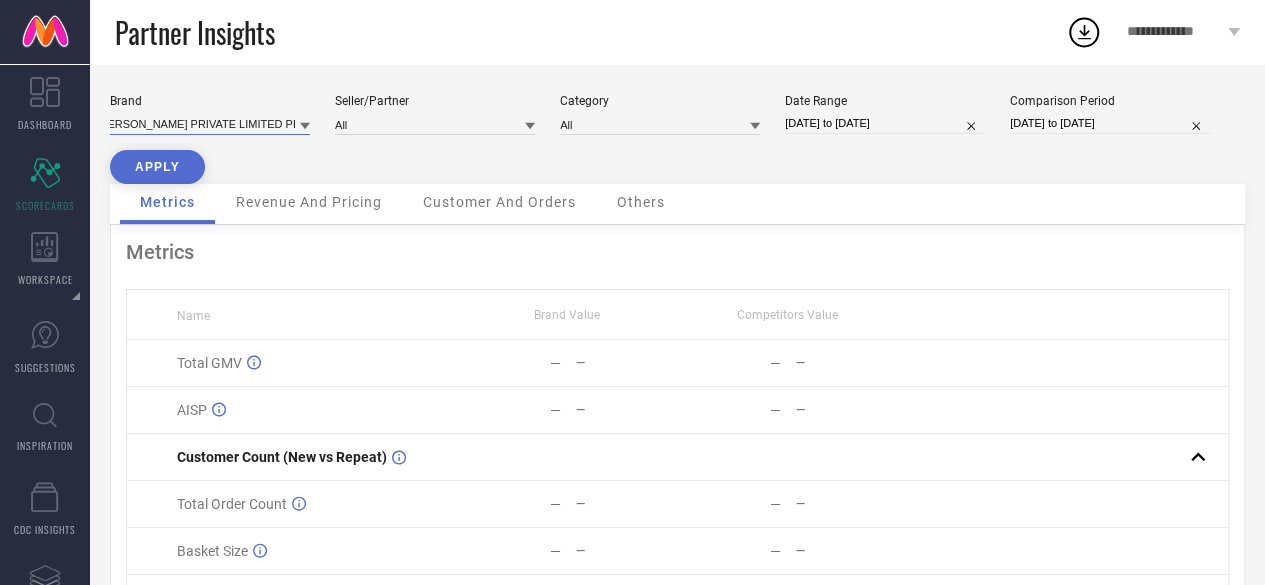 click on "[PERSON_NAME] PRIVATE LIMITED PPMP" at bounding box center [210, 124] 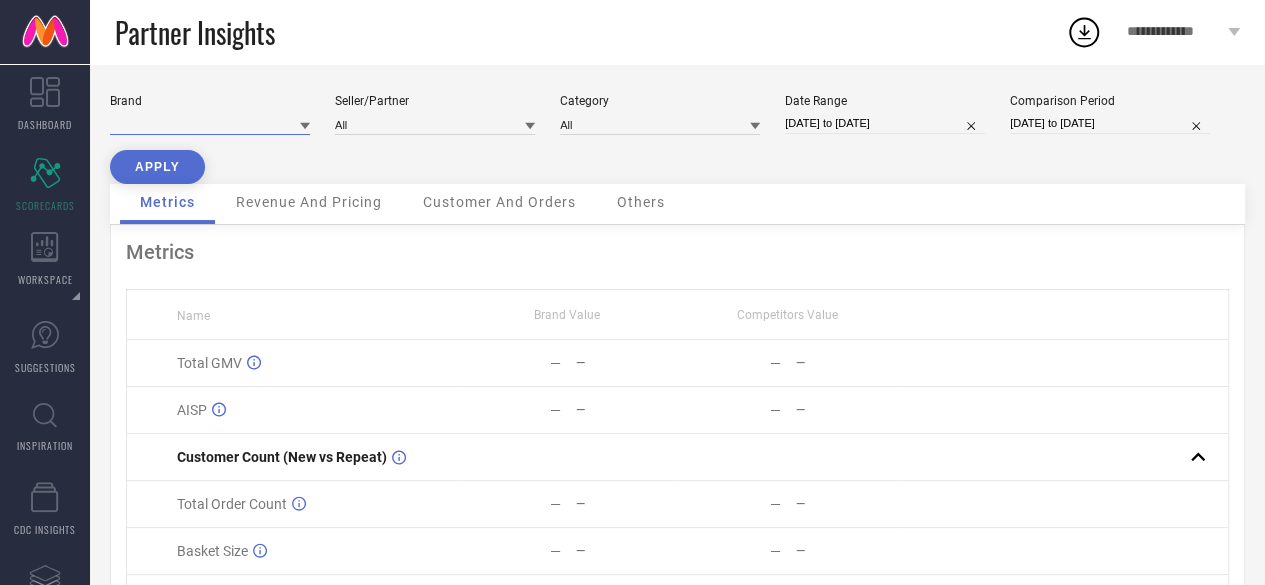 scroll, scrollTop: 0, scrollLeft: 0, axis: both 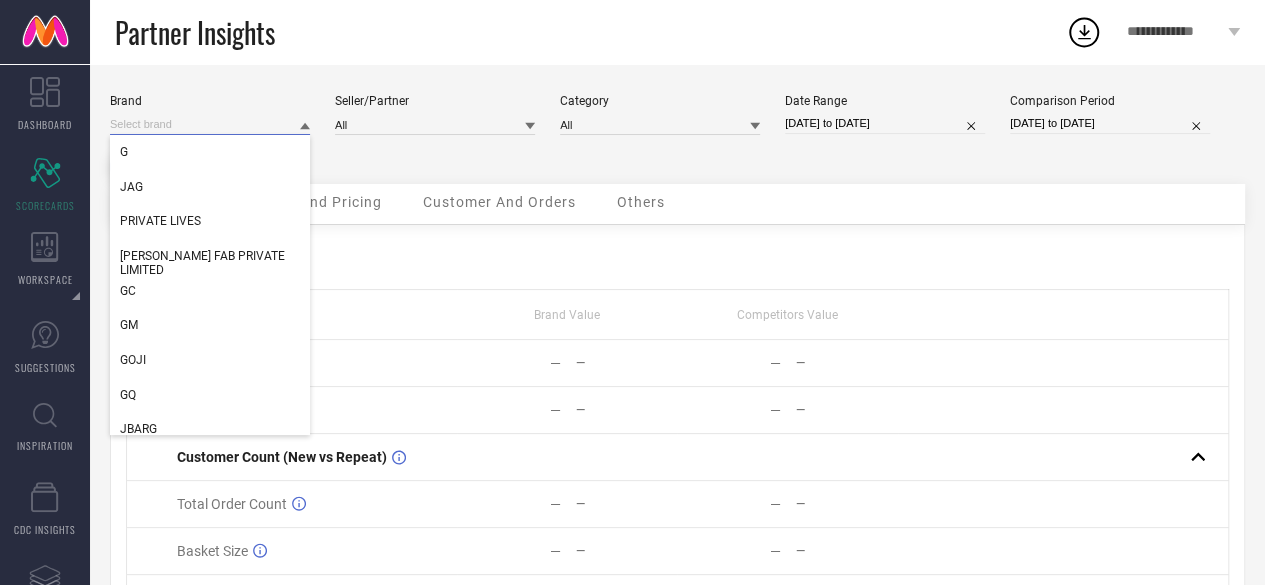 click at bounding box center (210, 124) 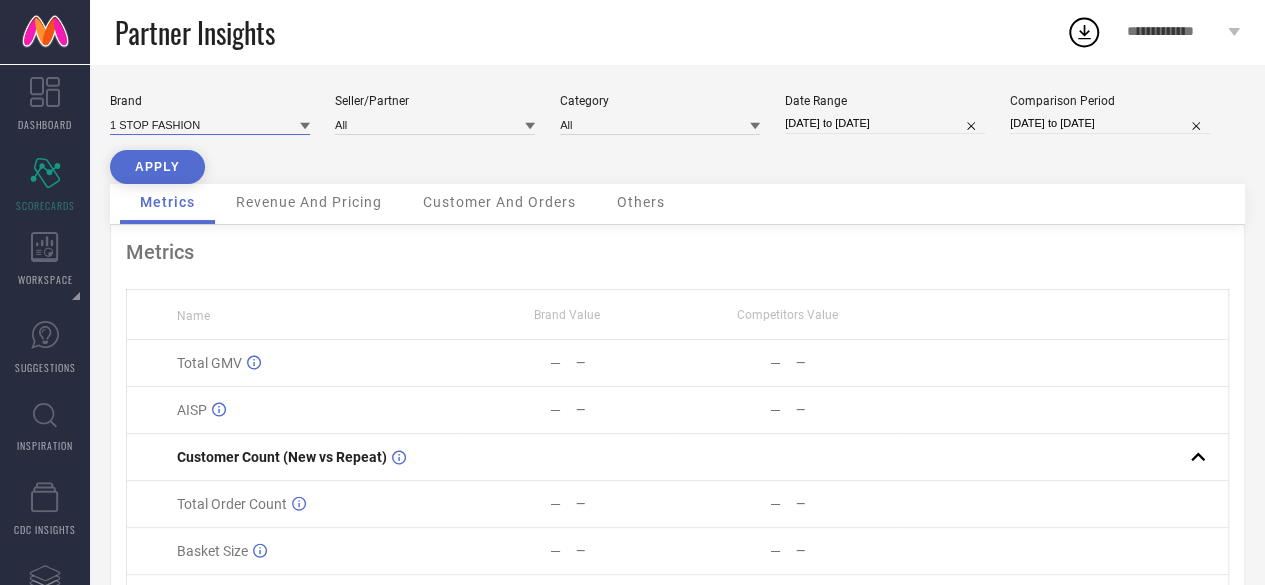 click at bounding box center (210, 124) 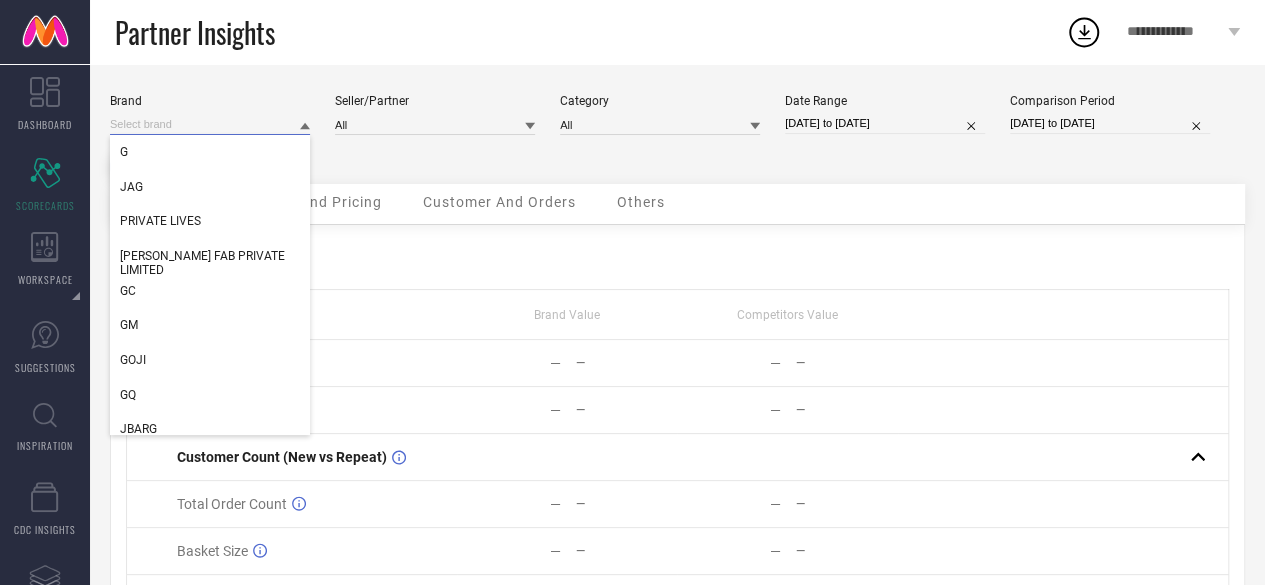 click at bounding box center [210, 124] 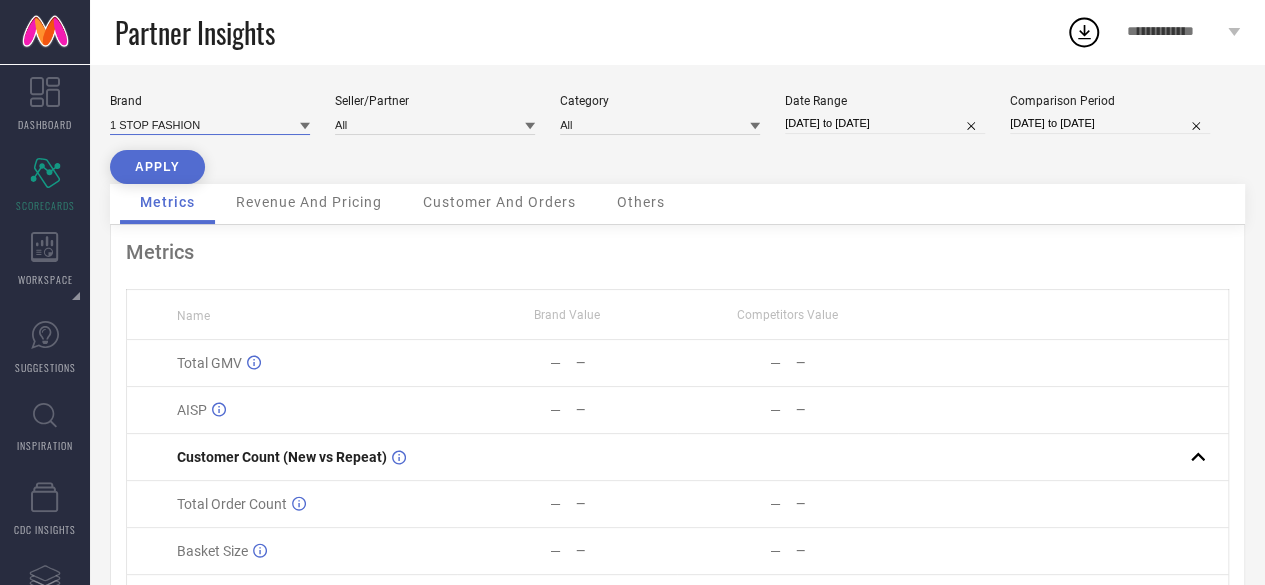click at bounding box center (210, 124) 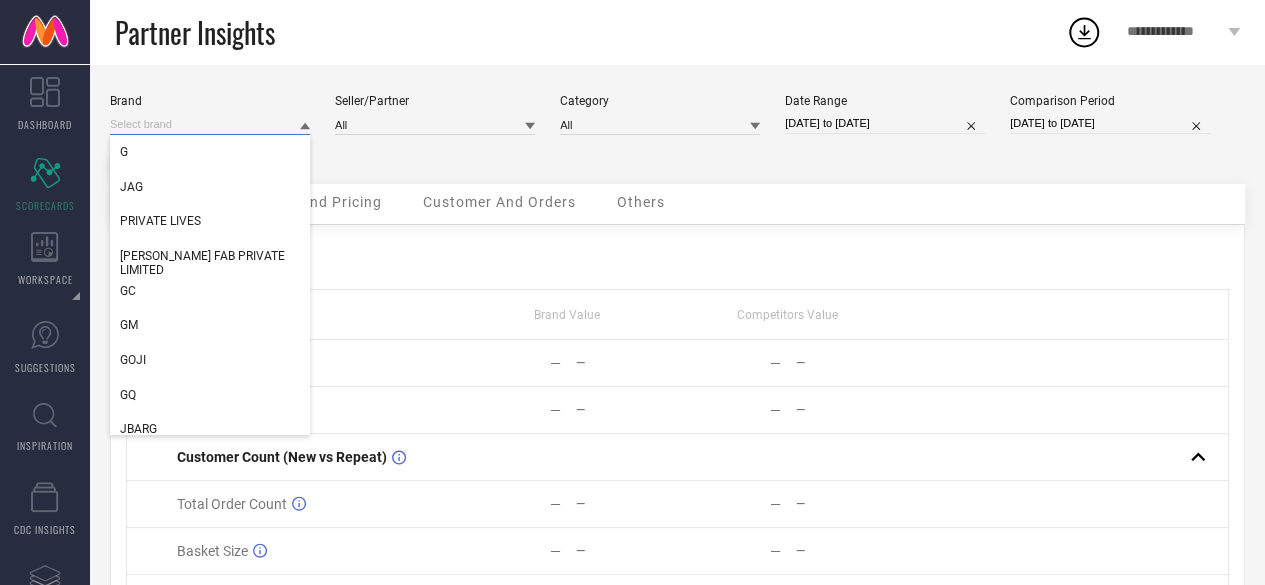 paste on "[PERSON_NAME] PRIVATE LIMITED PPMP" 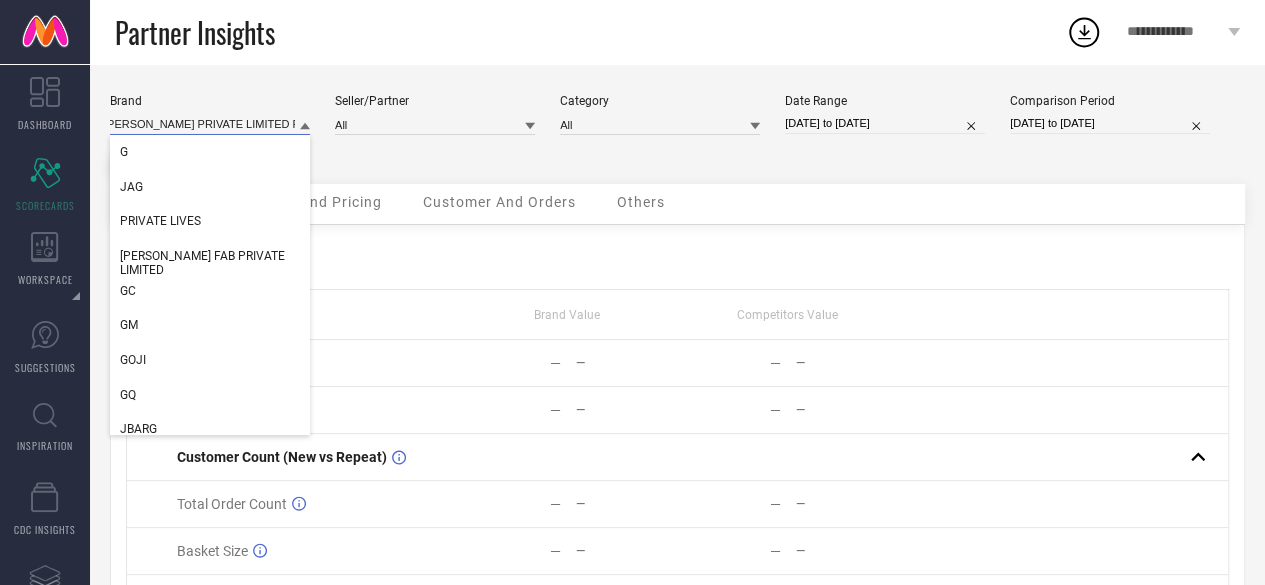 scroll, scrollTop: 0, scrollLeft: 0, axis: both 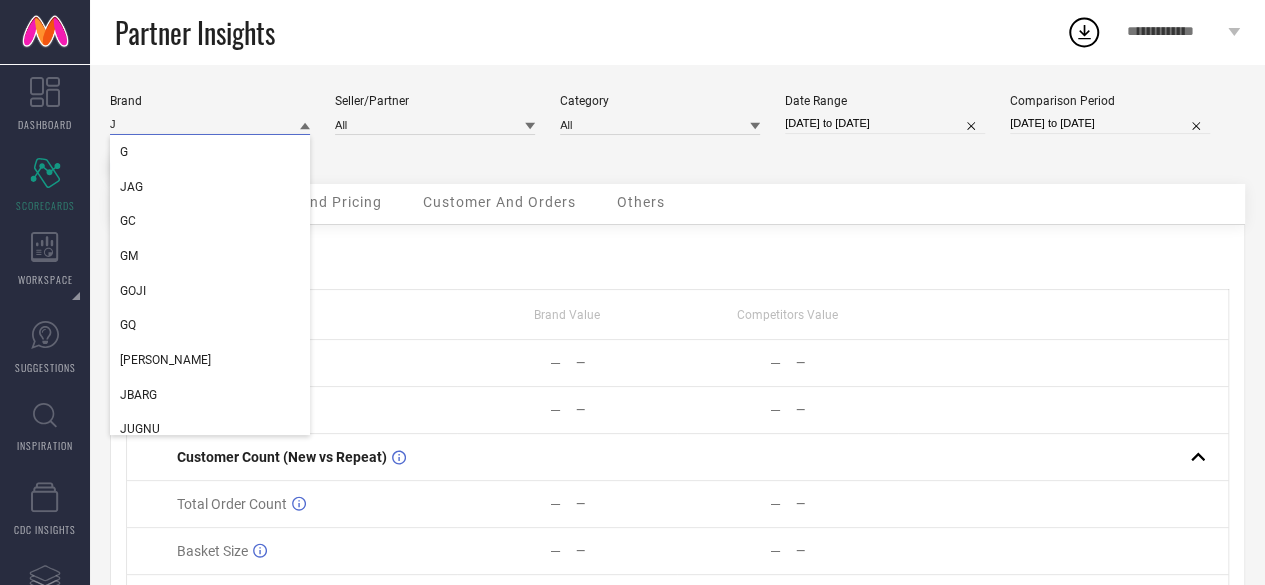 type on "J" 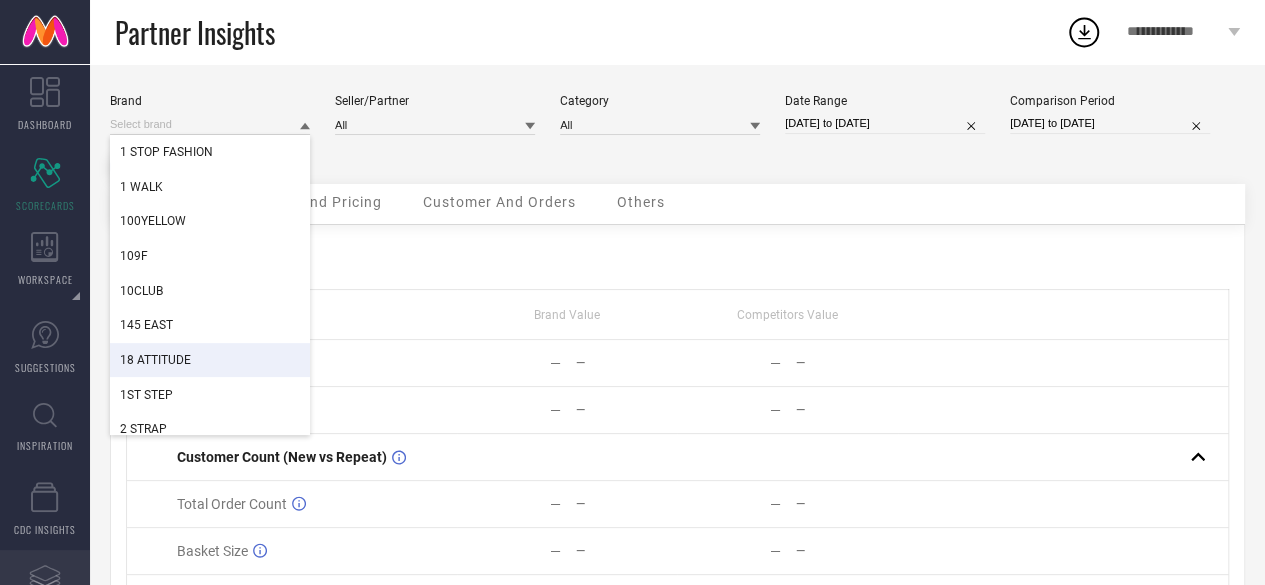 click on "Assortments Created with Sketch." 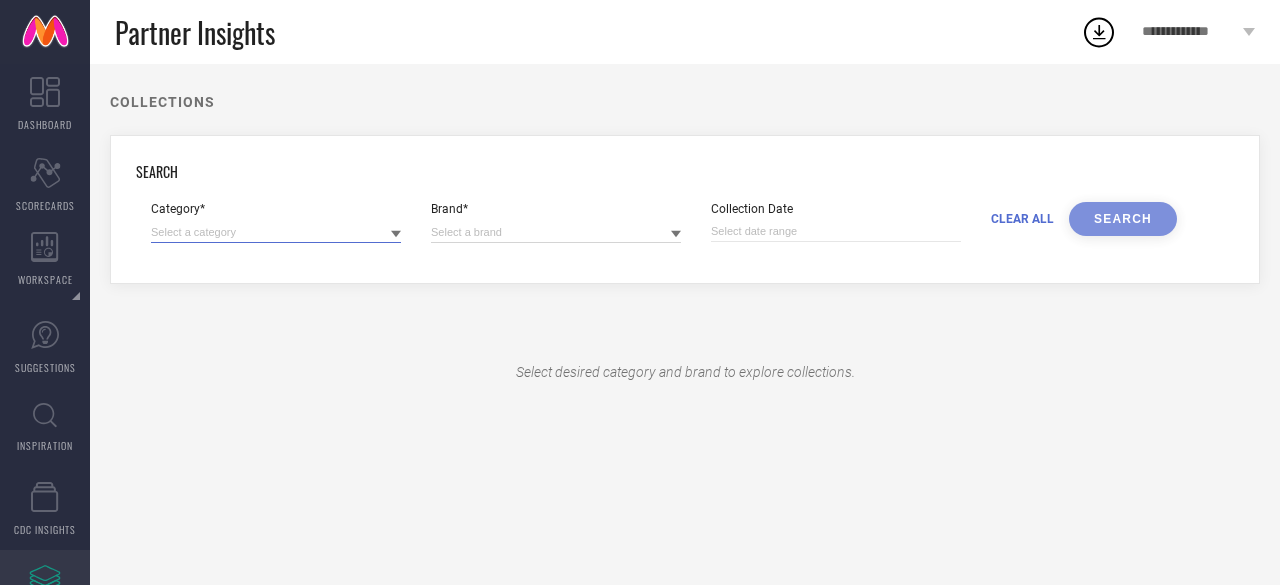 click at bounding box center (276, 232) 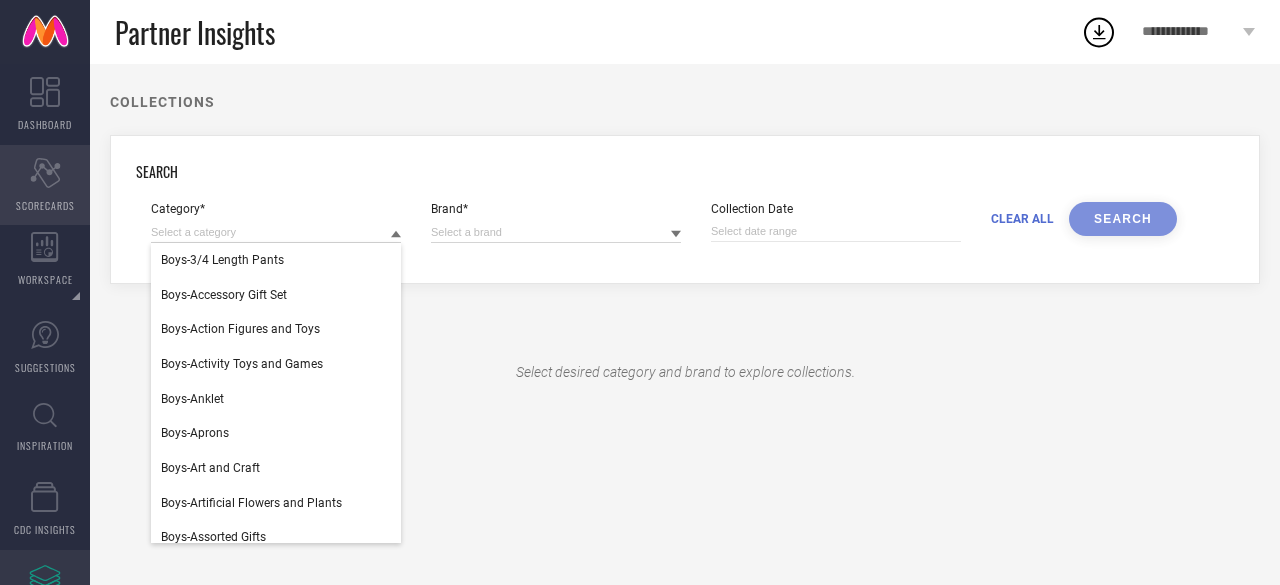 click on "Scorecard SCORECARDS" at bounding box center [45, 185] 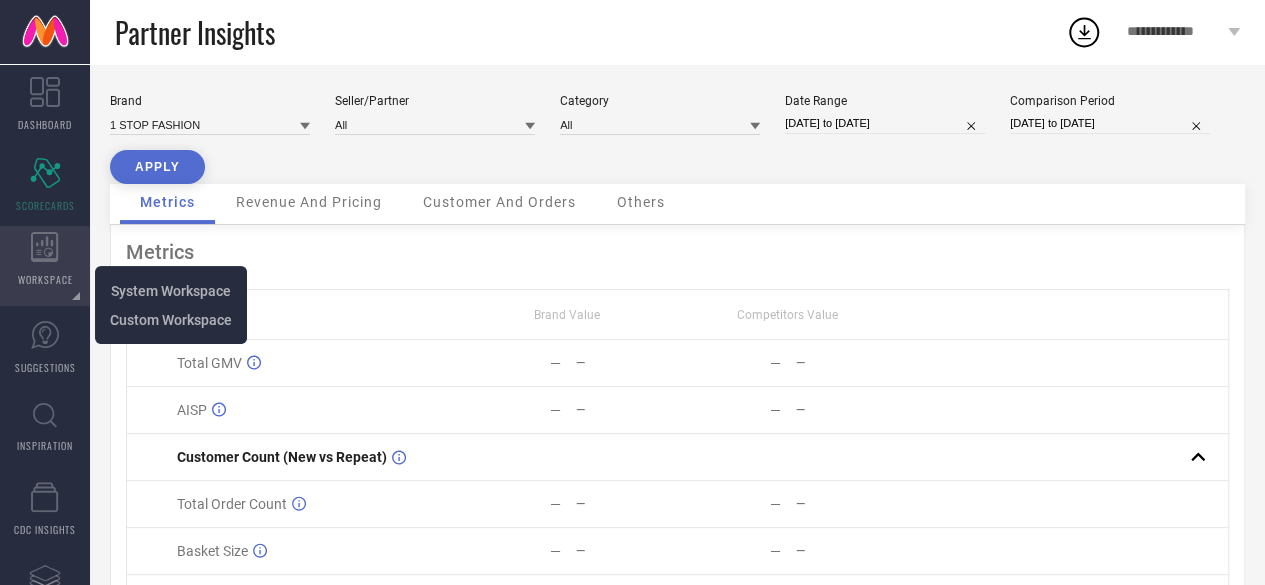 click on "WORKSPACE" at bounding box center [45, 279] 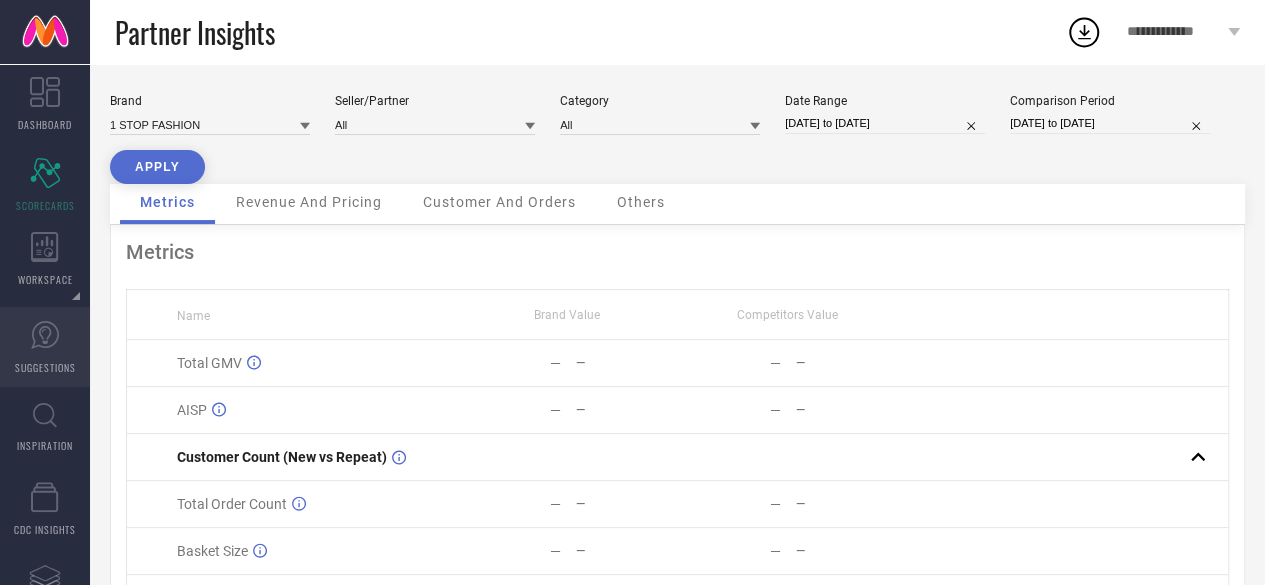 click 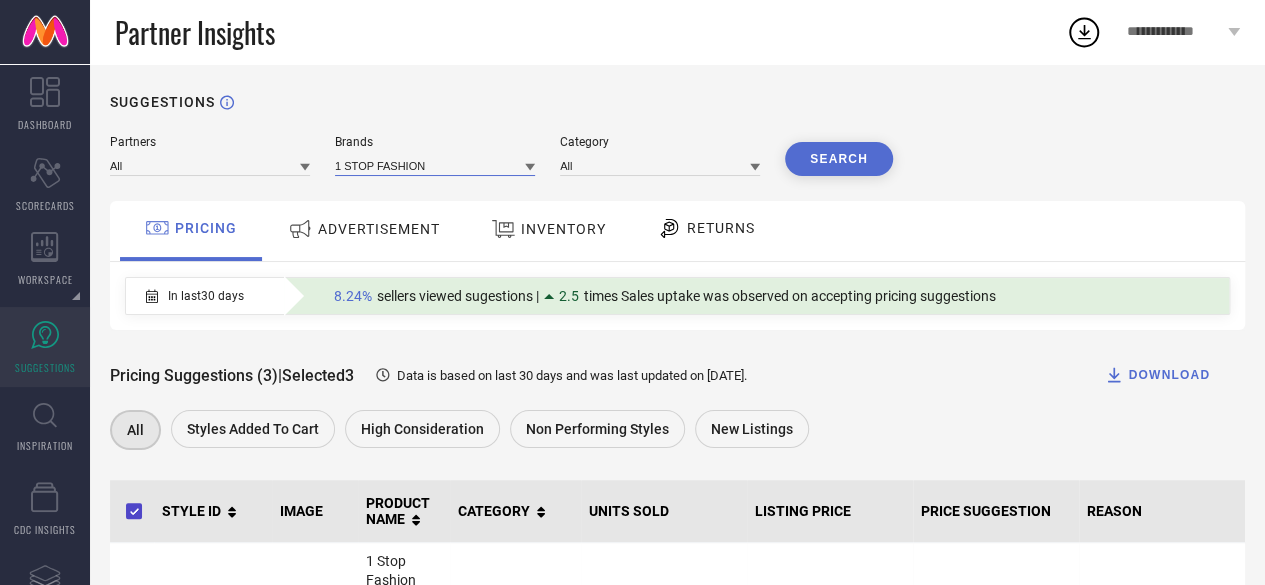 click at bounding box center [435, 165] 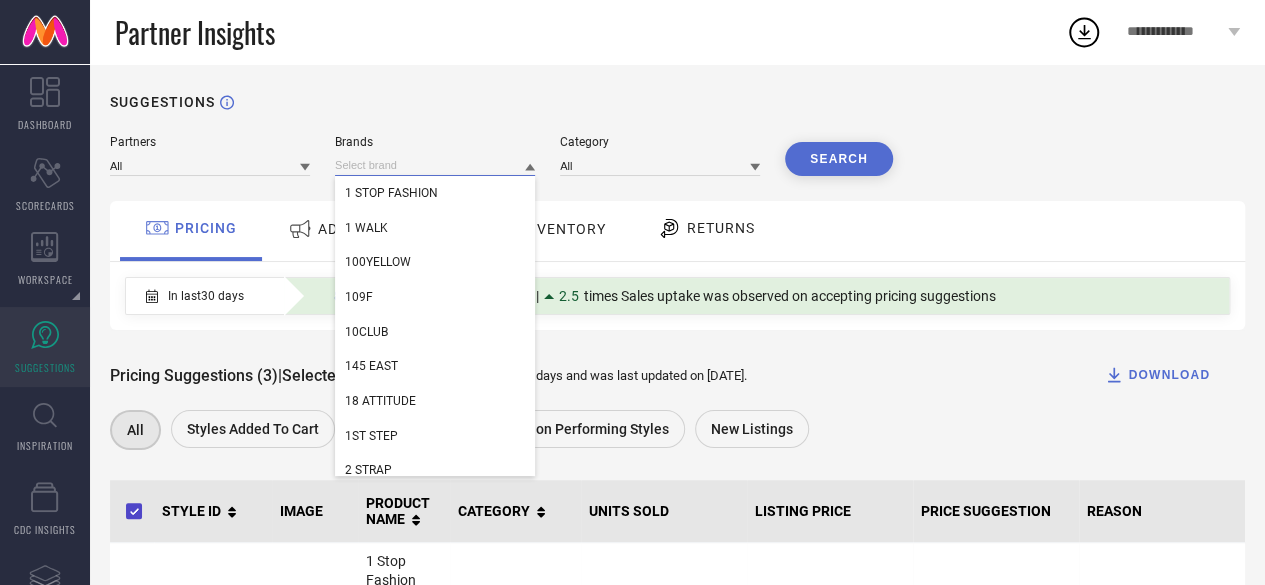 paste on "[PERSON_NAME] PRIVATE LIMITED PPMP" 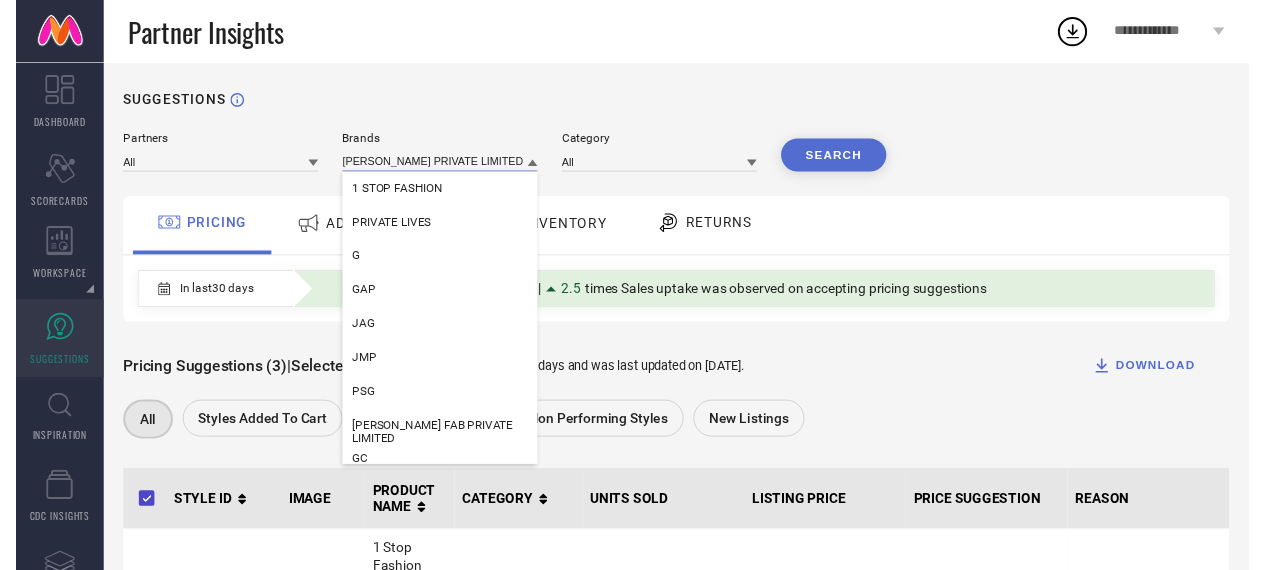 scroll, scrollTop: 0, scrollLeft: 0, axis: both 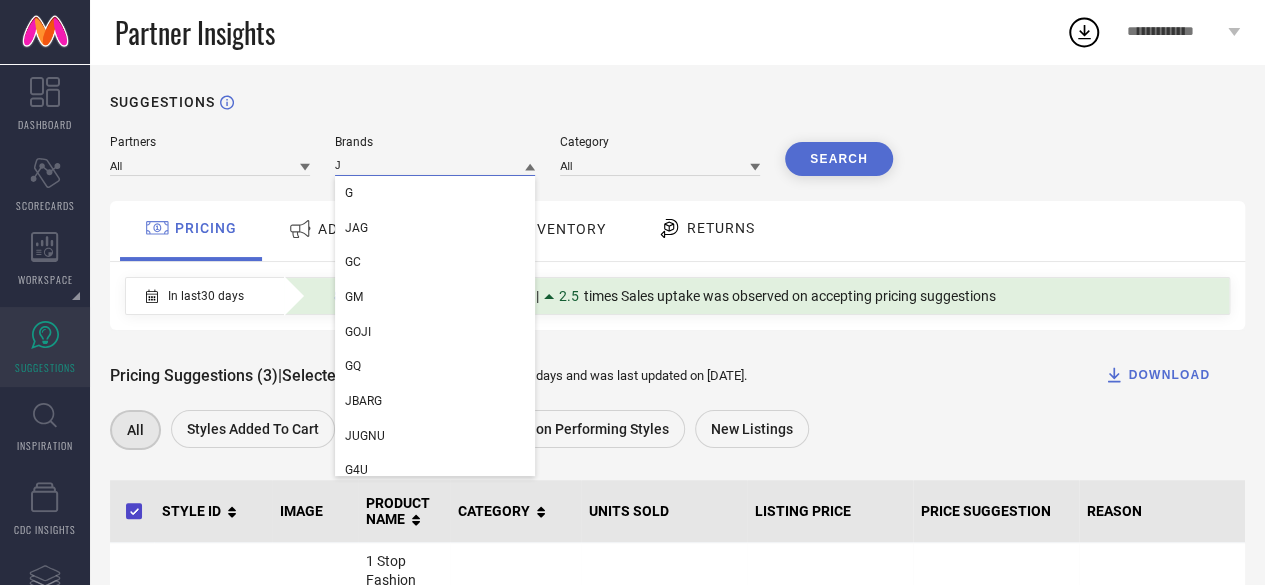 type on "J" 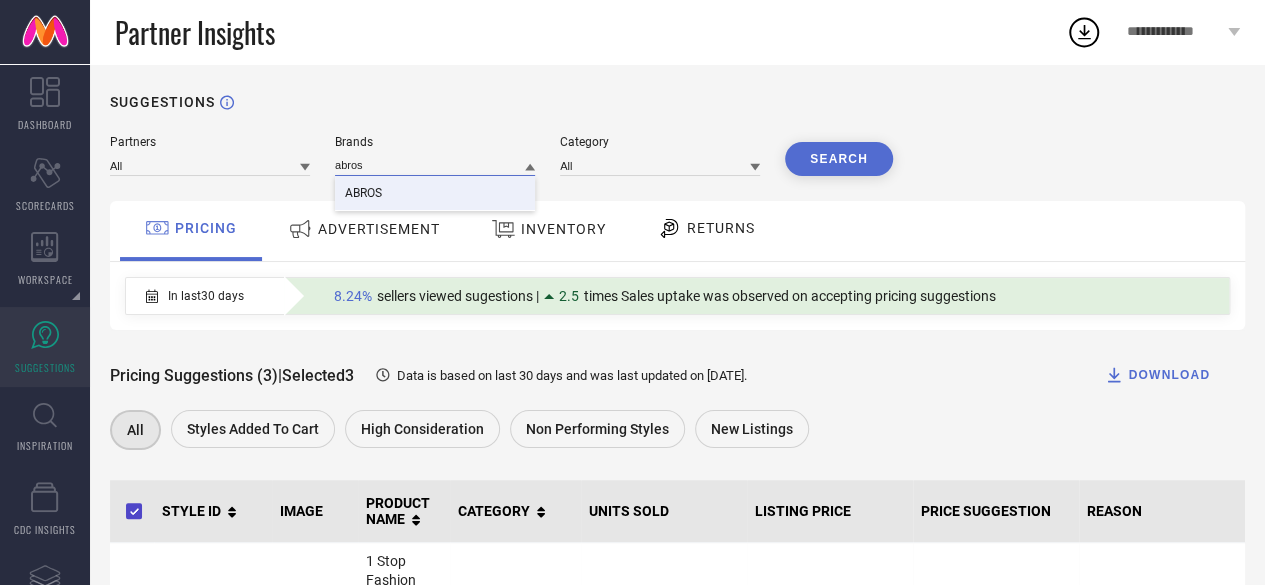 type on "abros" 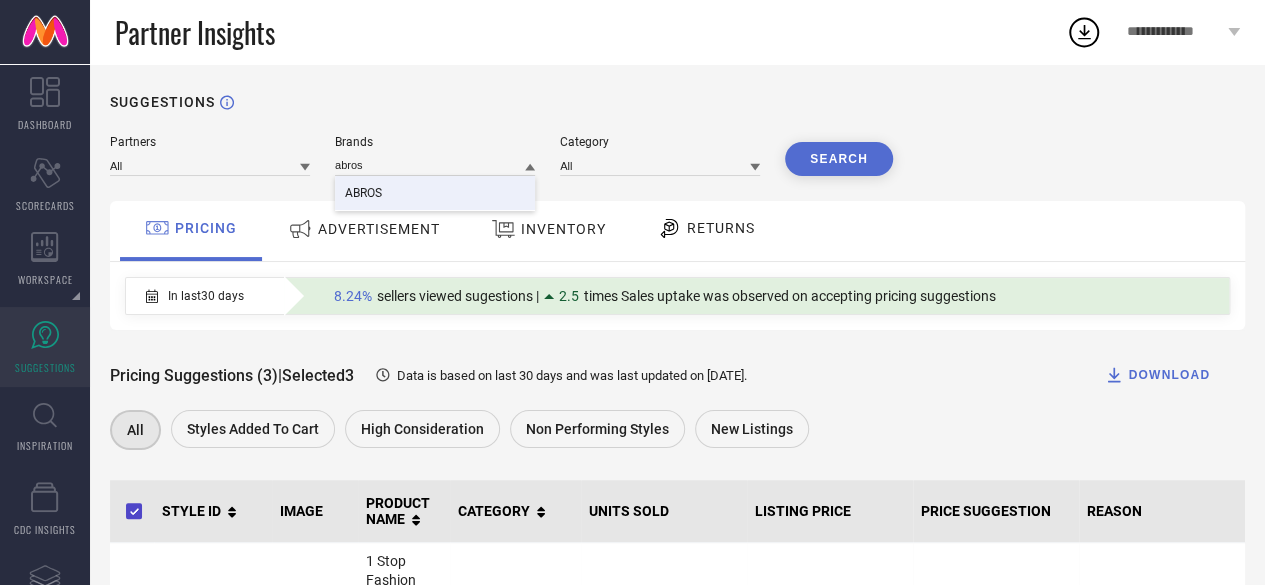click on "ABROS" at bounding box center (363, 193) 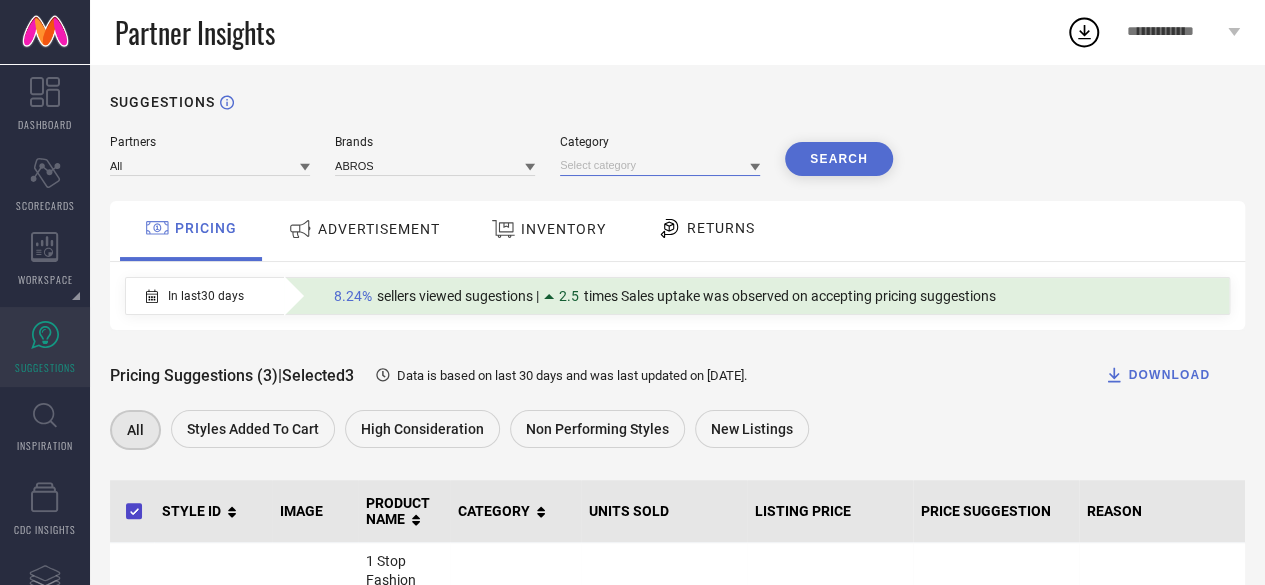 click at bounding box center (660, 165) 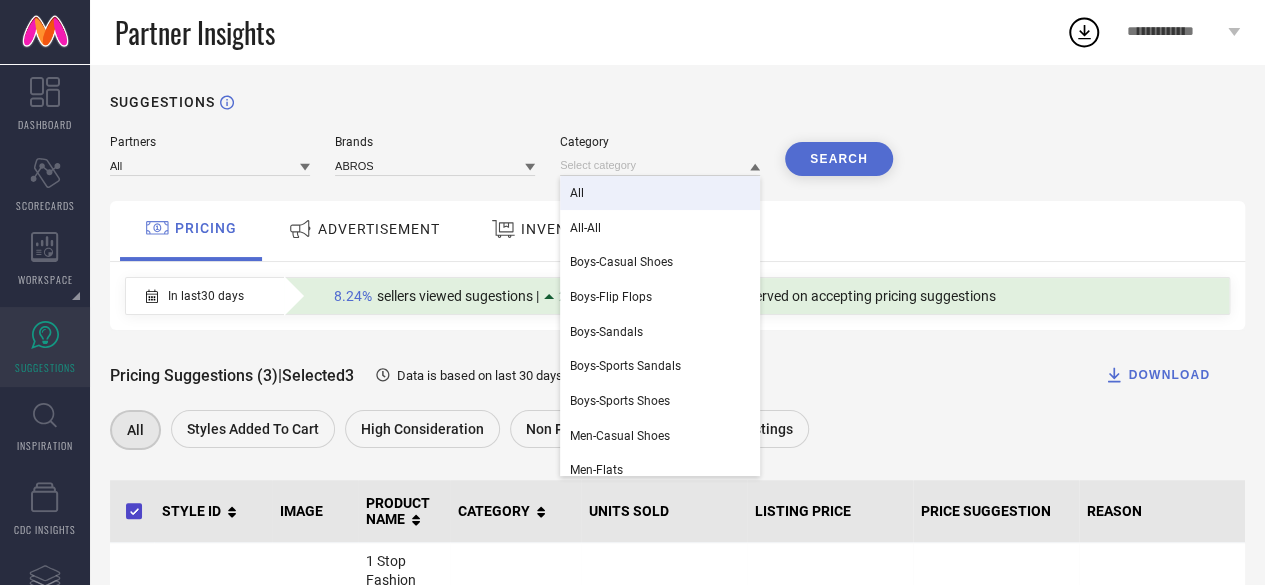 click on "All" at bounding box center [660, 193] 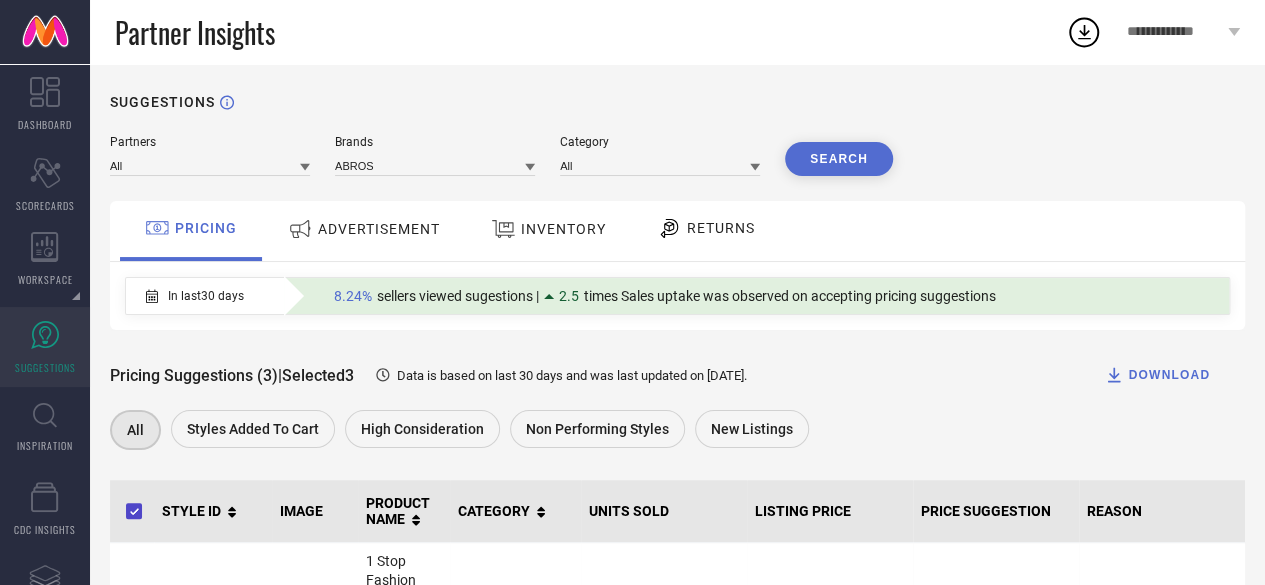 click on "Search" at bounding box center [839, 159] 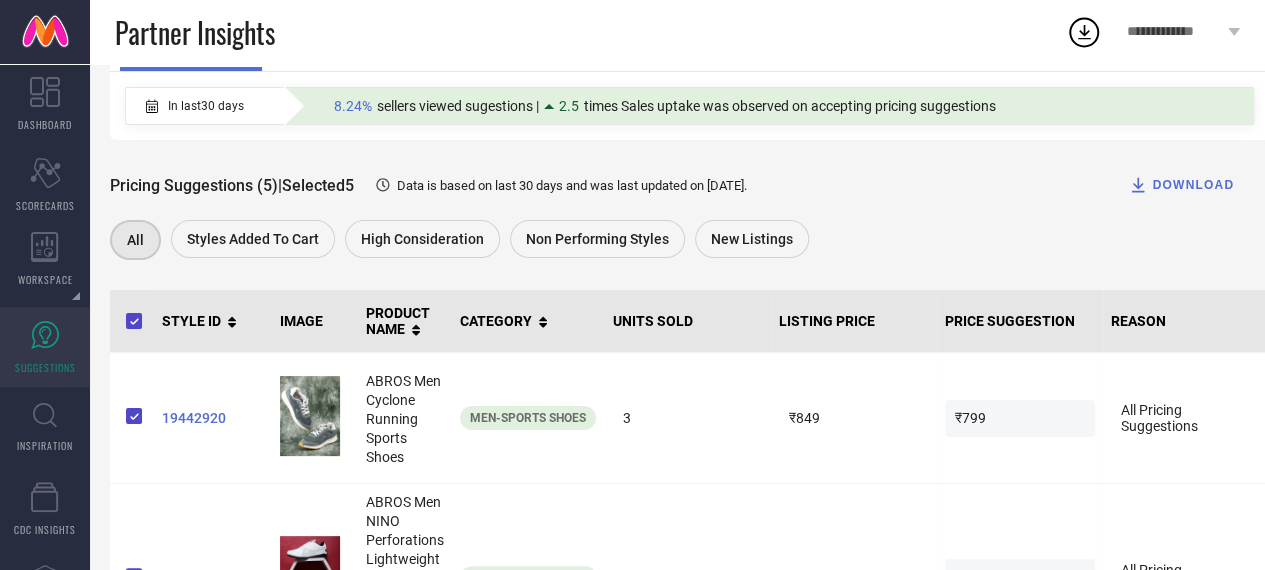 scroll, scrollTop: 184, scrollLeft: 0, axis: vertical 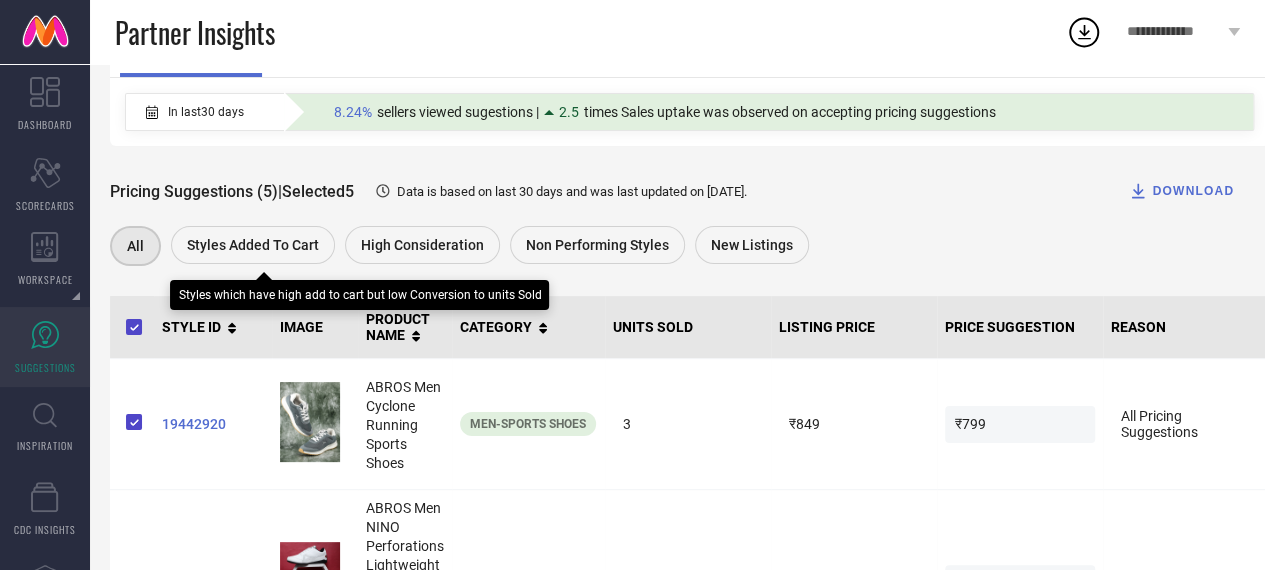 click on "Styles Added To Cart" at bounding box center [253, 245] 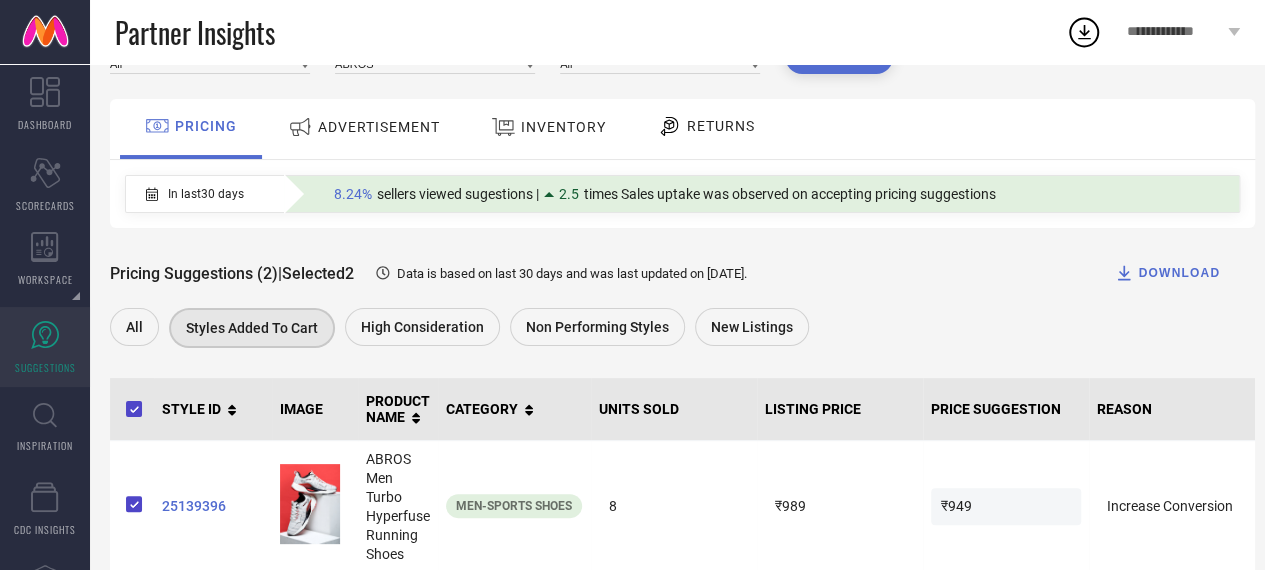scroll, scrollTop: 0, scrollLeft: 0, axis: both 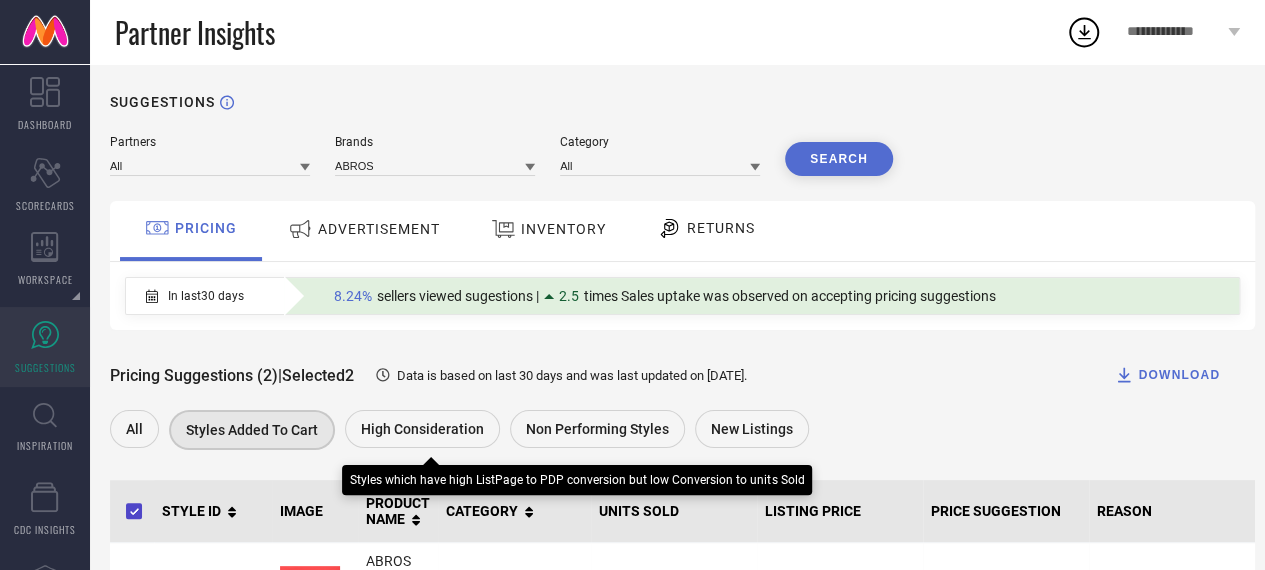 click on "High Consideration" at bounding box center (422, 429) 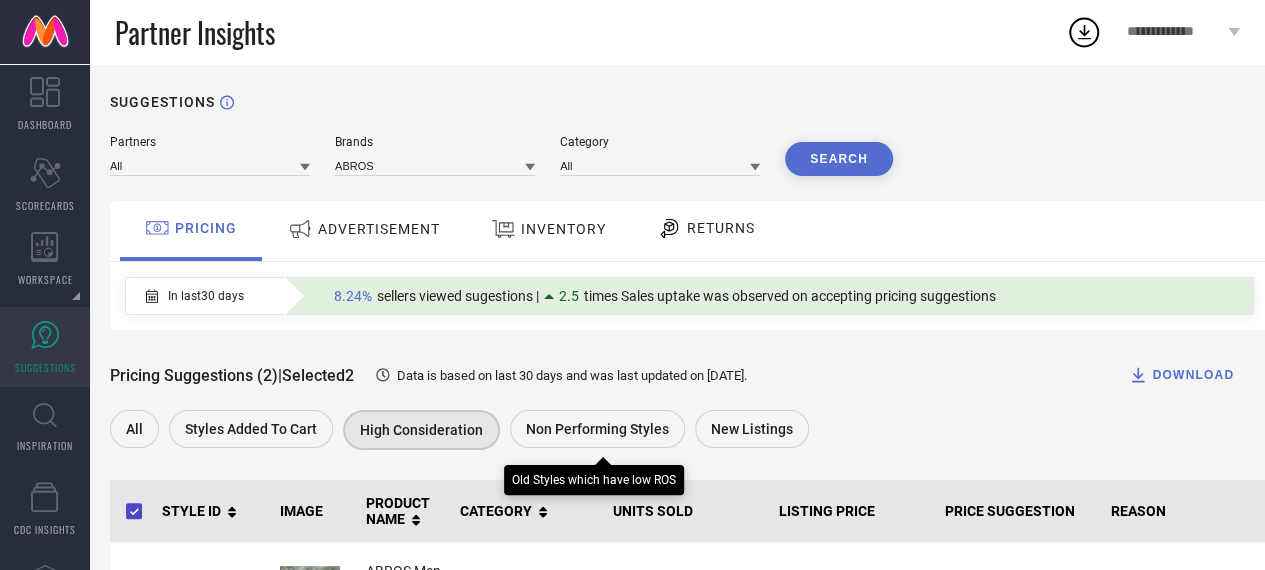 click on "Non Performing Styles" at bounding box center (597, 429) 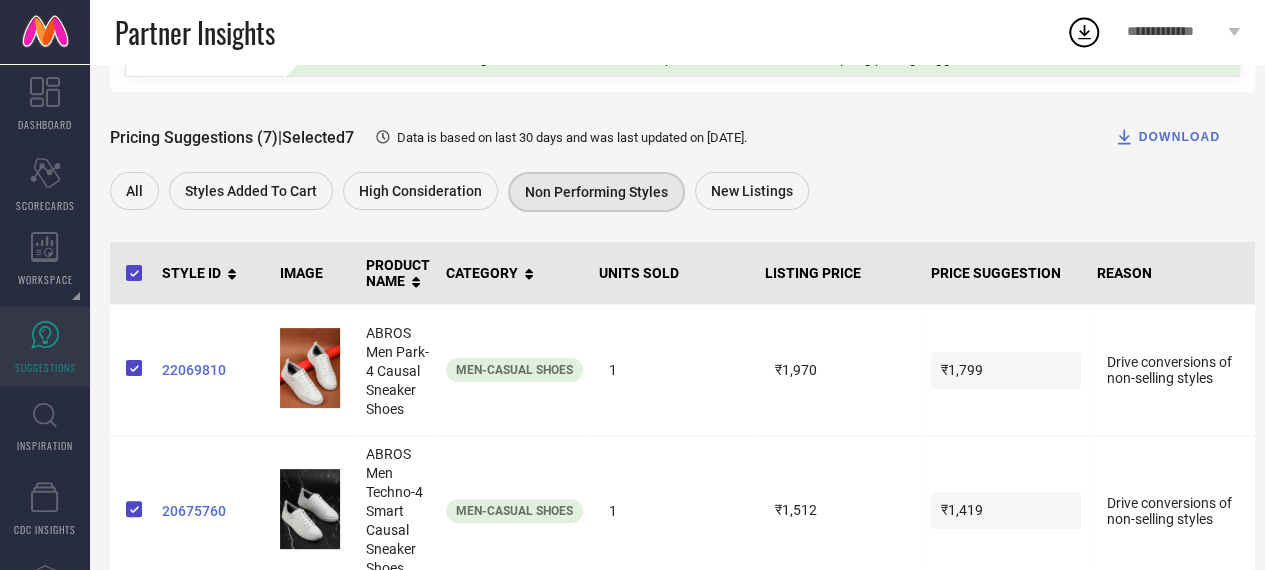 scroll, scrollTop: 238, scrollLeft: 0, axis: vertical 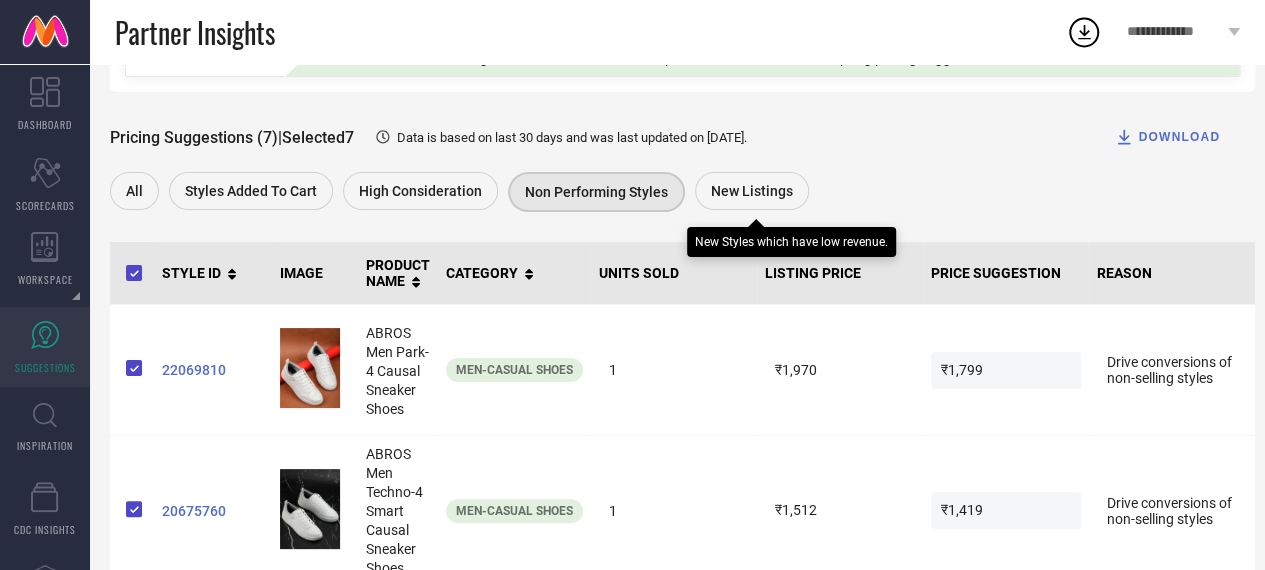 click on "New Listings" at bounding box center [752, 191] 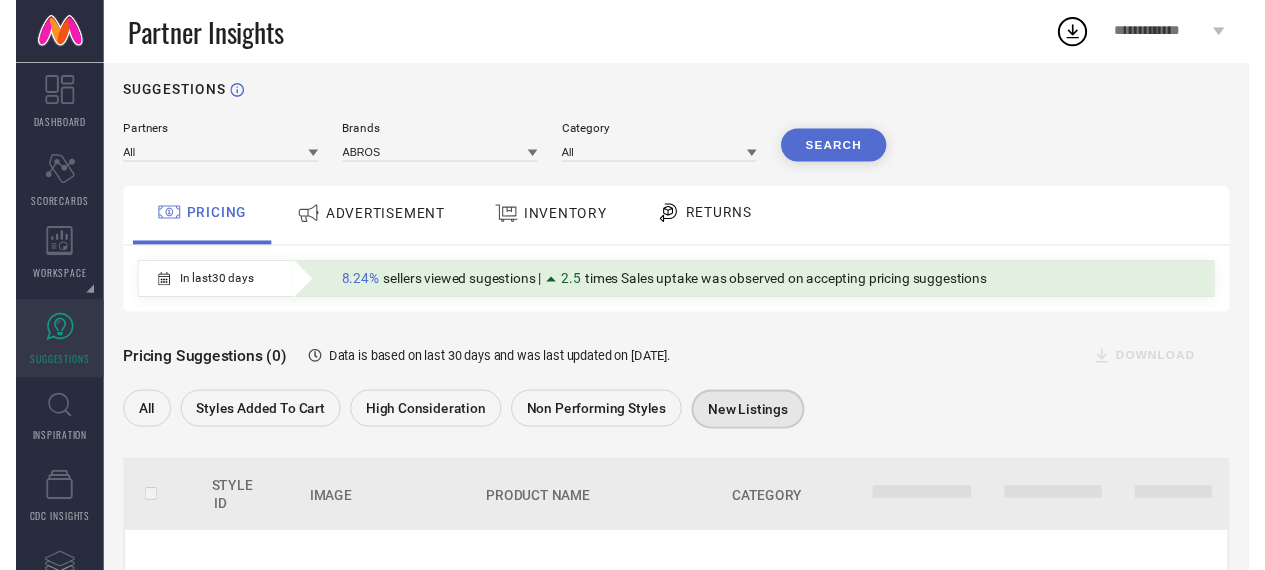 scroll, scrollTop: 28, scrollLeft: 0, axis: vertical 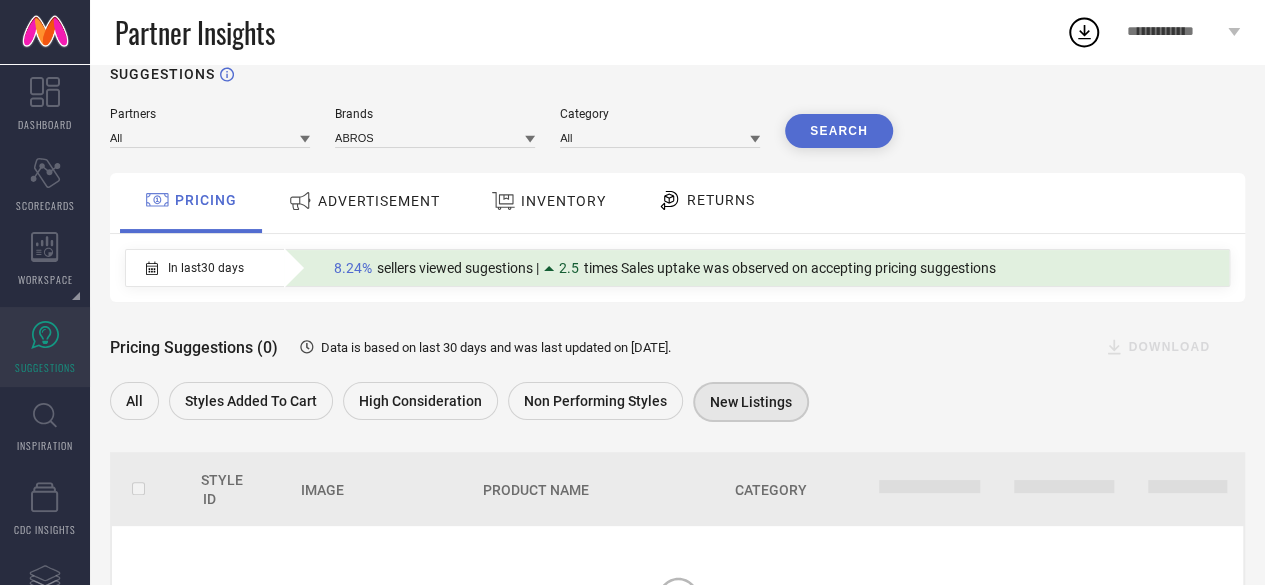 click on "ADVERTISEMENT" at bounding box center [364, 201] 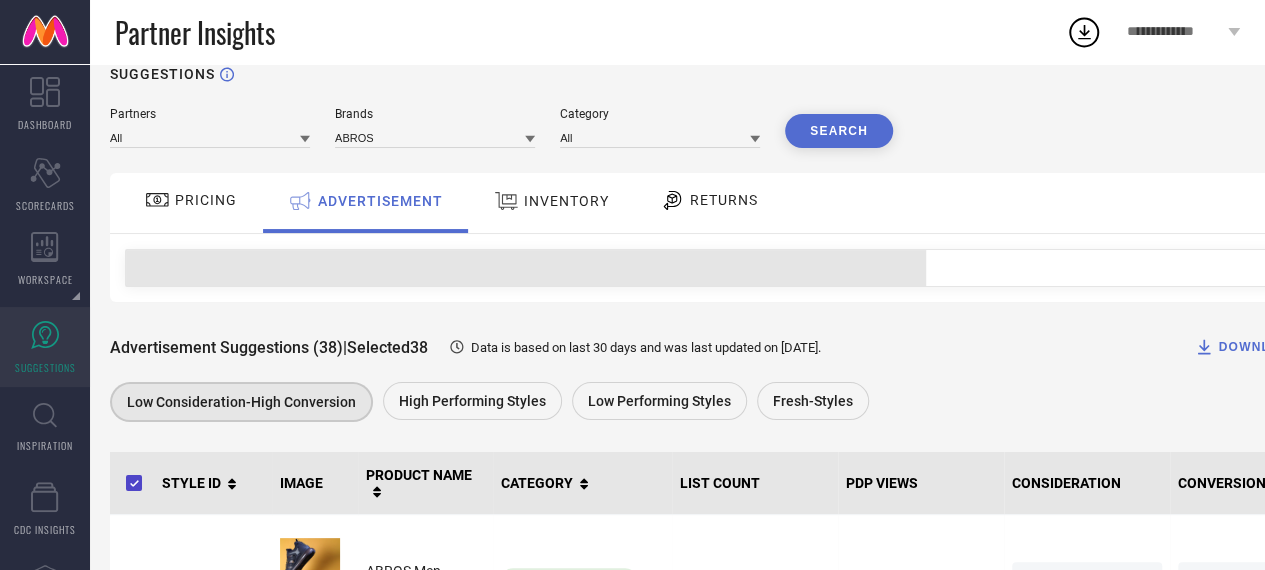 scroll, scrollTop: 0, scrollLeft: 0, axis: both 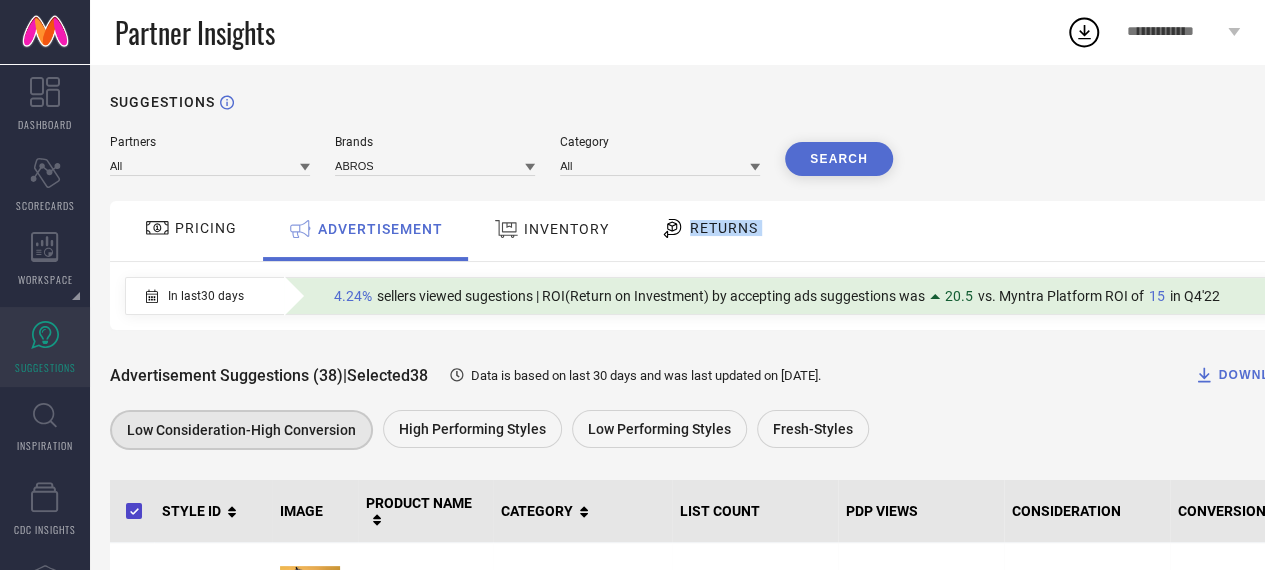 drag, startPoint x: 769, startPoint y: 301, endPoint x: 601, endPoint y: 239, distance: 179.07541 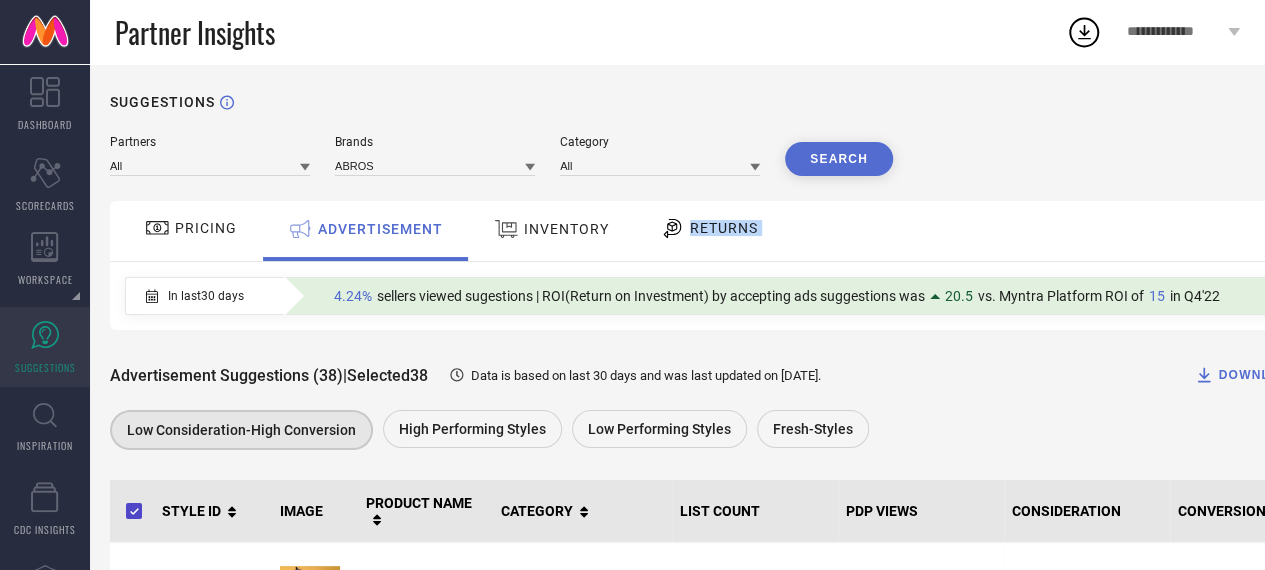 click on "INVENTORY" at bounding box center [551, 229] 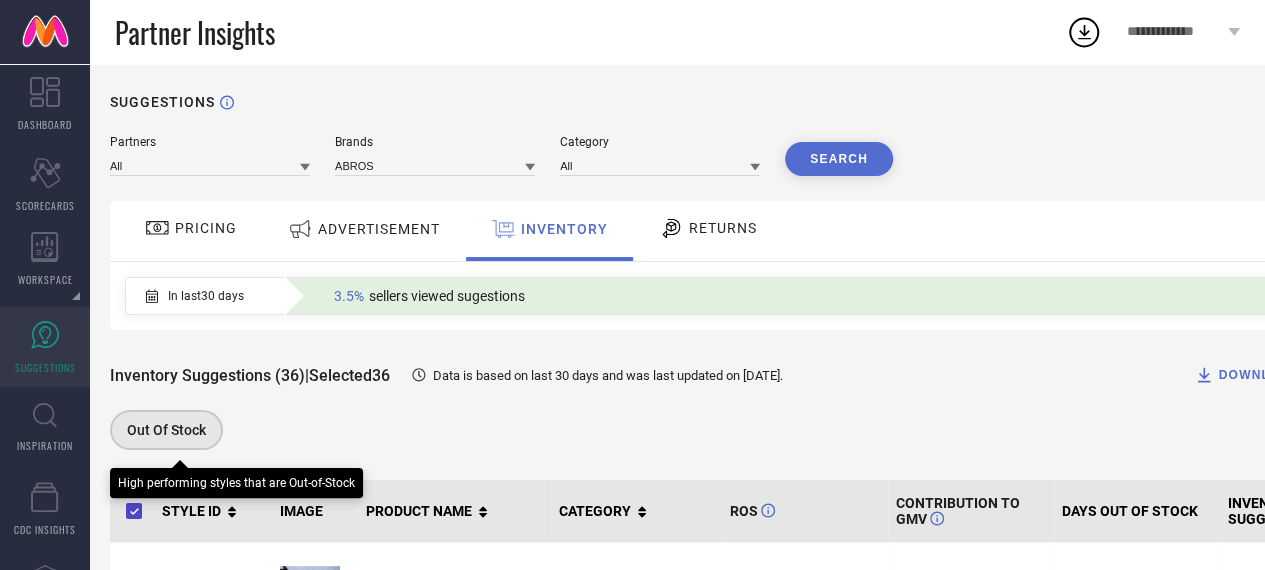 click on "Out Of Stock" at bounding box center [166, 430] 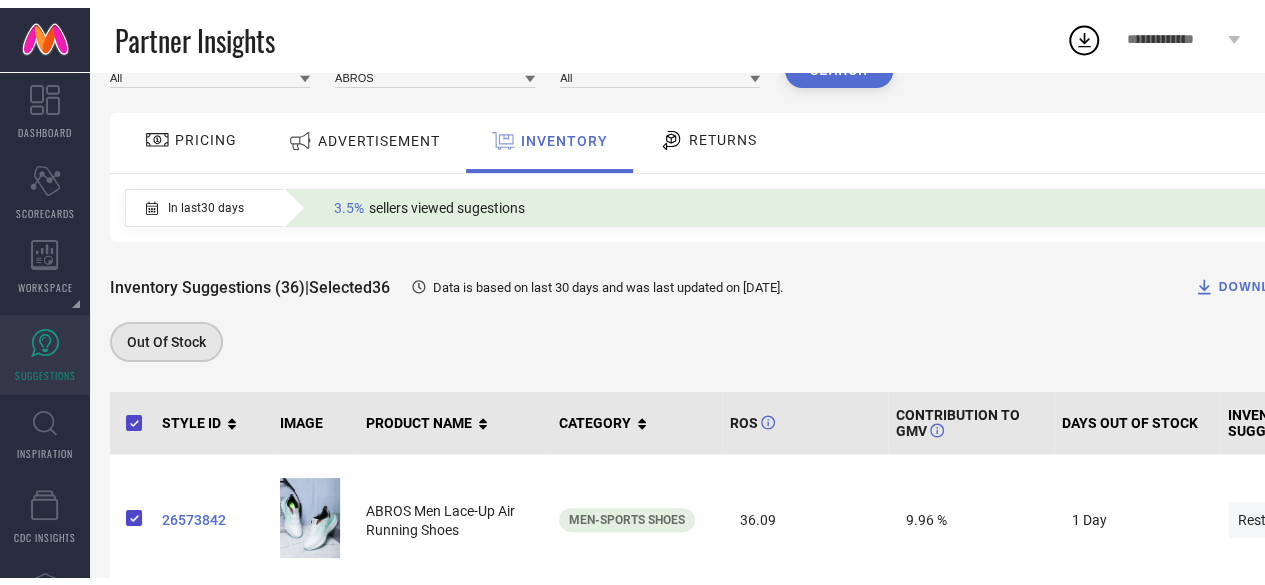 scroll, scrollTop: 76, scrollLeft: 0, axis: vertical 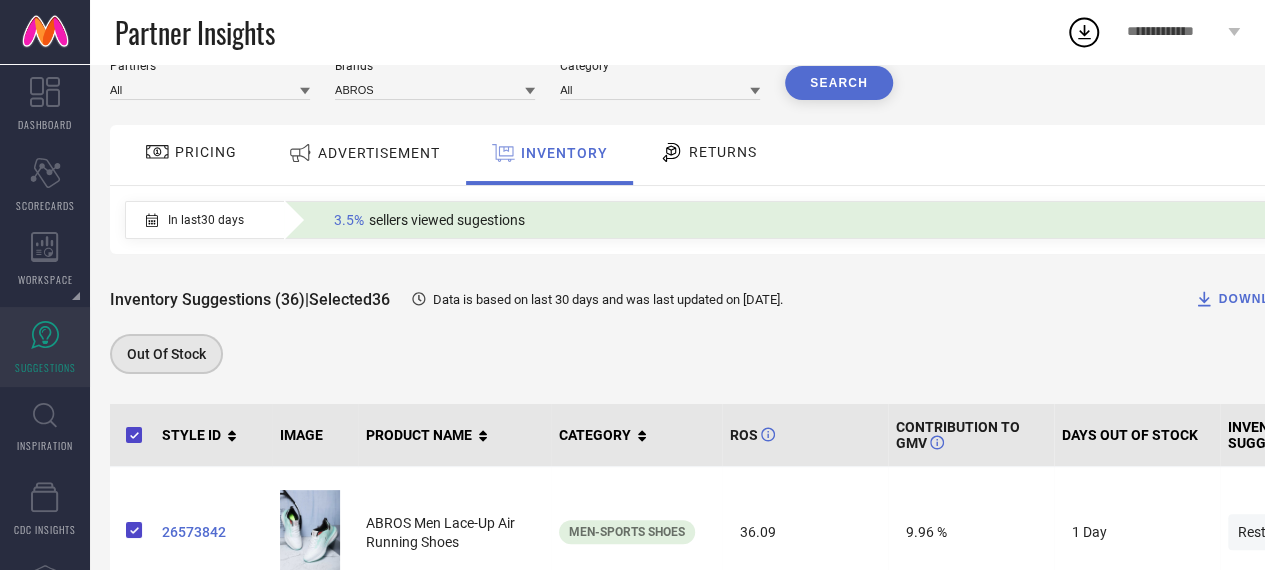 click on "RETURNS" at bounding box center (708, 155) 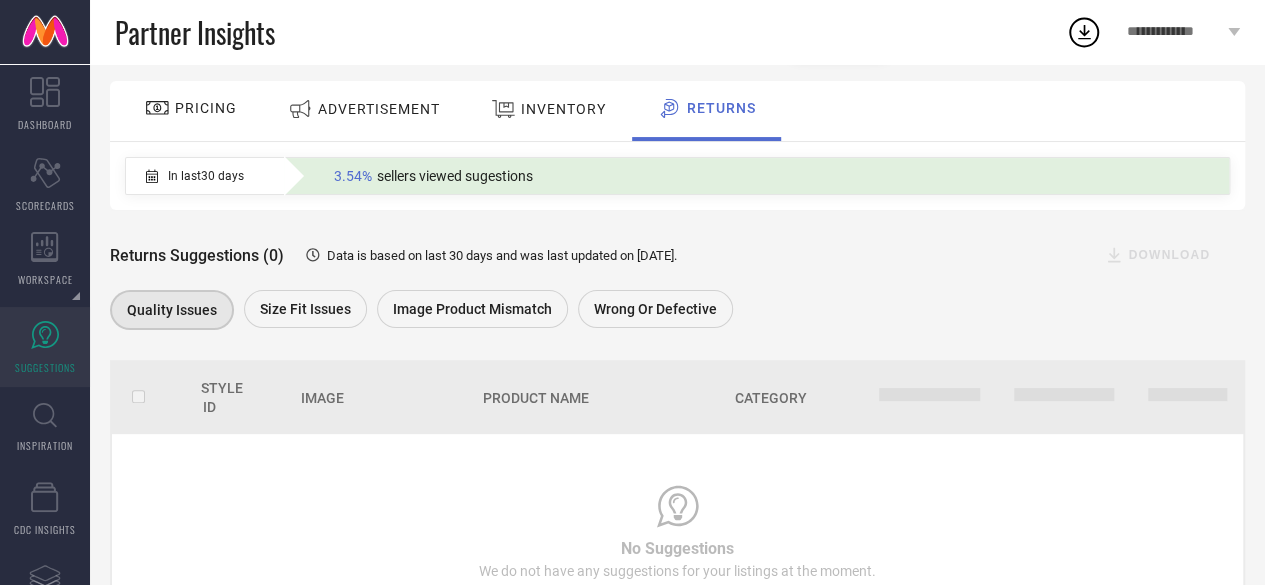 scroll, scrollTop: 119, scrollLeft: 0, axis: vertical 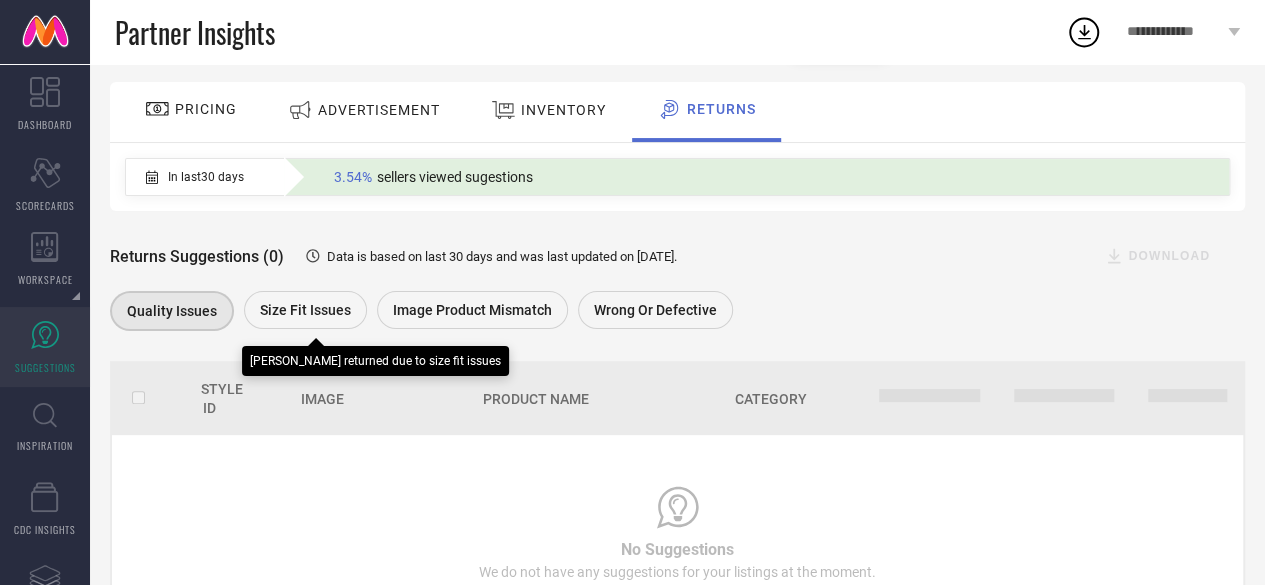 click on "Size fit issues" at bounding box center [305, 310] 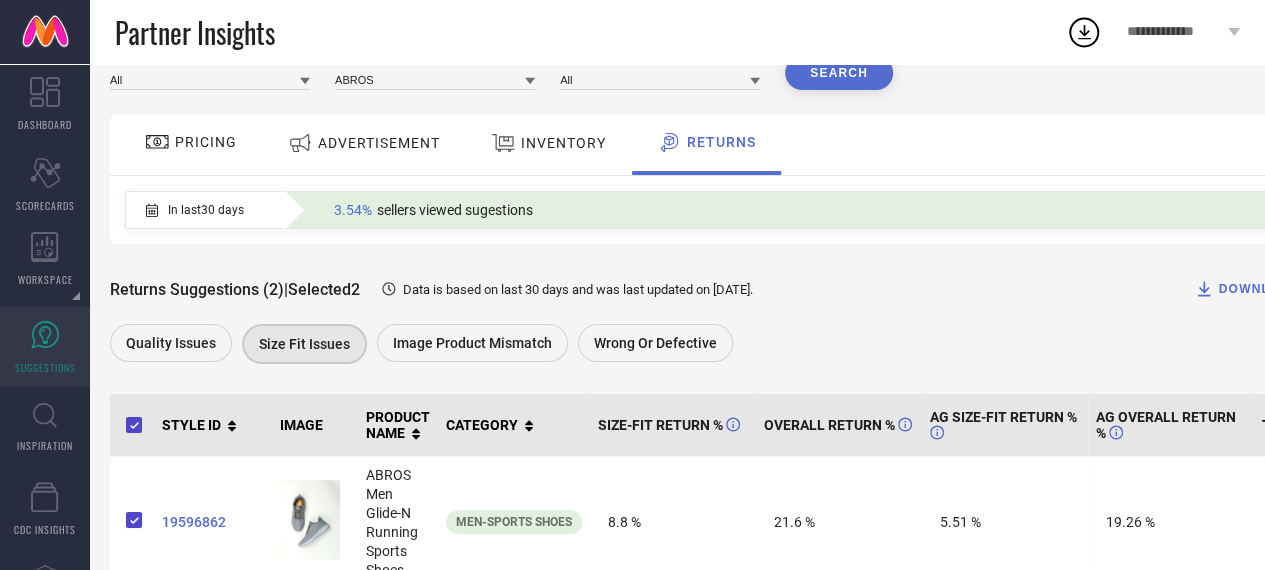 scroll, scrollTop: 165, scrollLeft: 0, axis: vertical 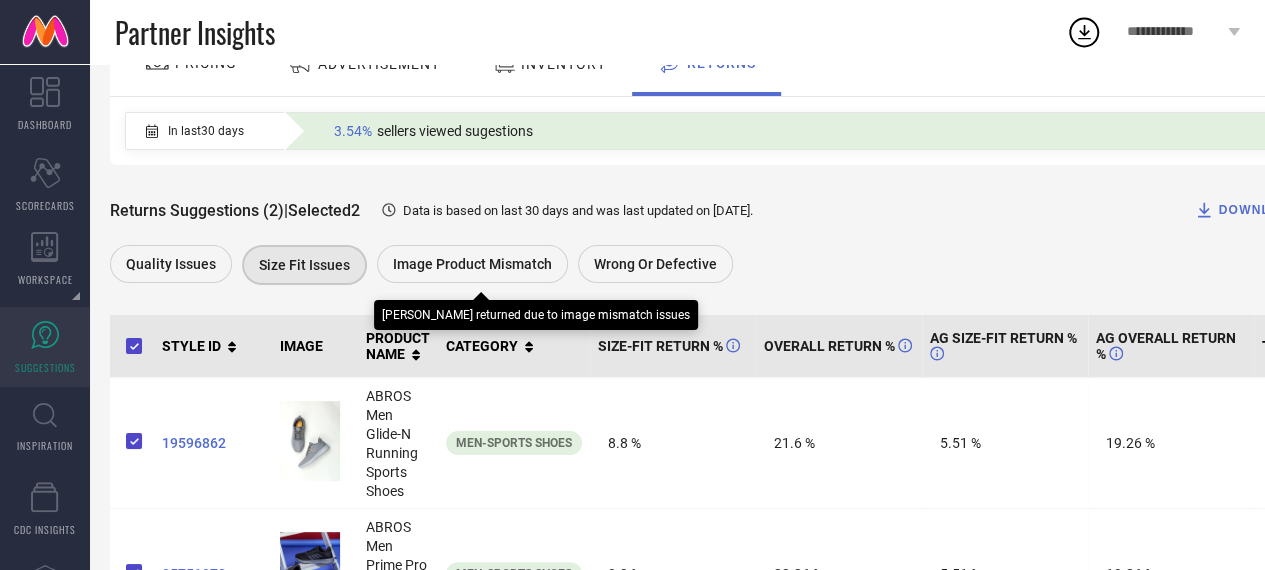 click on "Image product mismatch" at bounding box center [472, 264] 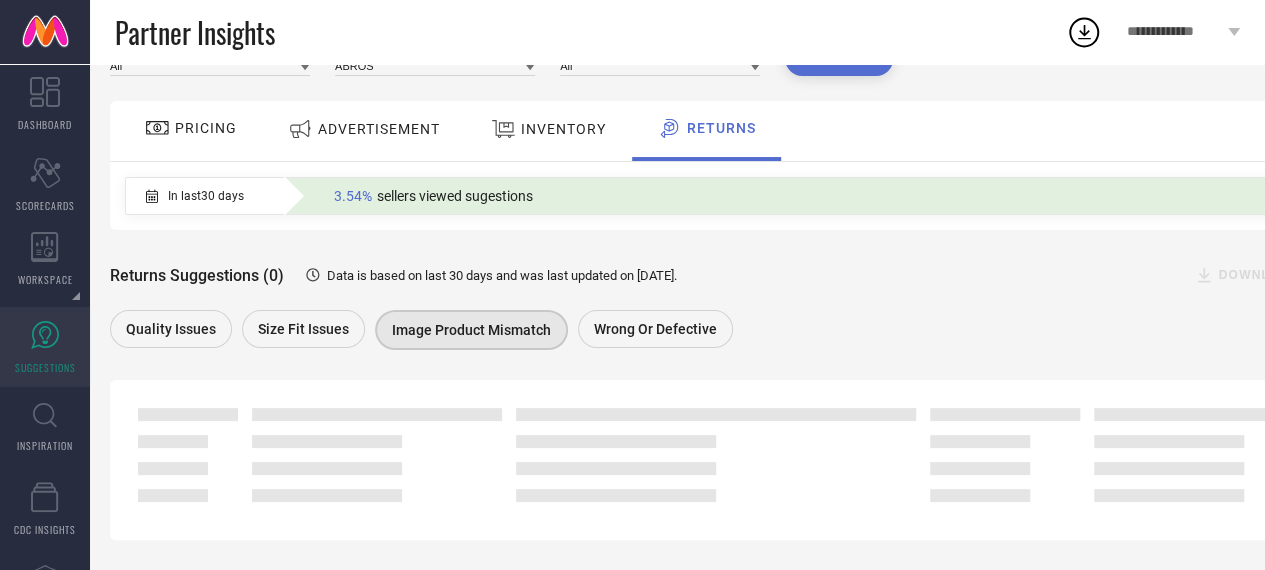 scroll, scrollTop: 165, scrollLeft: 0, axis: vertical 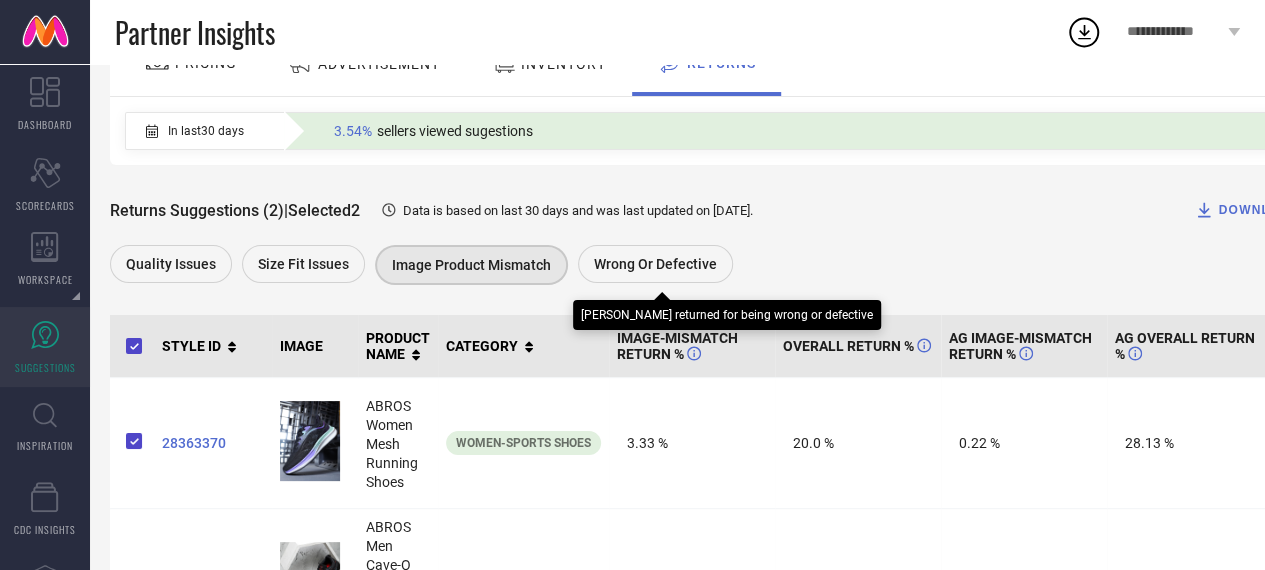 click on "Wrong or Defective" at bounding box center [655, 264] 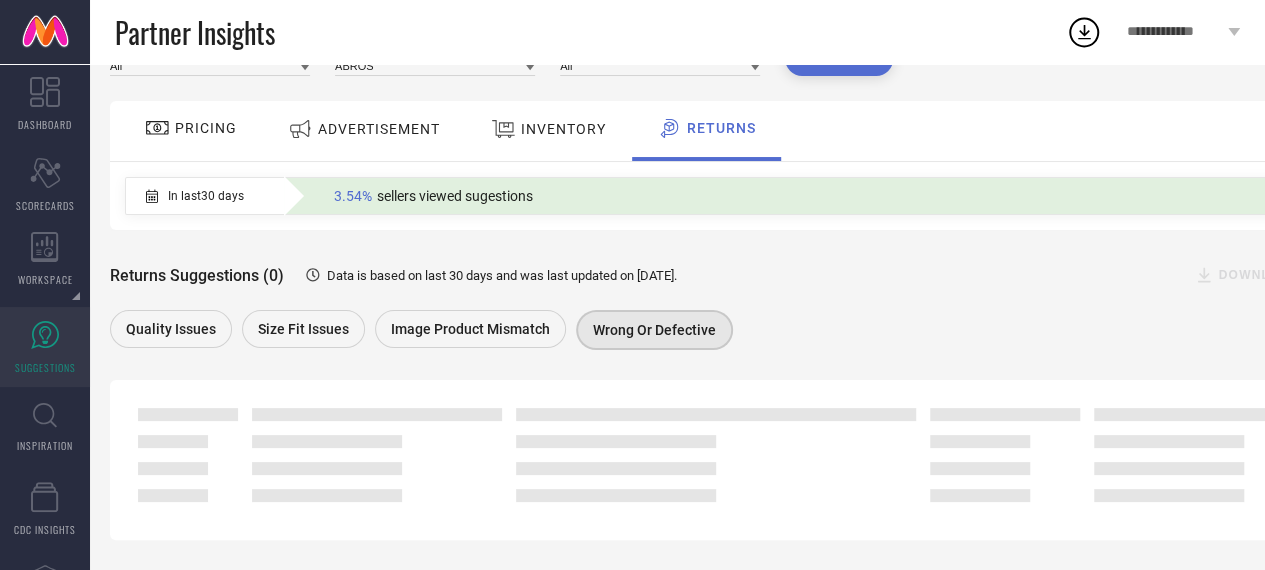 scroll, scrollTop: 165, scrollLeft: 0, axis: vertical 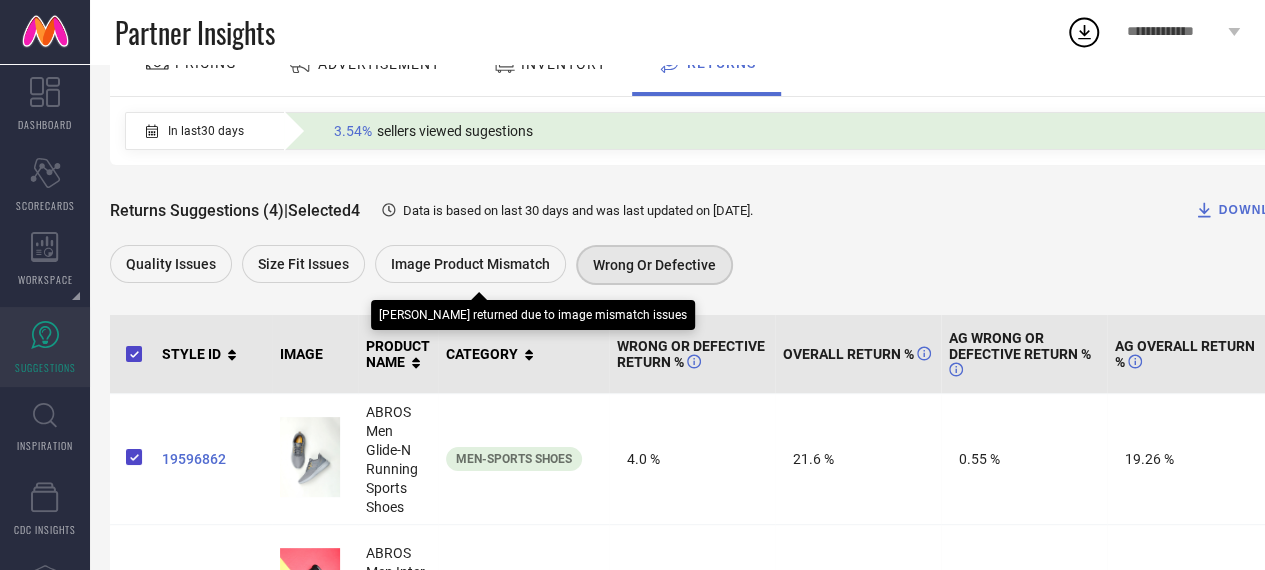click on "Image product mismatch" at bounding box center [470, 264] 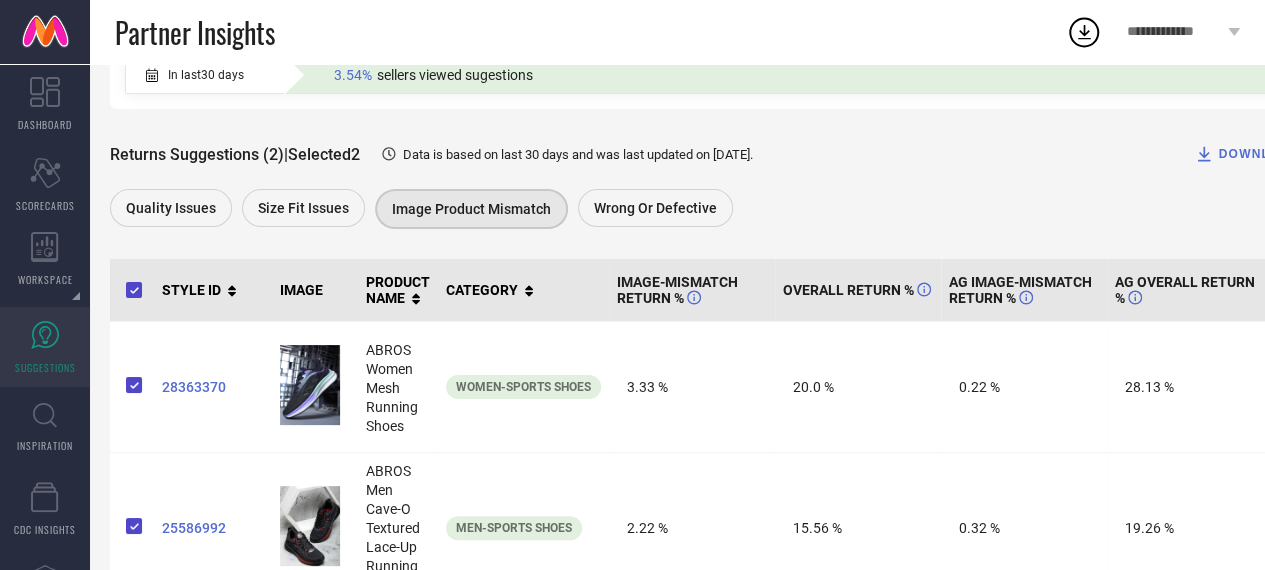 scroll, scrollTop: 223, scrollLeft: 0, axis: vertical 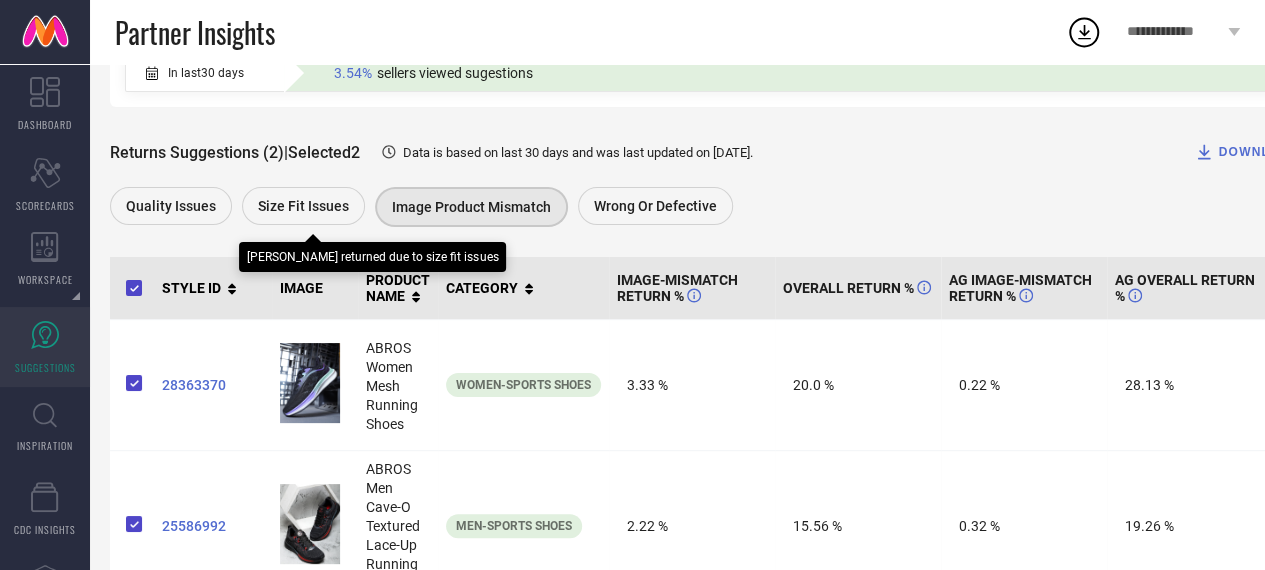 click on "Size fit issues" at bounding box center [303, 206] 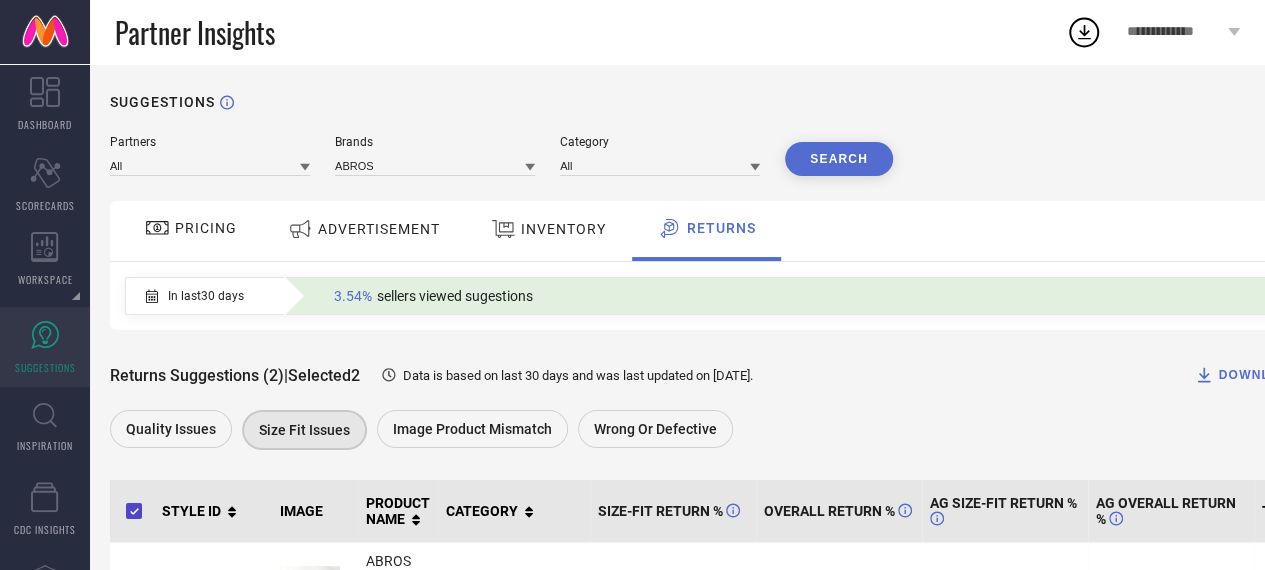 scroll, scrollTop: 287, scrollLeft: 0, axis: vertical 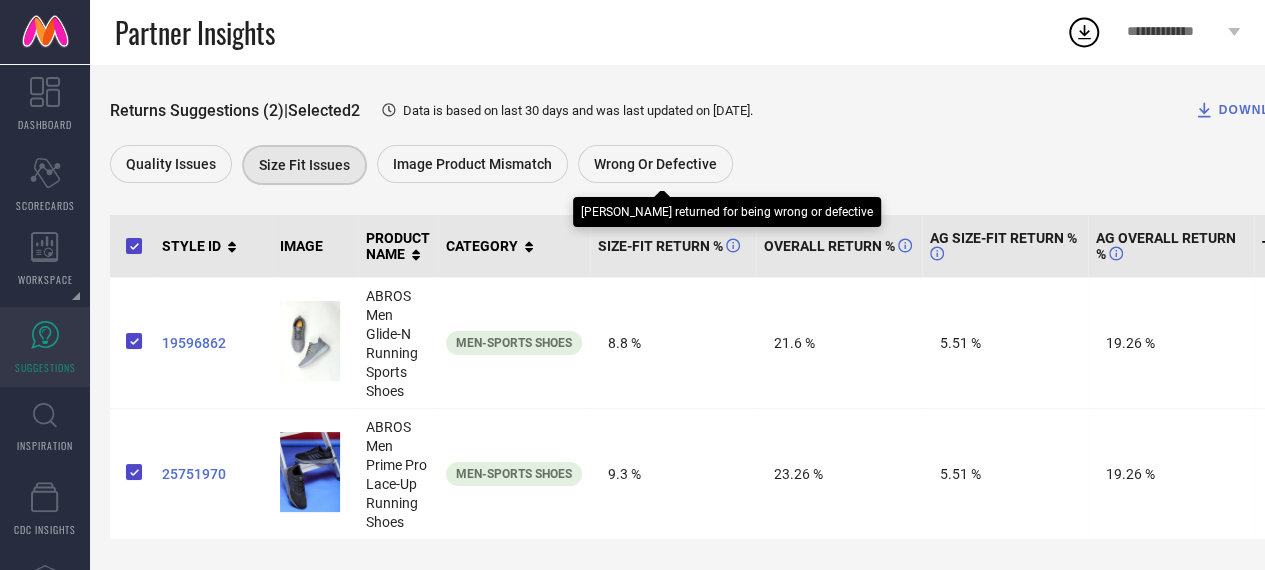 click on "Wrong or Defective" at bounding box center [655, 164] 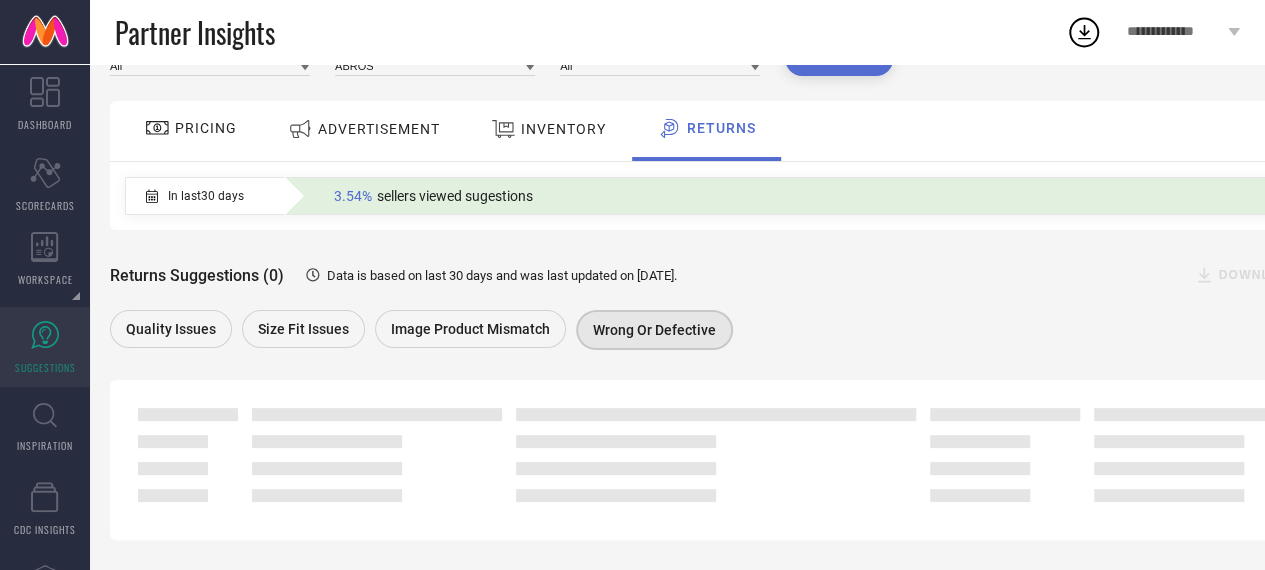 scroll, scrollTop: 287, scrollLeft: 0, axis: vertical 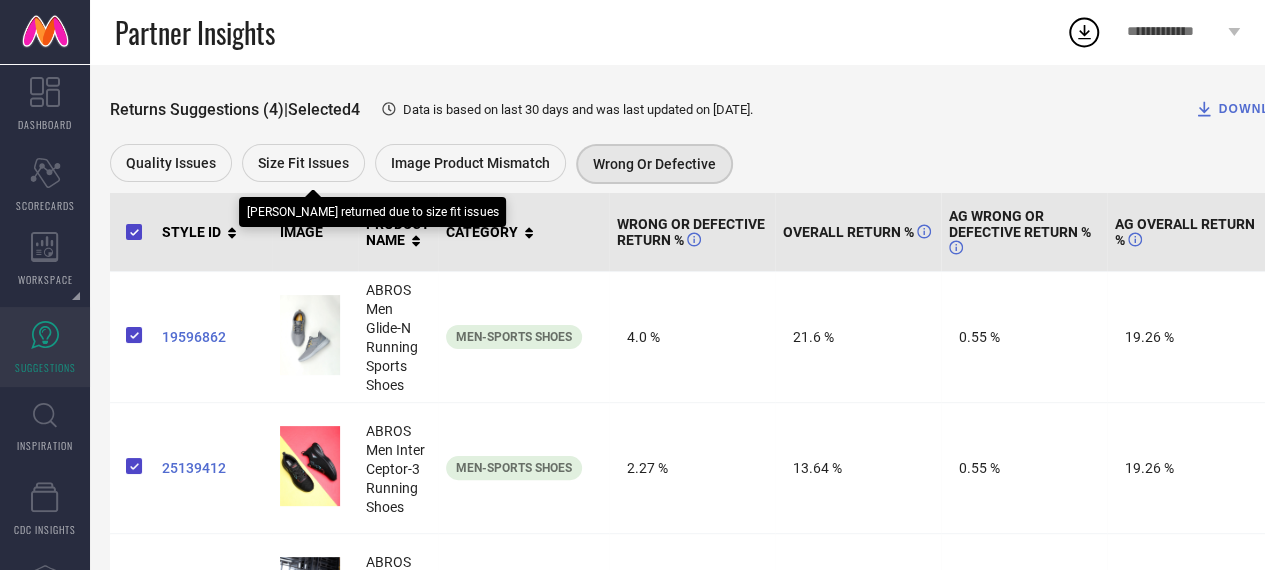 click on "Size fit issues" at bounding box center [303, 163] 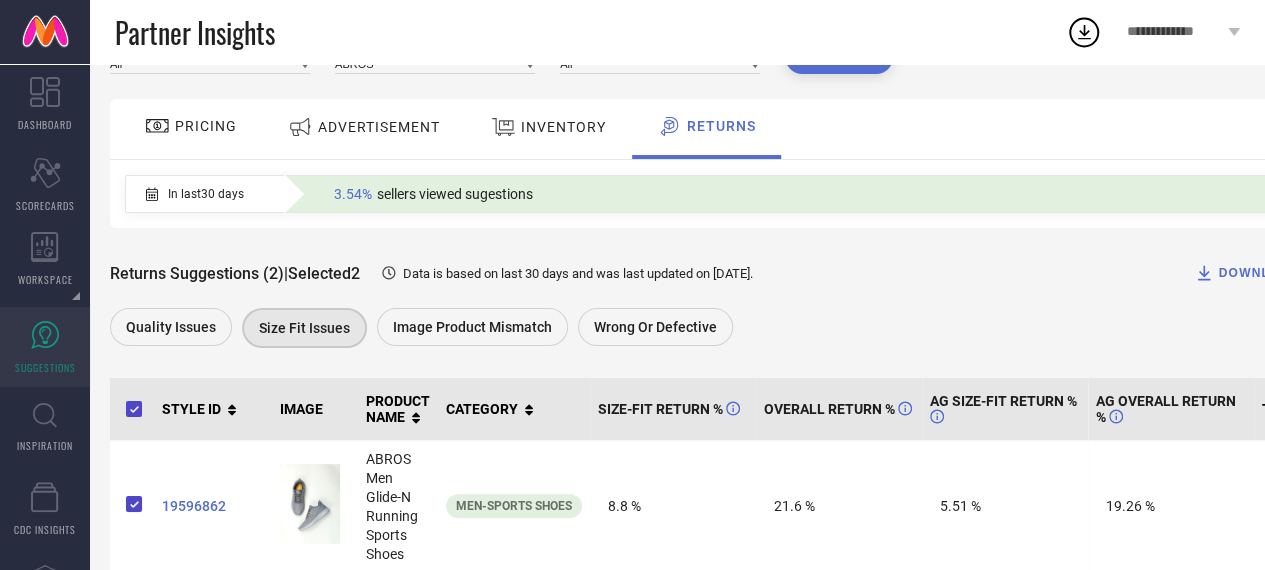 scroll, scrollTop: 0, scrollLeft: 0, axis: both 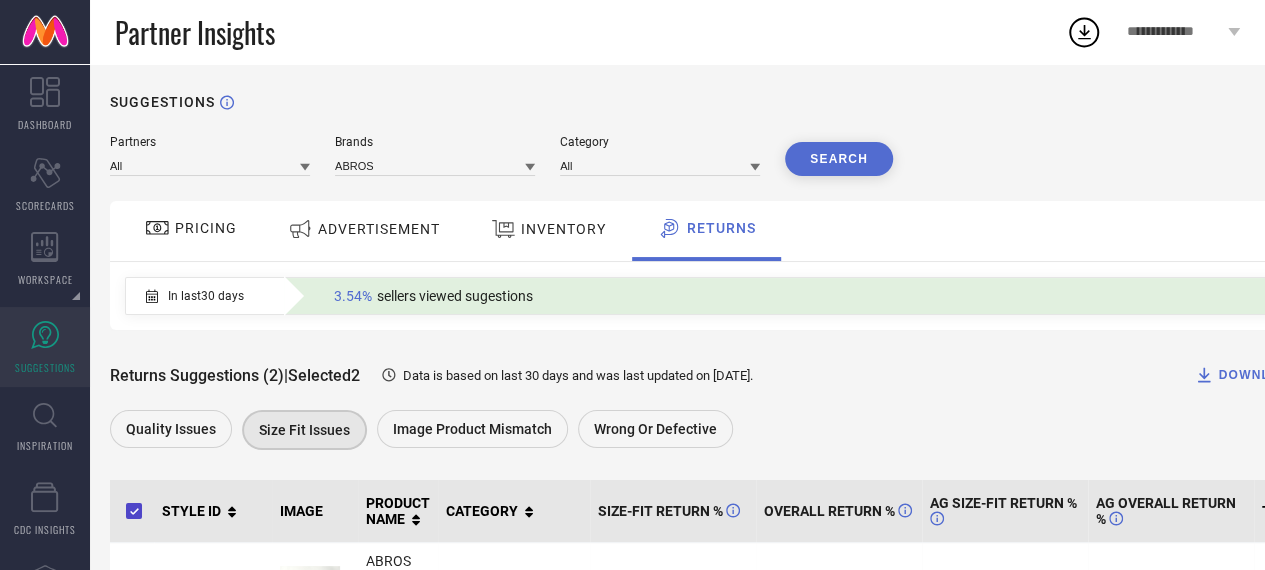 click on "3.54%  sellers viewed sugestions" at bounding box center [801, 296] 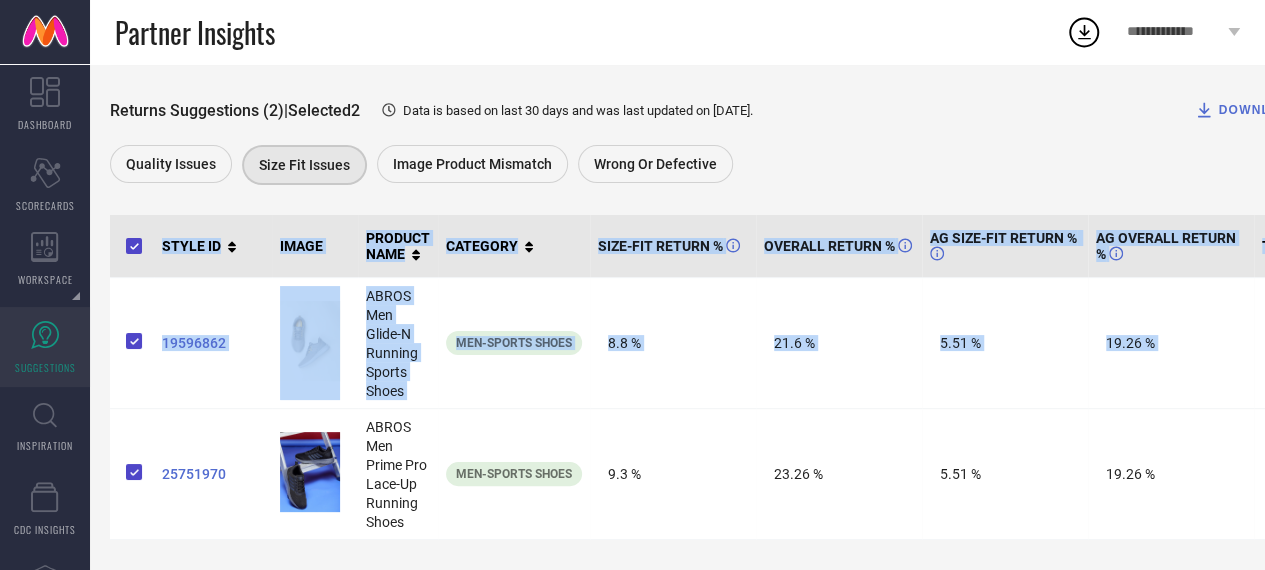 scroll, scrollTop: 287, scrollLeft: 105, axis: both 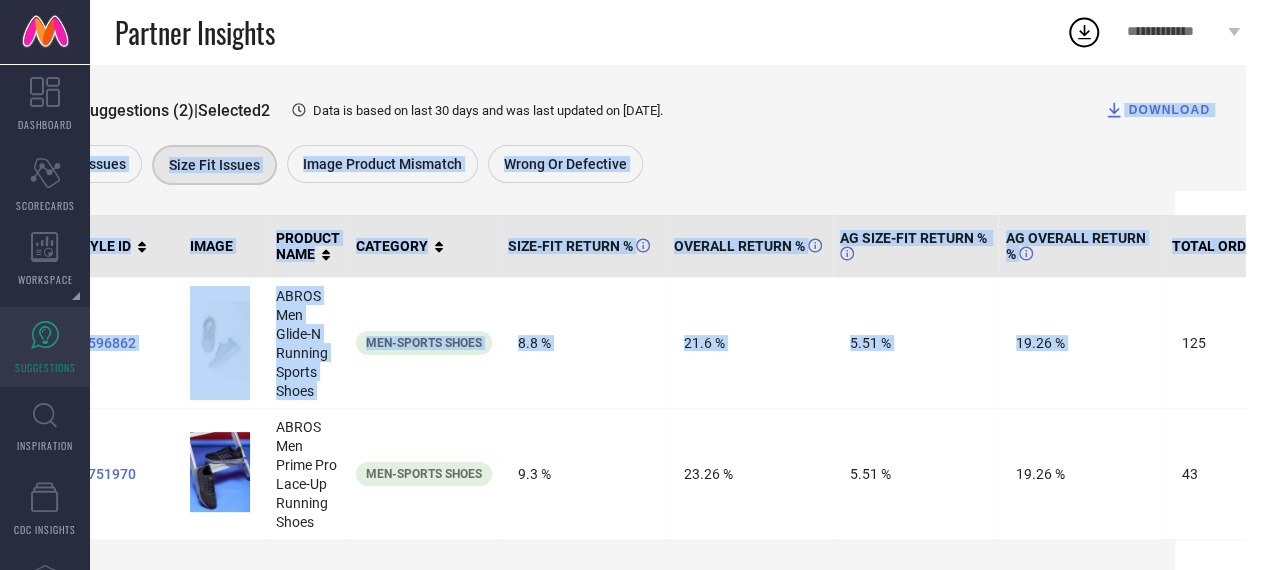 drag, startPoint x: 1263, startPoint y: 312, endPoint x: 1274, endPoint y: 71, distance: 241.2509 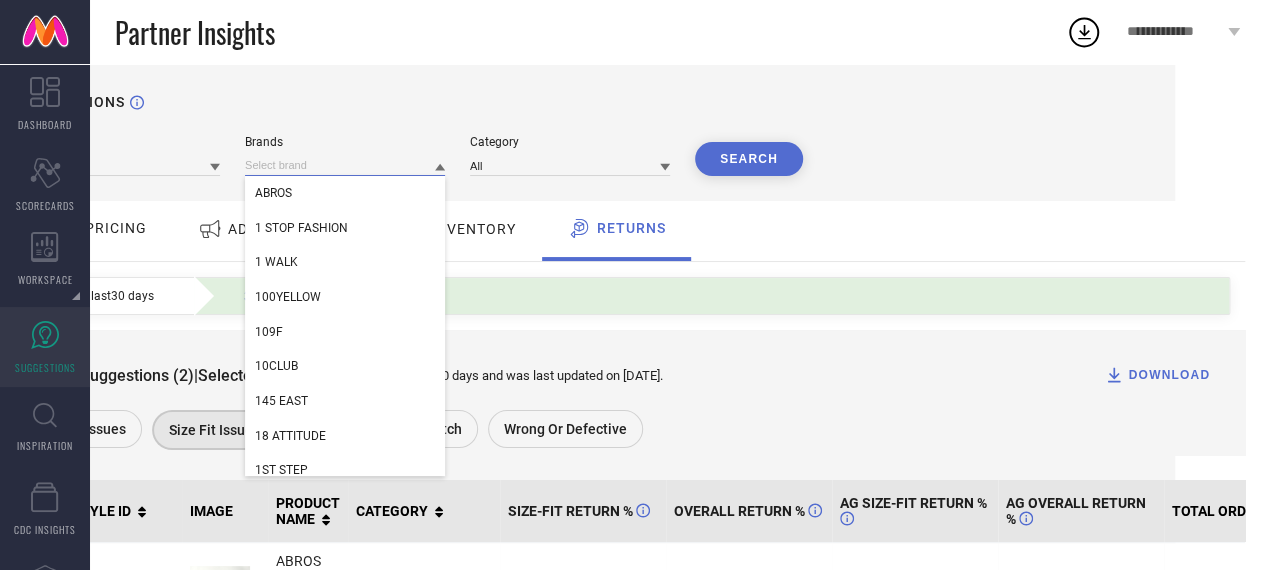 click at bounding box center [345, 165] 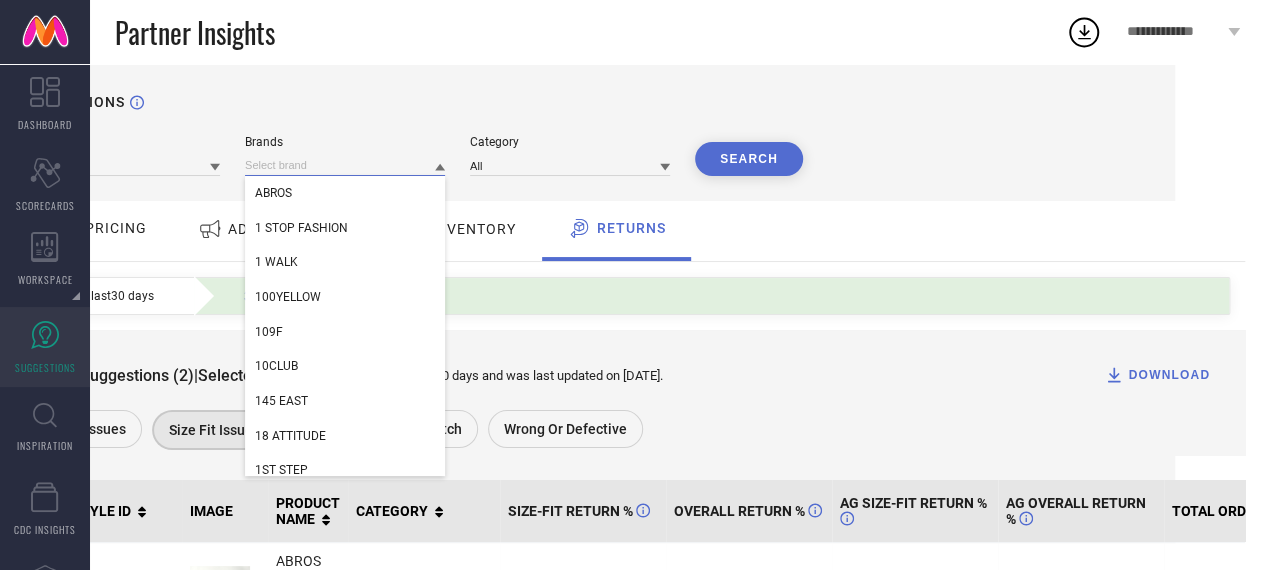 click at bounding box center [345, 165] 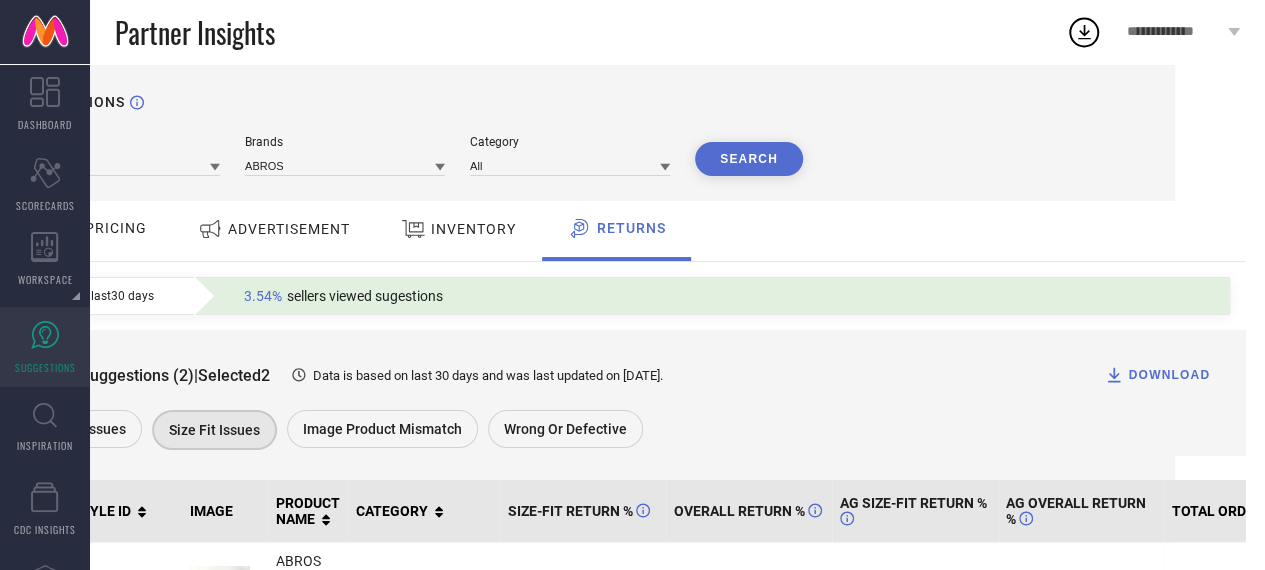 click on "ADVERTISEMENT" at bounding box center (274, 229) 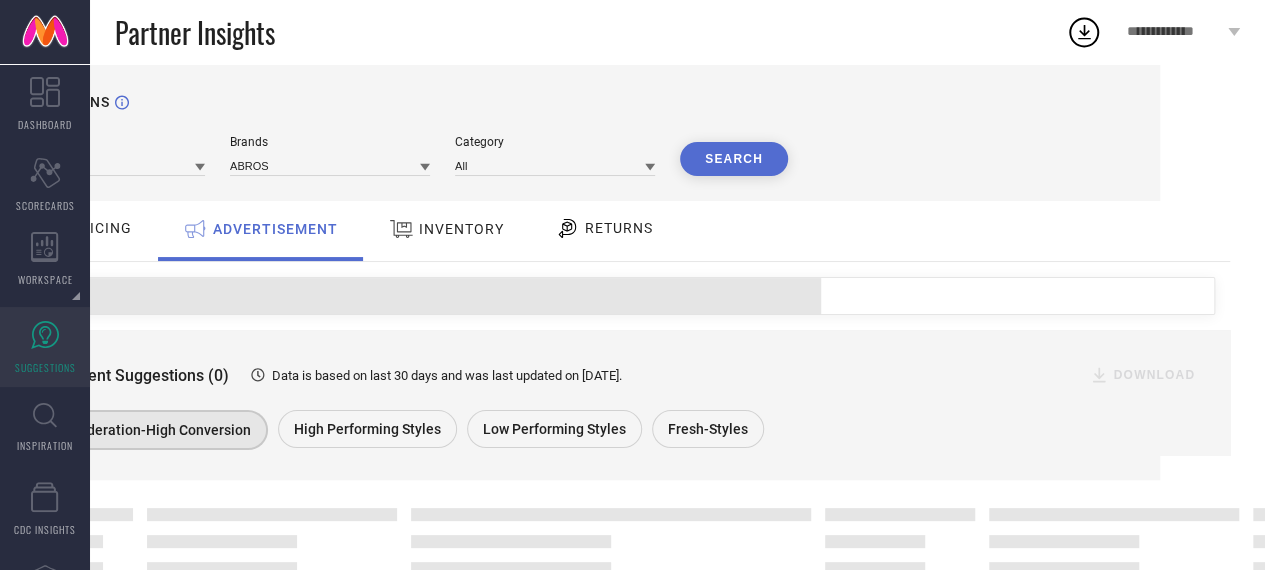 click on "Partners All Brands ABROS Category All Search PRICING ADVERTISEMENT INVENTORY RETURNS Advertisement Suggestions (0) Data is based on last 30 days and was last updated on   [DATE] .   DOWNLOAD Low Consideration-High Conversion High Performing Styles Low Performing Styles Fresh-Styles" at bounding box center [617, 387] 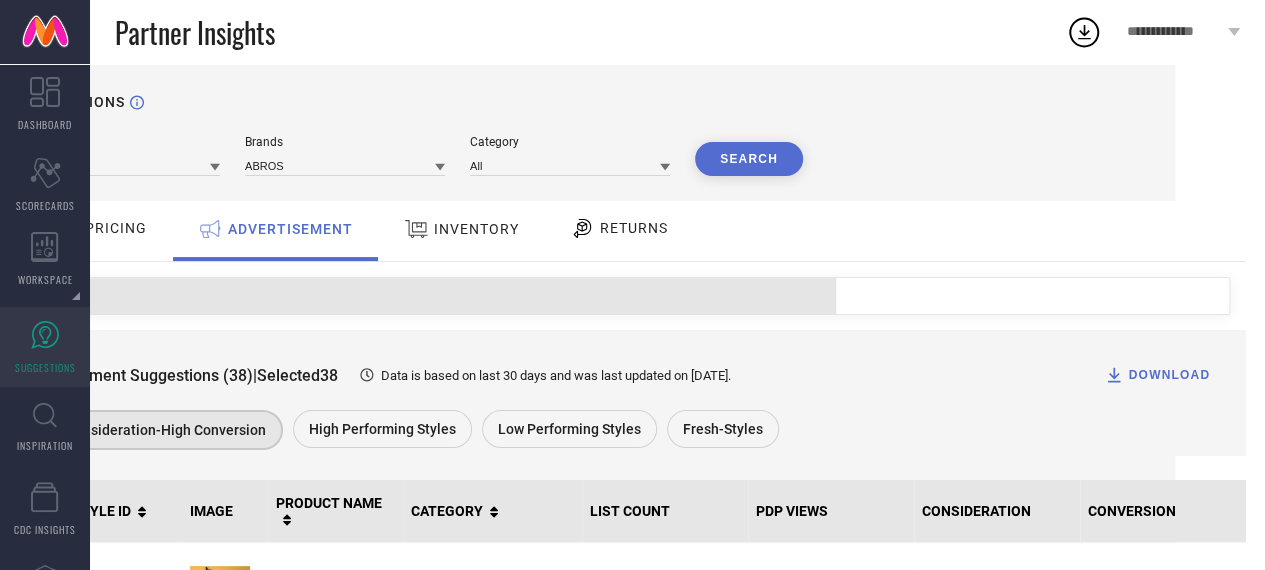 click 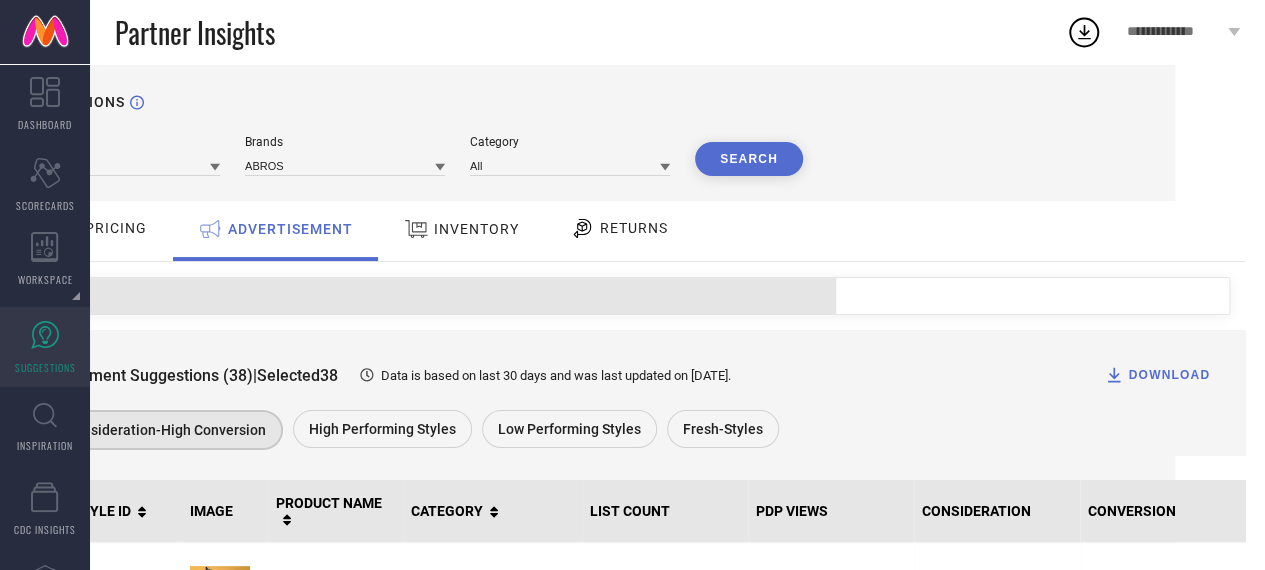 scroll, scrollTop: 0, scrollLeft: 0, axis: both 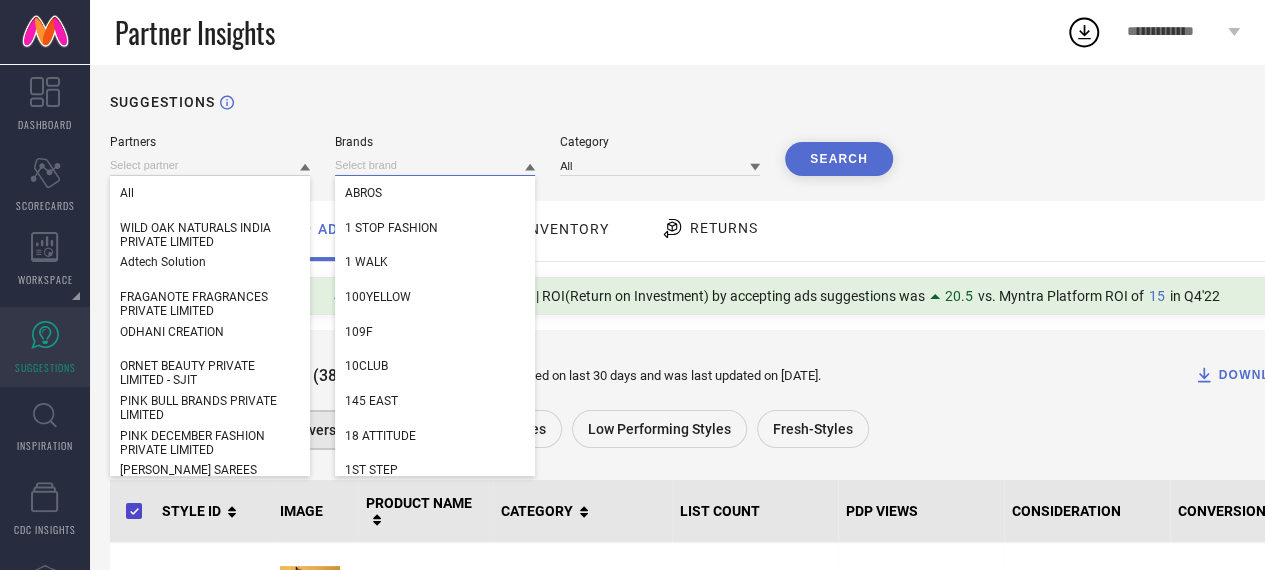 click at bounding box center [435, 165] 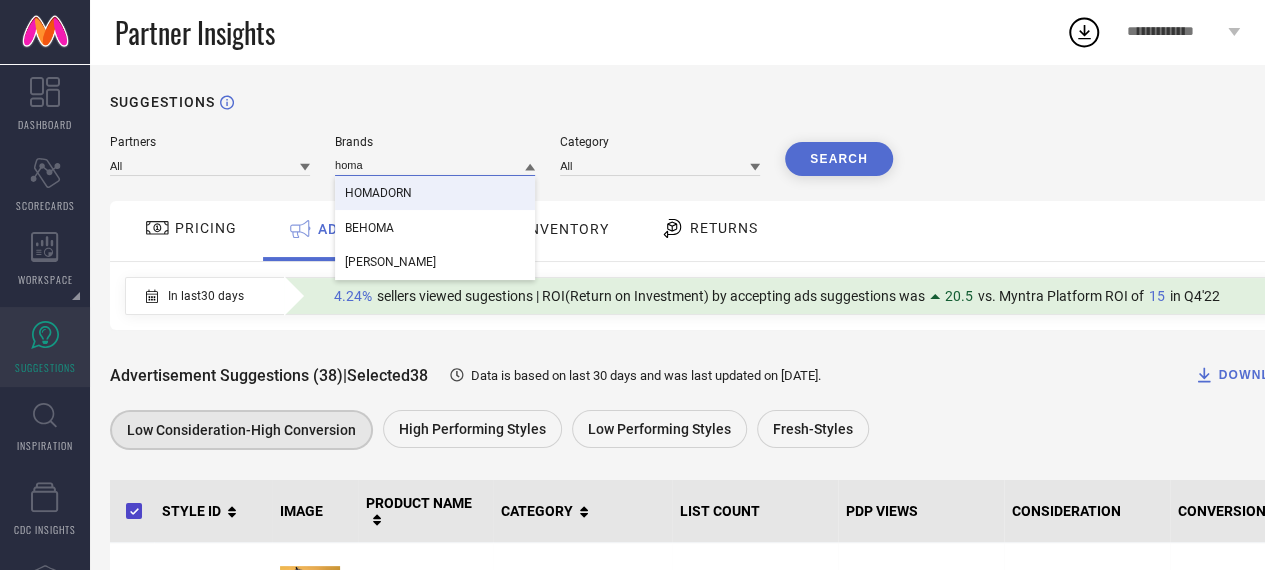 type on "homa" 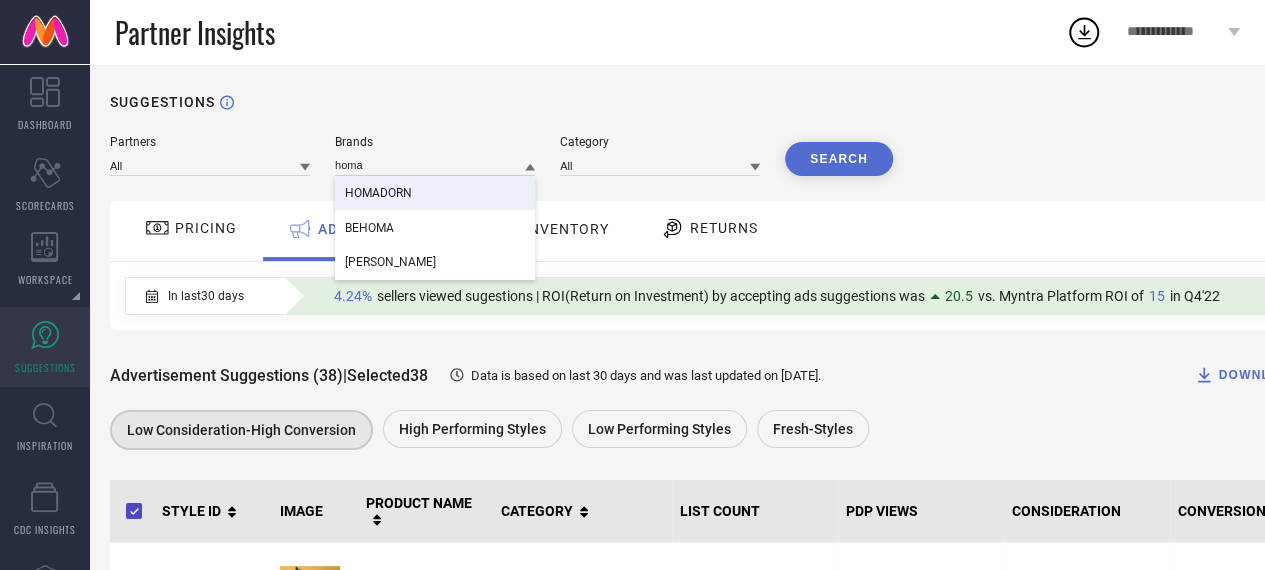 click on "HOMADORN" at bounding box center [435, 193] 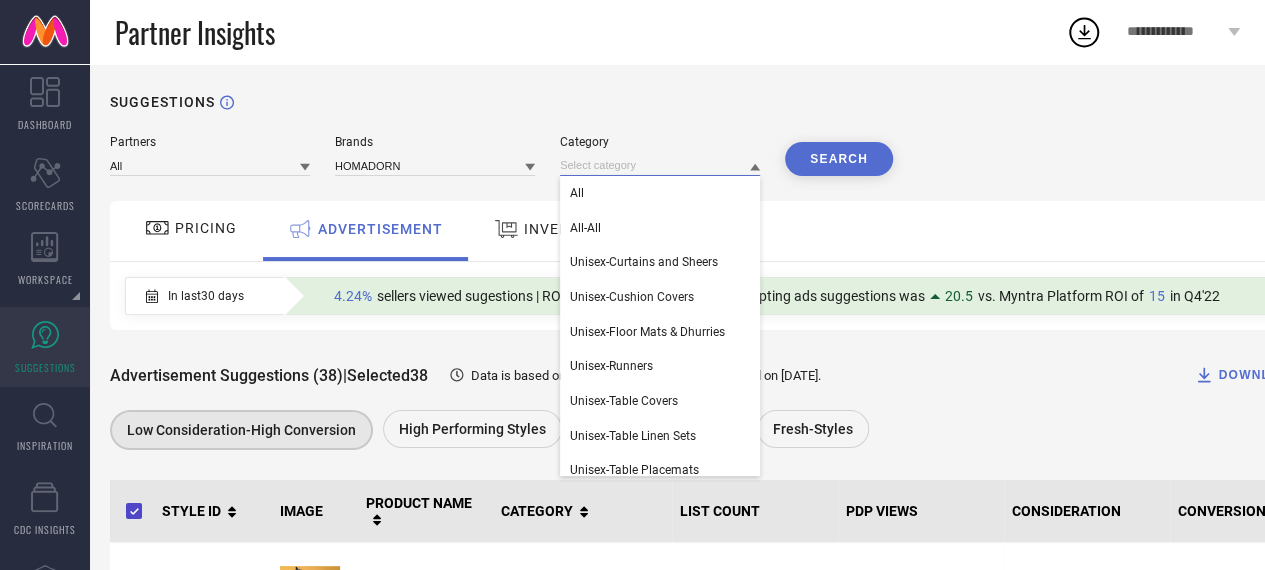 click at bounding box center [660, 165] 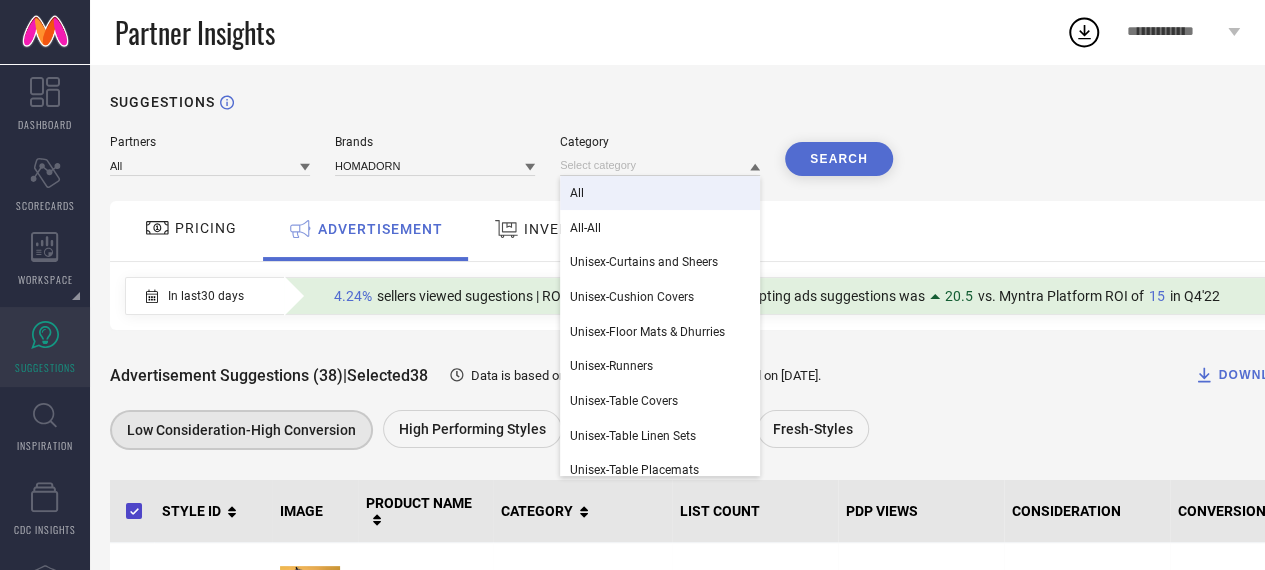 click on "All" at bounding box center [660, 193] 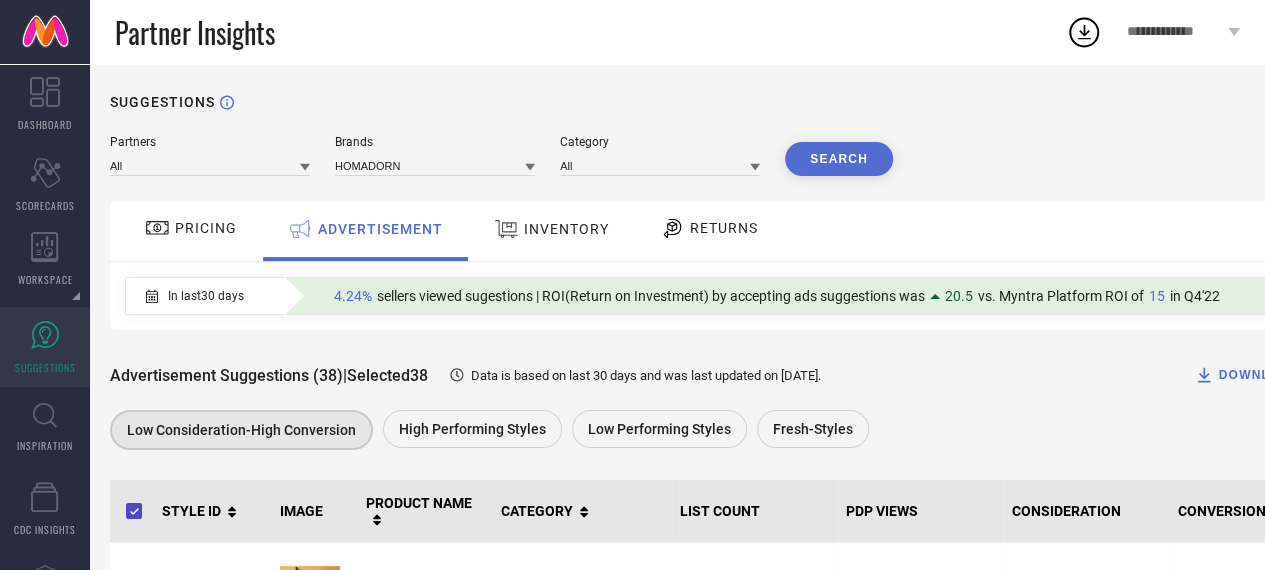 click on "Search" at bounding box center (839, 159) 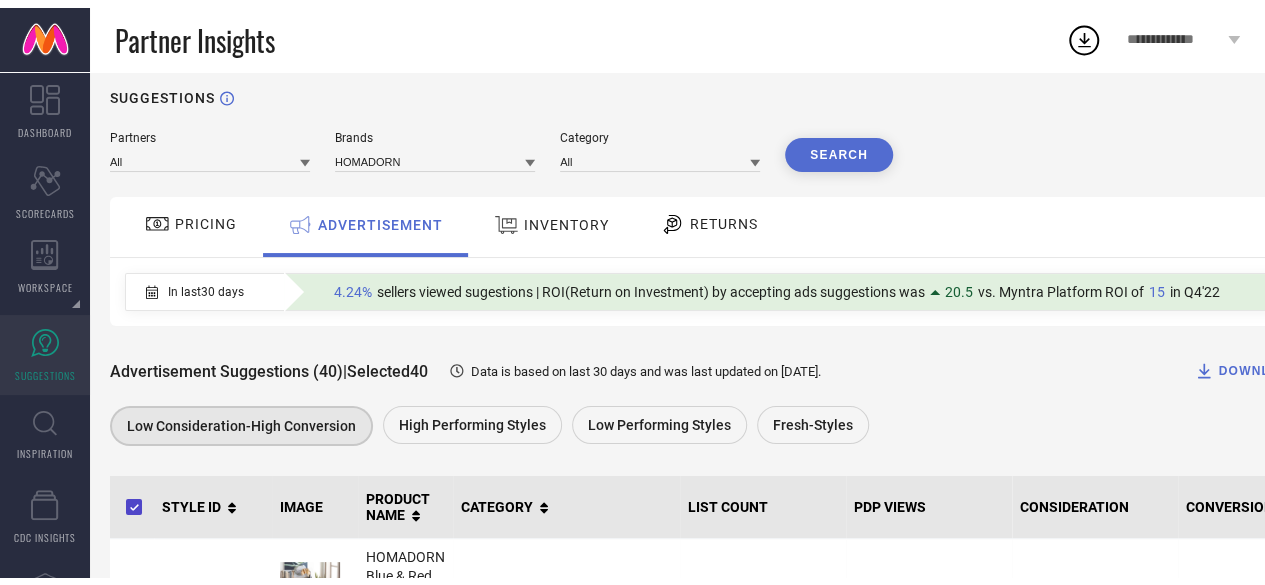 scroll, scrollTop: 0, scrollLeft: 0, axis: both 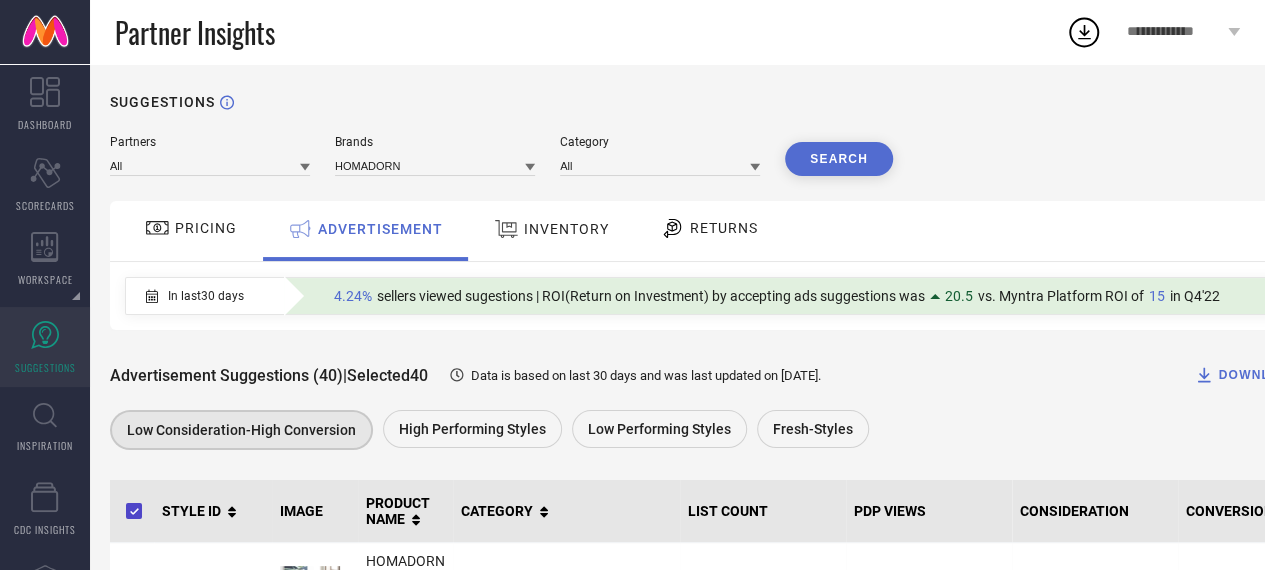 click on "PRICING" at bounding box center [191, 228] 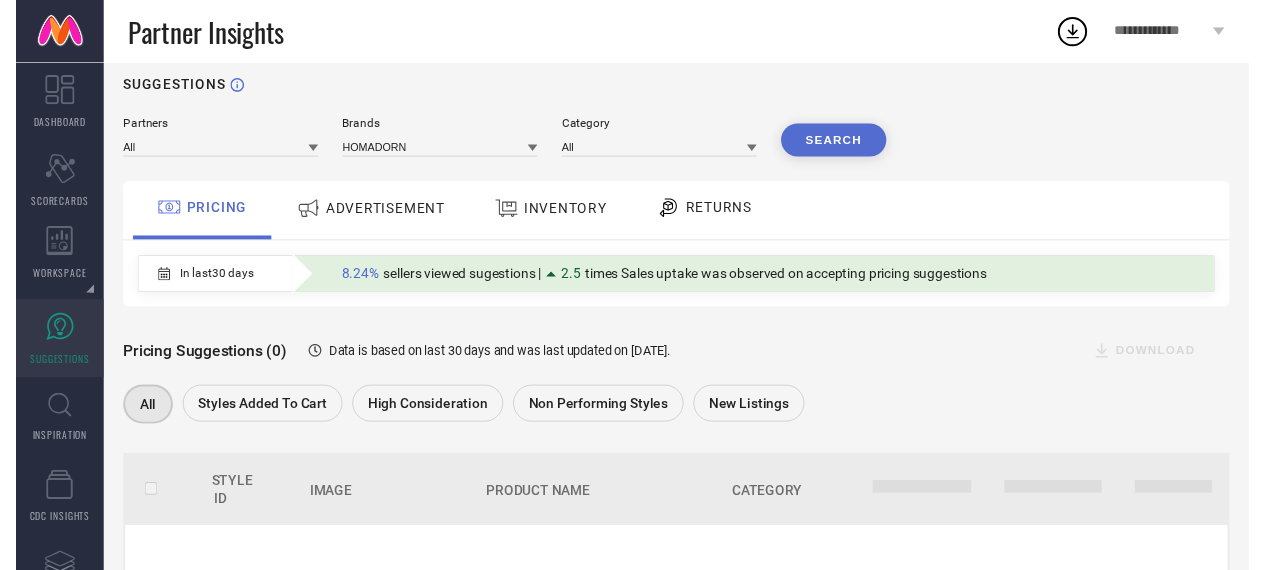 scroll, scrollTop: 17, scrollLeft: 0, axis: vertical 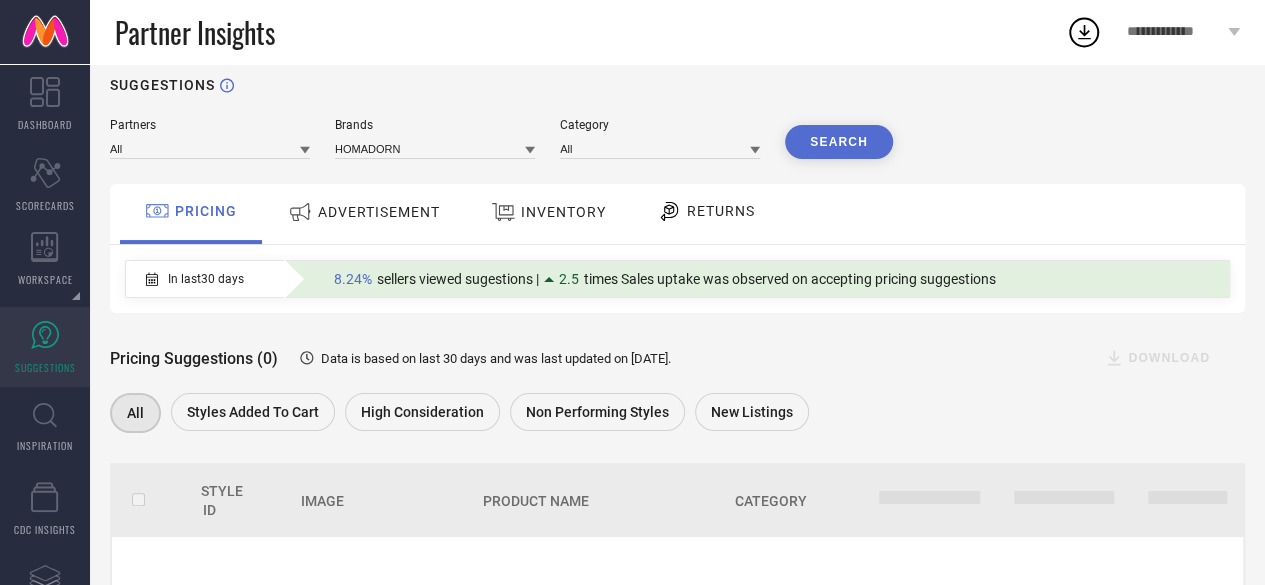 click on "ADVERTISEMENT" at bounding box center [364, 214] 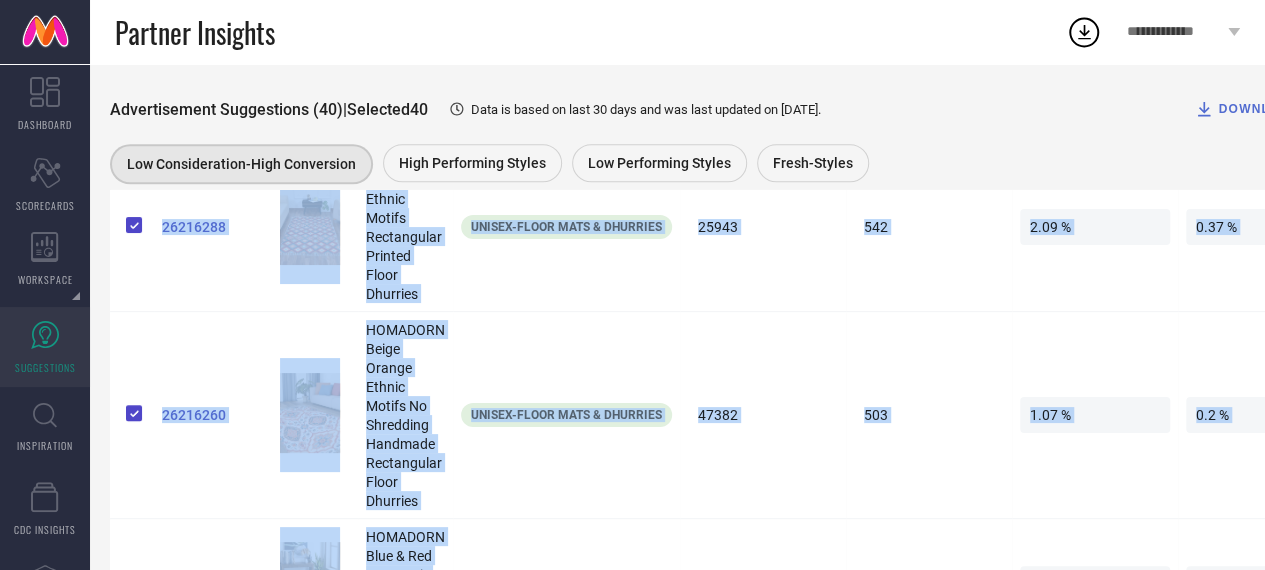 scroll, scrollTop: 1034, scrollLeft: 0, axis: vertical 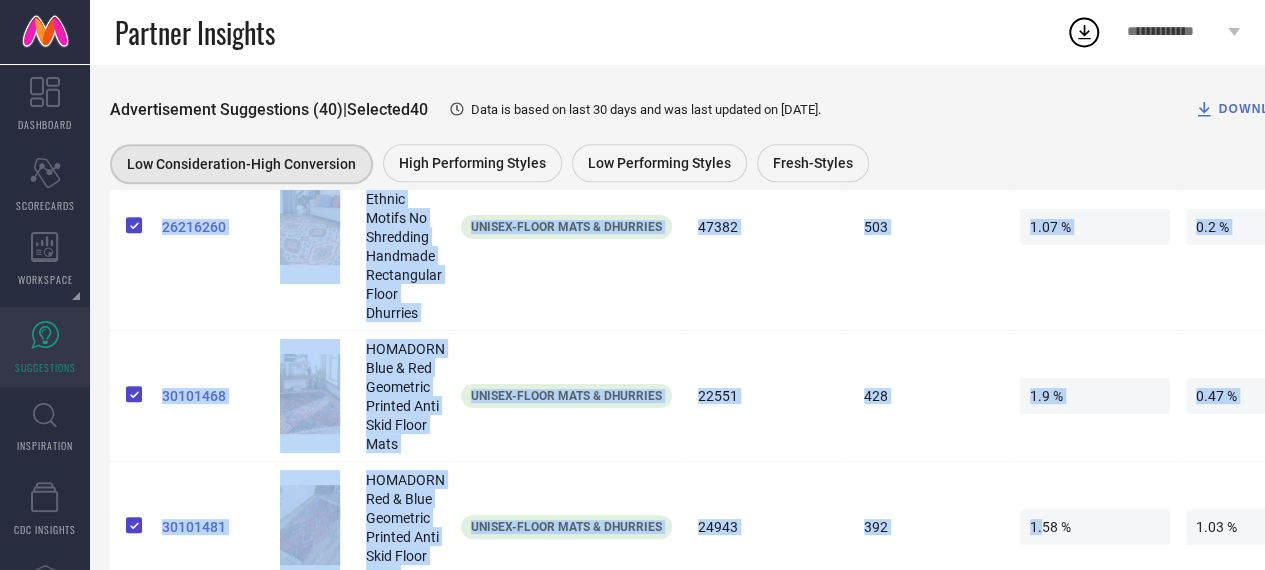 drag, startPoint x: 1004, startPoint y: 567, endPoint x: 1043, endPoint y: 580, distance: 41.109608 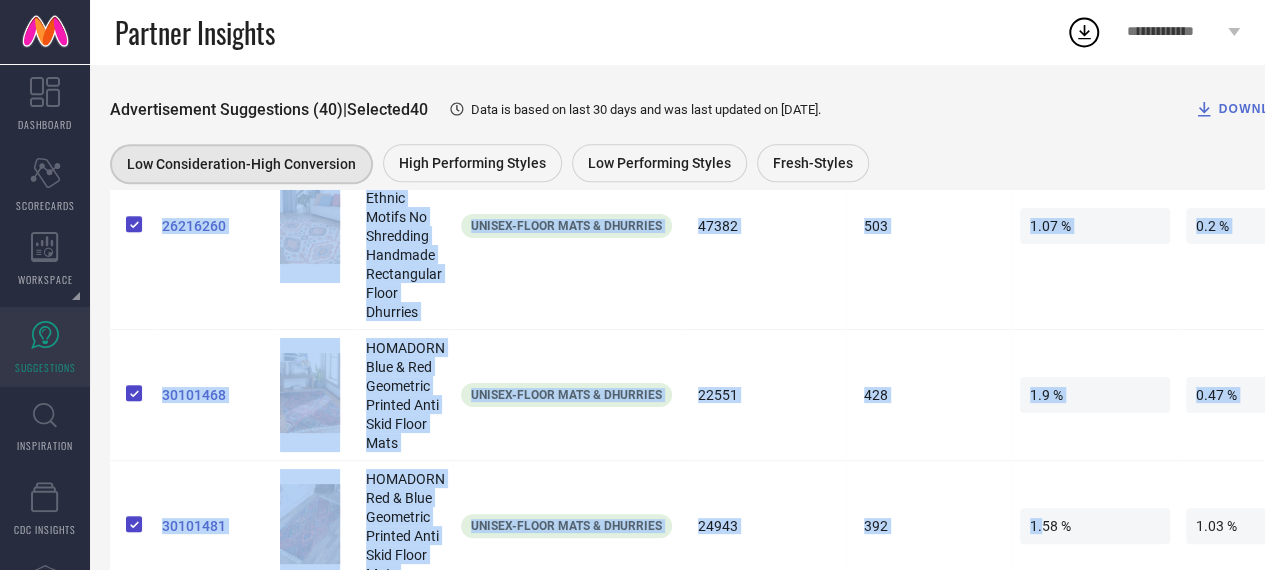 click on "**********" at bounding box center (632, -716) 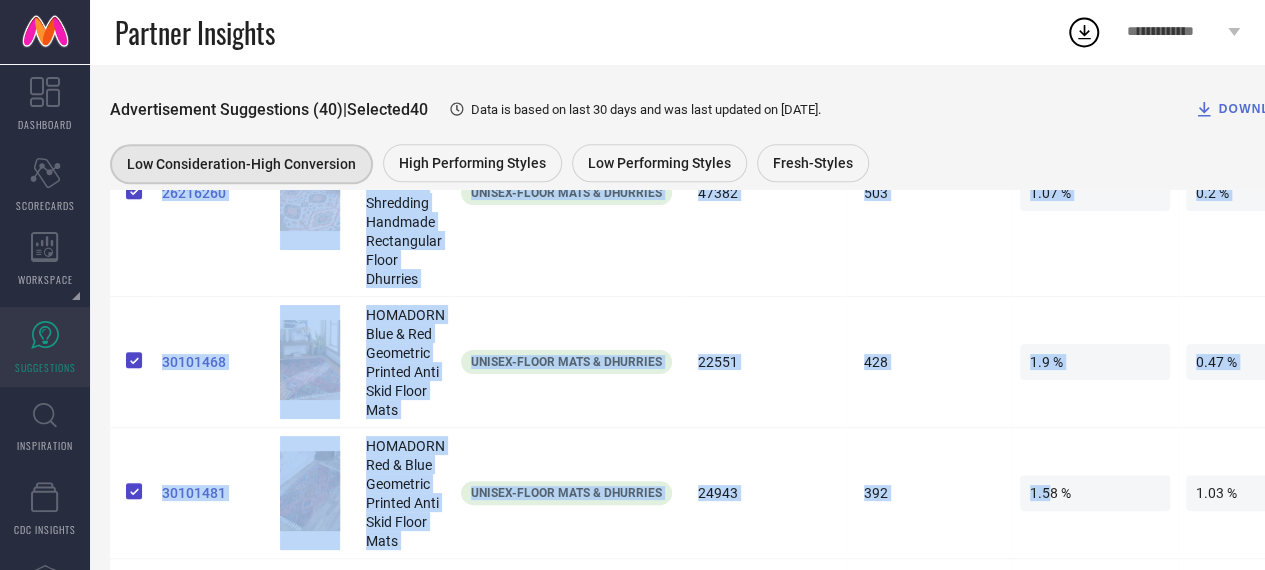 scroll, scrollTop: 1034, scrollLeft: 96, axis: both 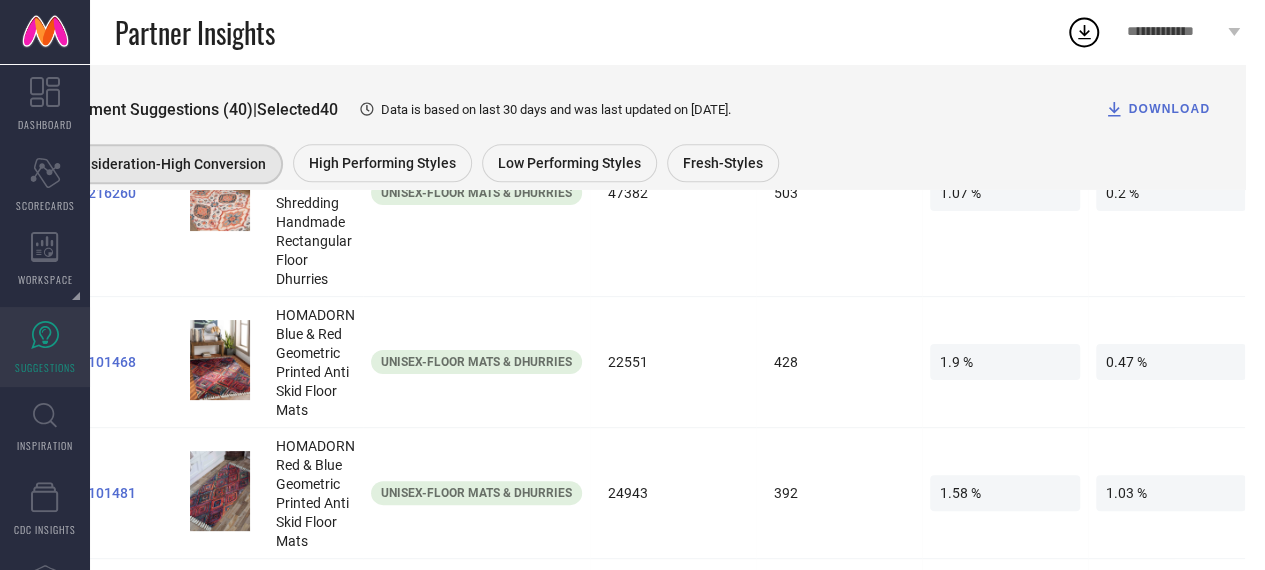 click on "SUGGESTIONS Partners All Brands HOMADORN Category All Search PRICING ADVERTISEMENT INVENTORY RETURNS In last  30   days   4.24%  sellers viewed sugestions  |  ROI(Return on Investment) by accepting ads suggestions was    20.5  vs. Myntra Platform ROI of  15  in Q4'22 Advertisement Suggestions (40)  |  Selected  40 Data is based on last 30 days and was last updated on   [DATE] .   DOWNLOAD Low Consideration-High Conversion High Performing Styles Low Performing Styles Fresh-Styles STYLE ID IMAGE PRODUCT NAME CATEGORY LIST COUNT PDP VIEWS CONSIDERATION CONVERSION 30101473 HOMADORN Blue & Red Geometric Printed Anti Skid Floor Mats Unisex-Floor Mats & Dhurries 43855 951 2.17 % 0.22 % 30101474 HOMADORN Blue & Red Geometric Printed Anti Skid Rectangular Floor Mat Unisex-Floor Mats & Dhurries 38451 858 2.24 % 0.94 % 30101471 HOMADORN Red & Blue Geometric Printed Anti Skid Floor Mats Unisex-Floor Mats & Dhurries 42377 685 1.62 % 0.73 % 26216288 Unisex-Floor Mats & Dhurries 25943 542 2.09 % 0.37 % 26216260 47382" at bounding box center (632, 2170) 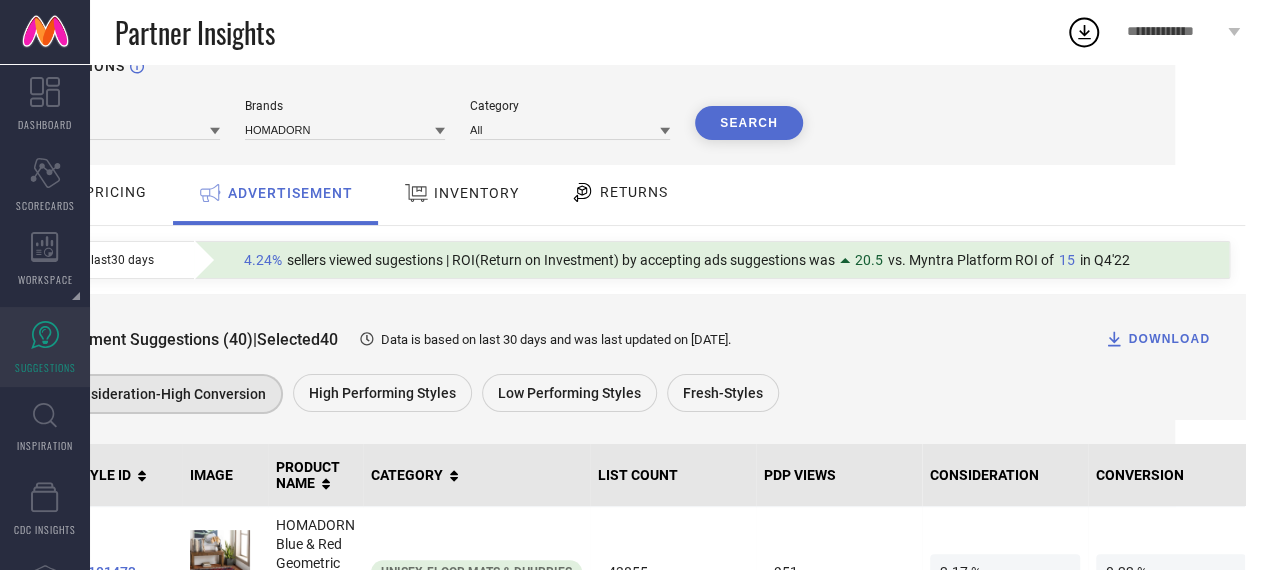 scroll, scrollTop: 33, scrollLeft: 96, axis: both 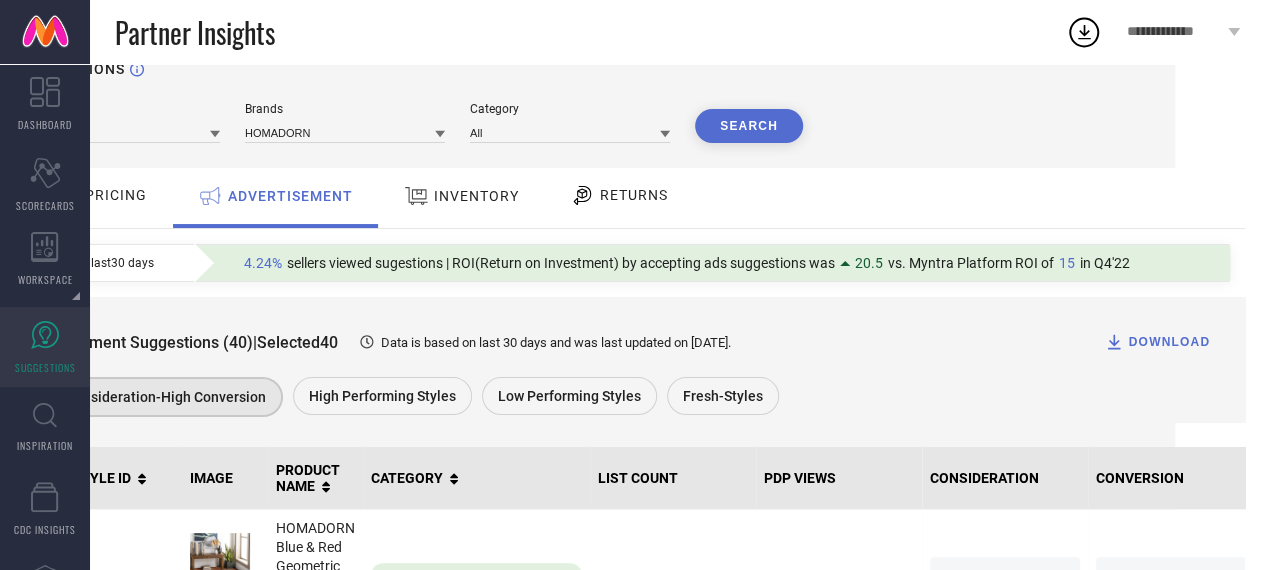 click on "INVENTORY" at bounding box center (476, 196) 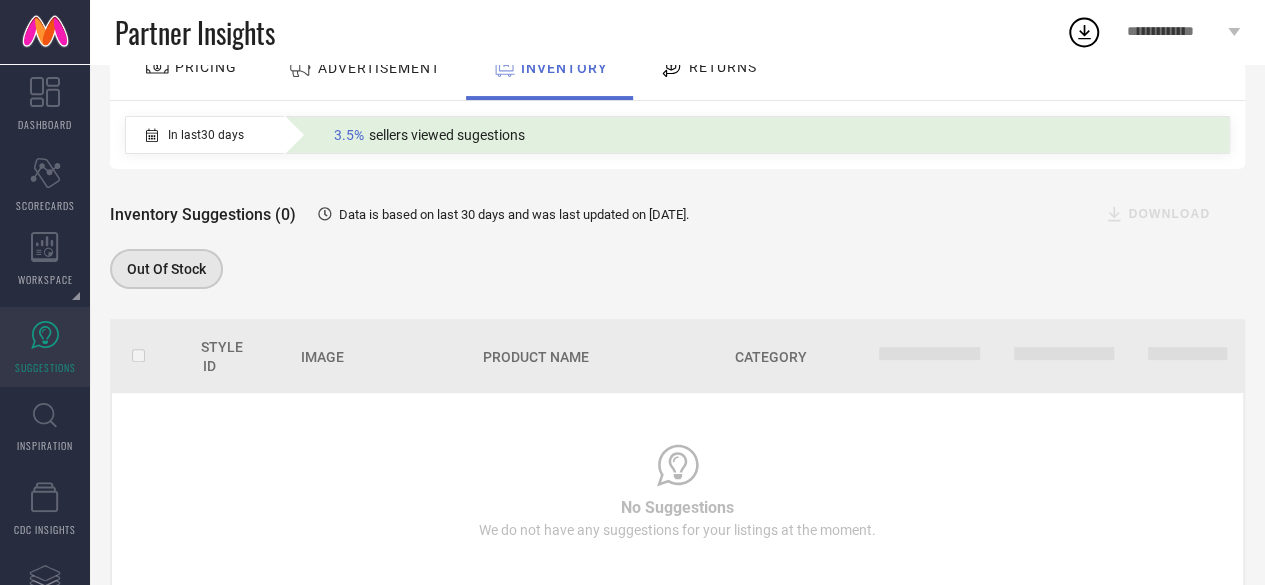 scroll, scrollTop: 163, scrollLeft: 0, axis: vertical 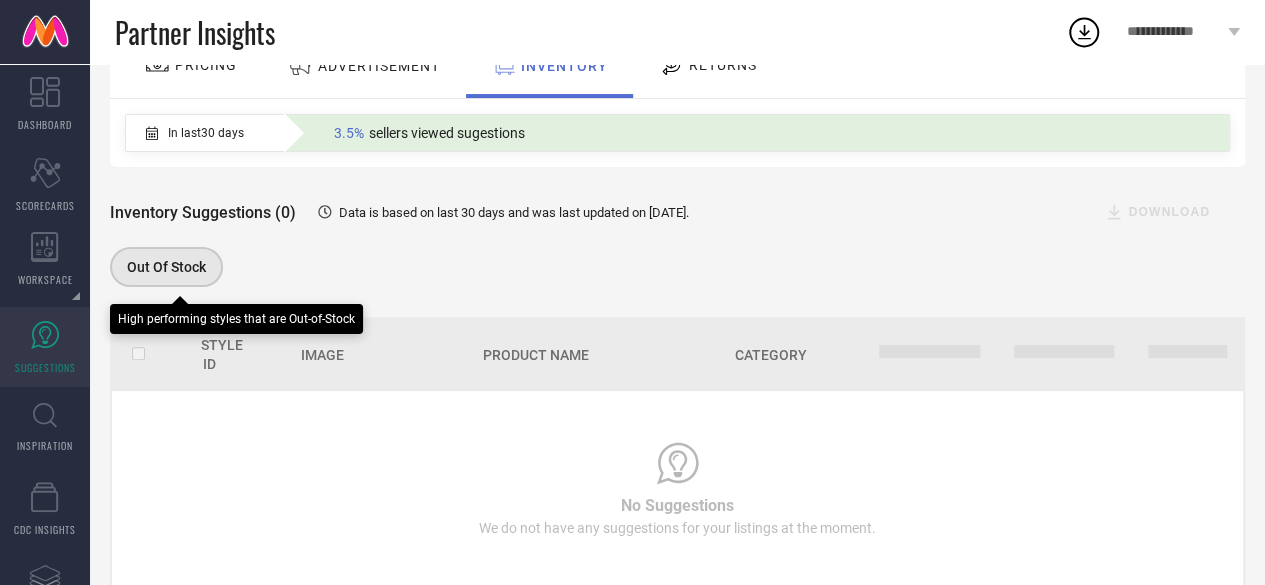 click on "Out Of Stock" at bounding box center [166, 267] 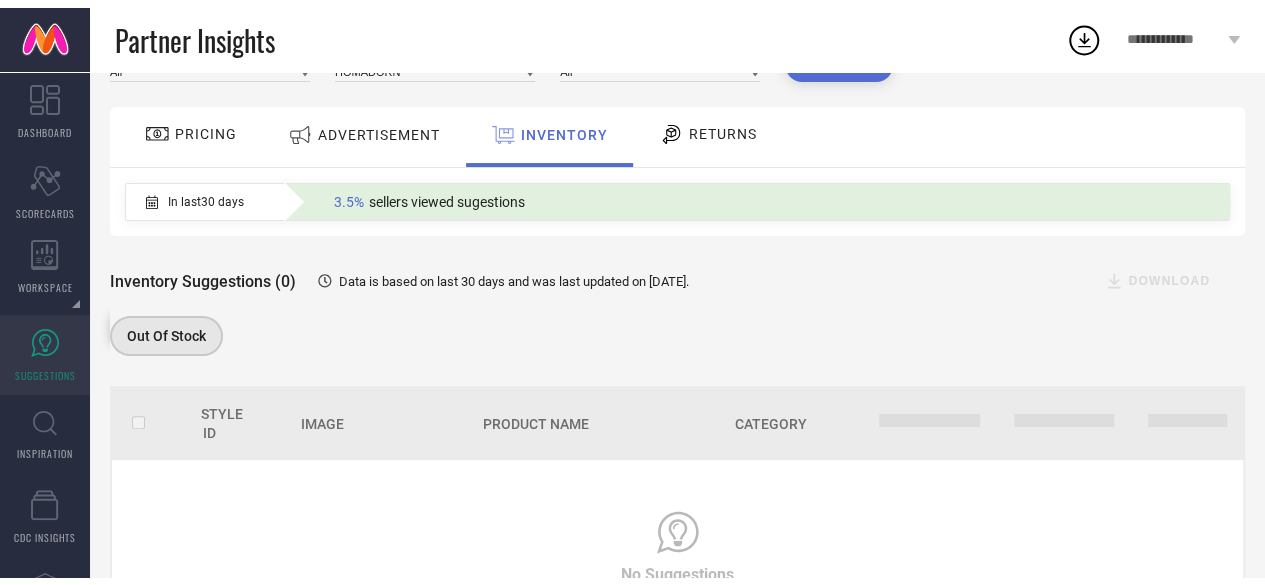 scroll, scrollTop: 163, scrollLeft: 0, axis: vertical 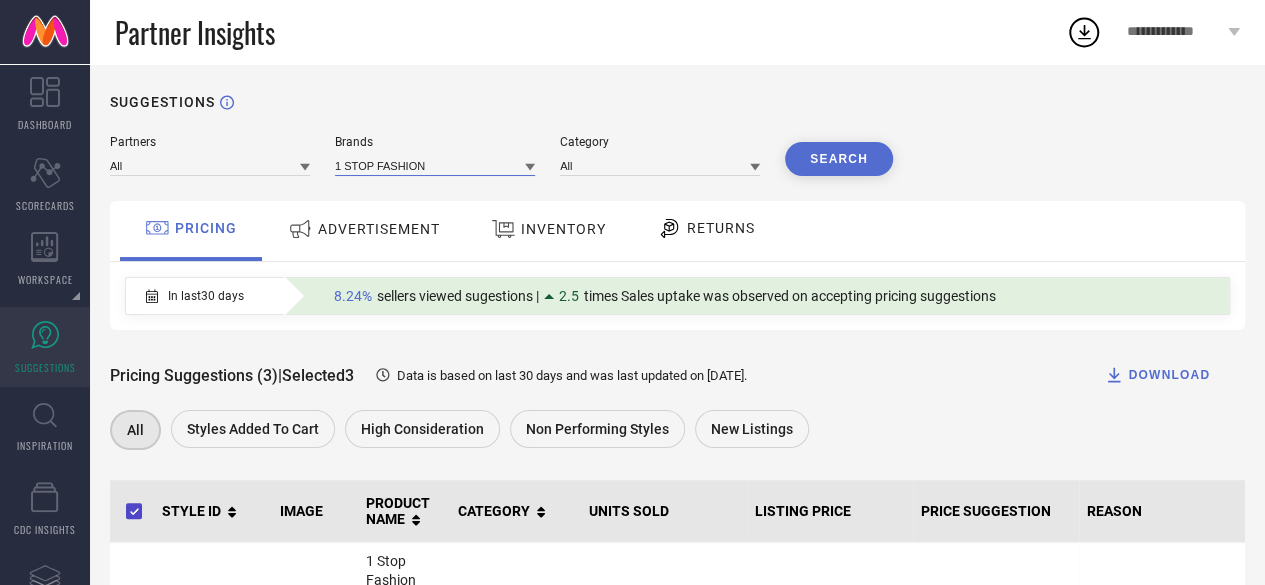 click at bounding box center [435, 165] 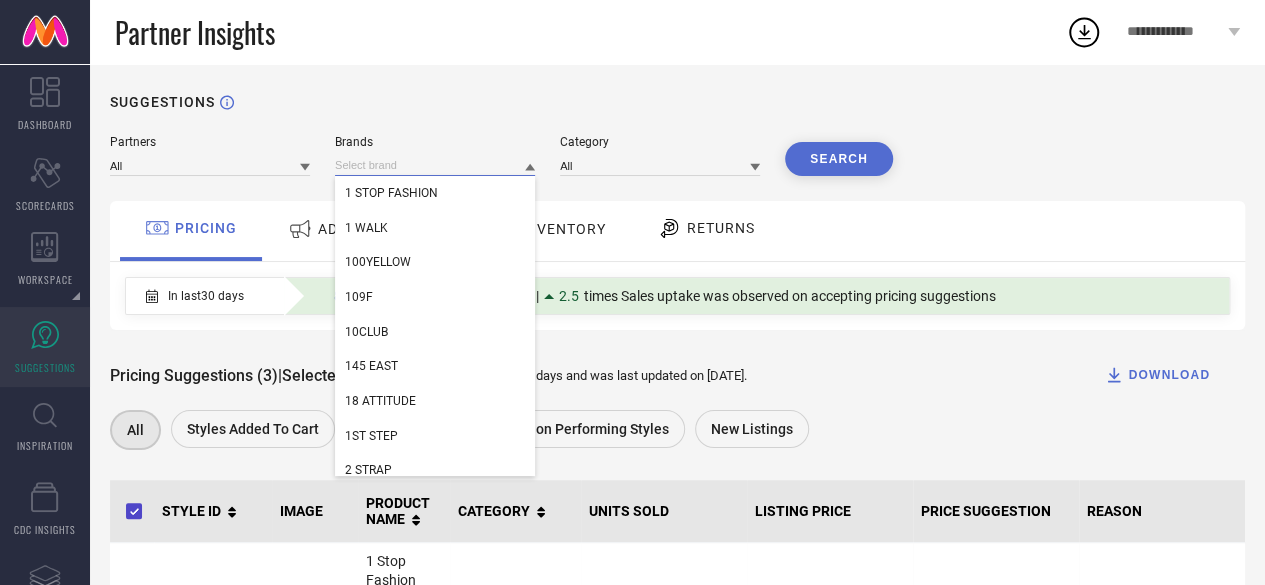 click at bounding box center (435, 165) 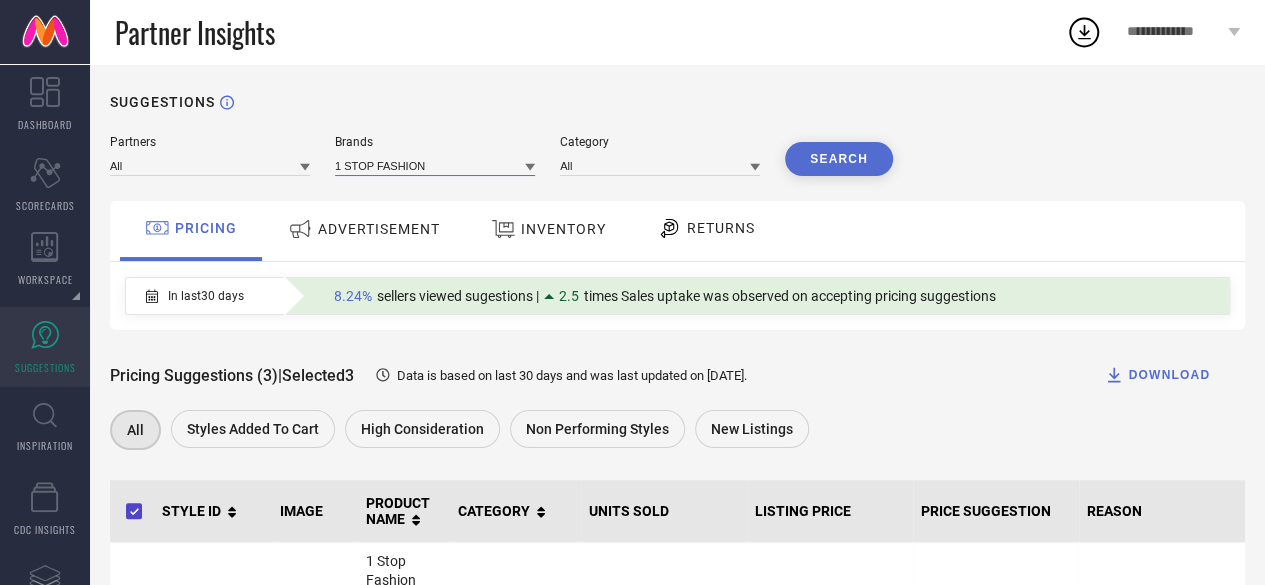 click at bounding box center [435, 165] 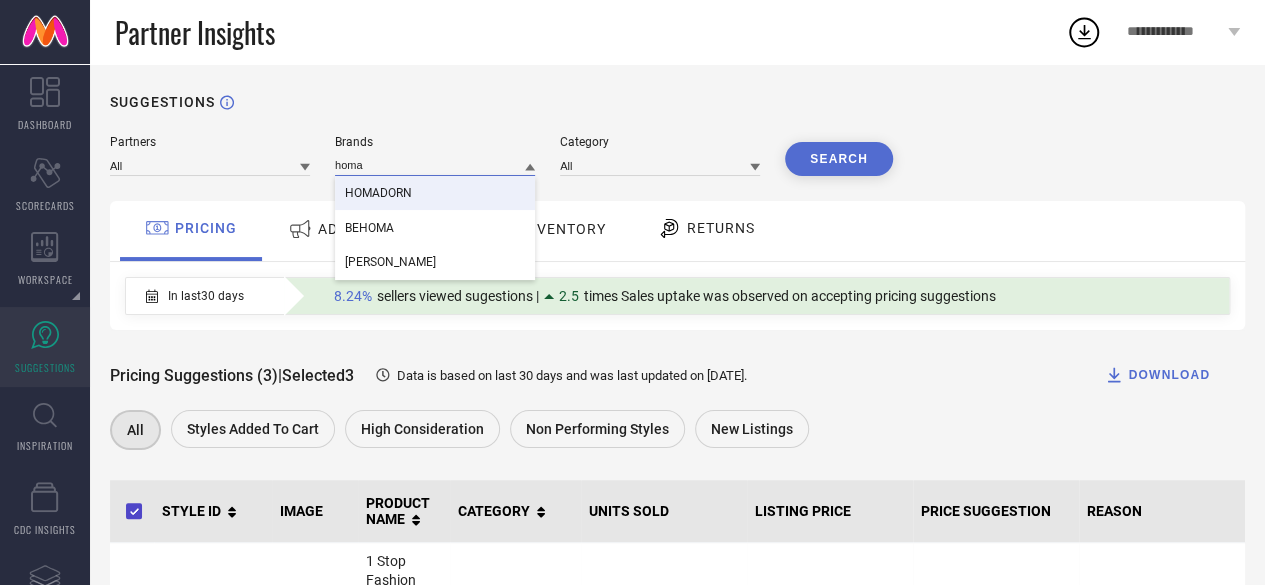 type on "homa" 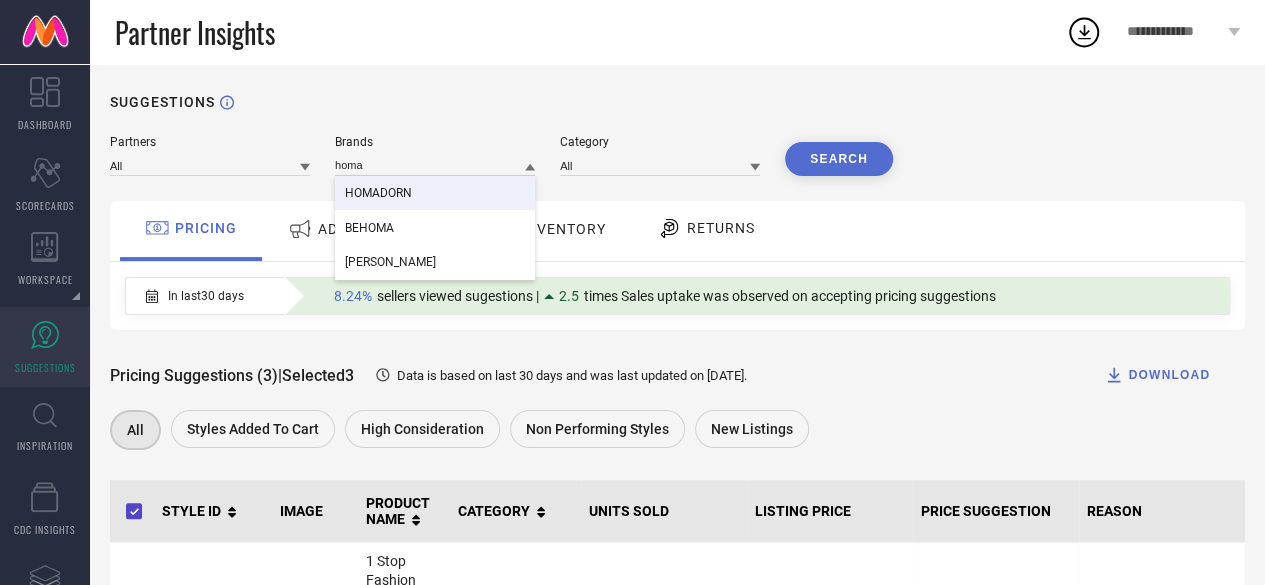 click on "HOMADORN" at bounding box center [435, 193] 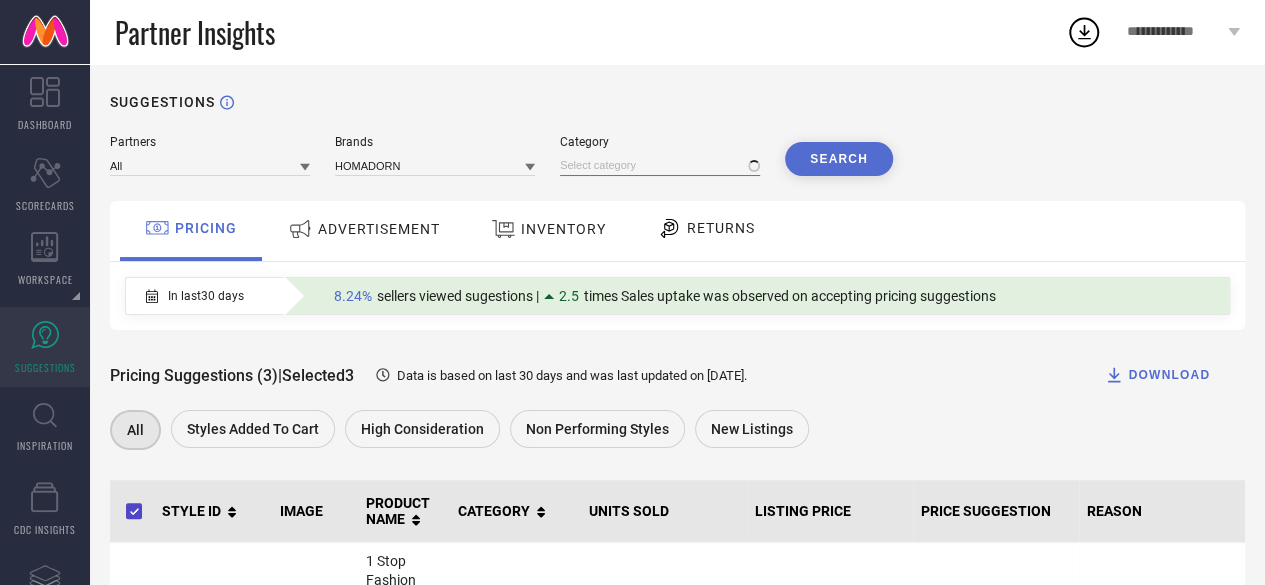 click at bounding box center [660, 165] 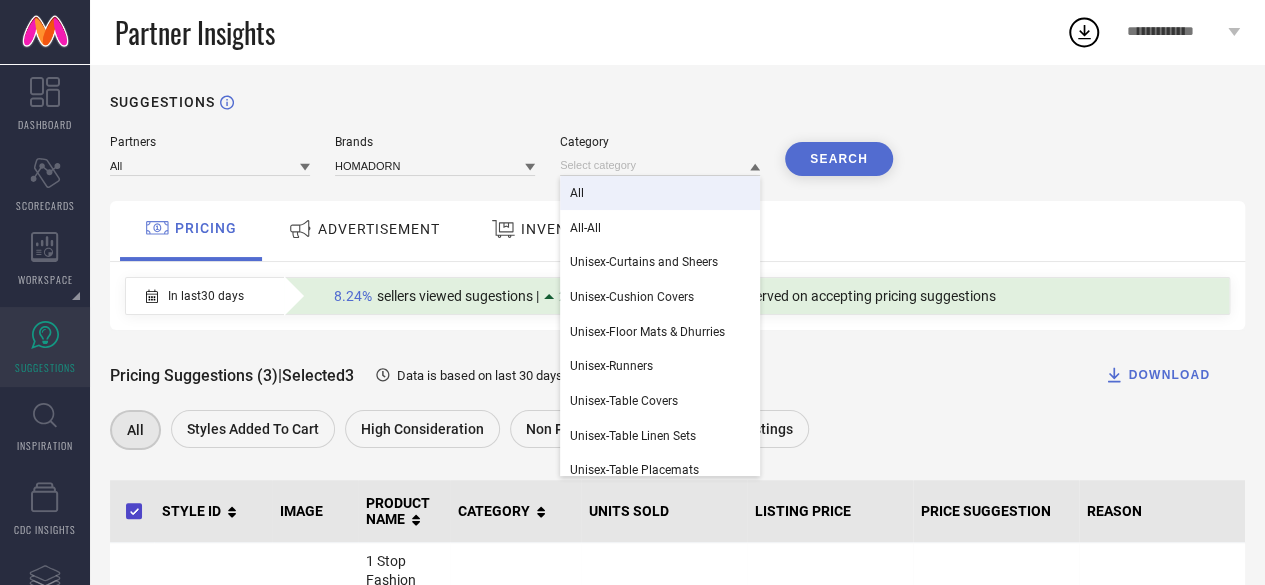click on "All" at bounding box center (660, 193) 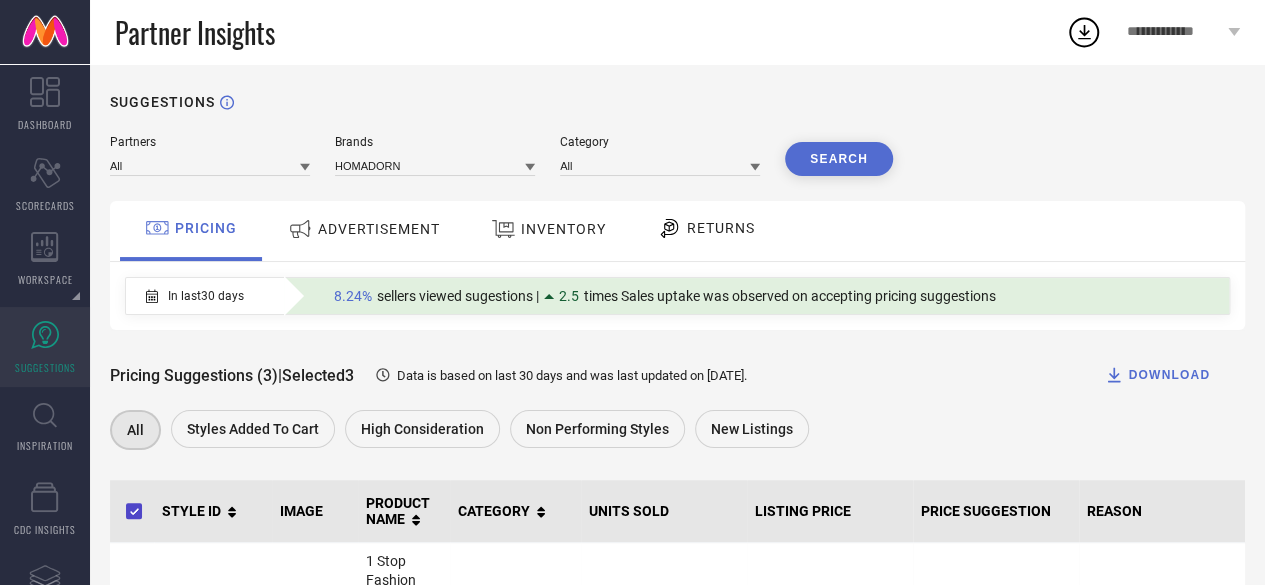 click on "Search" at bounding box center (839, 159) 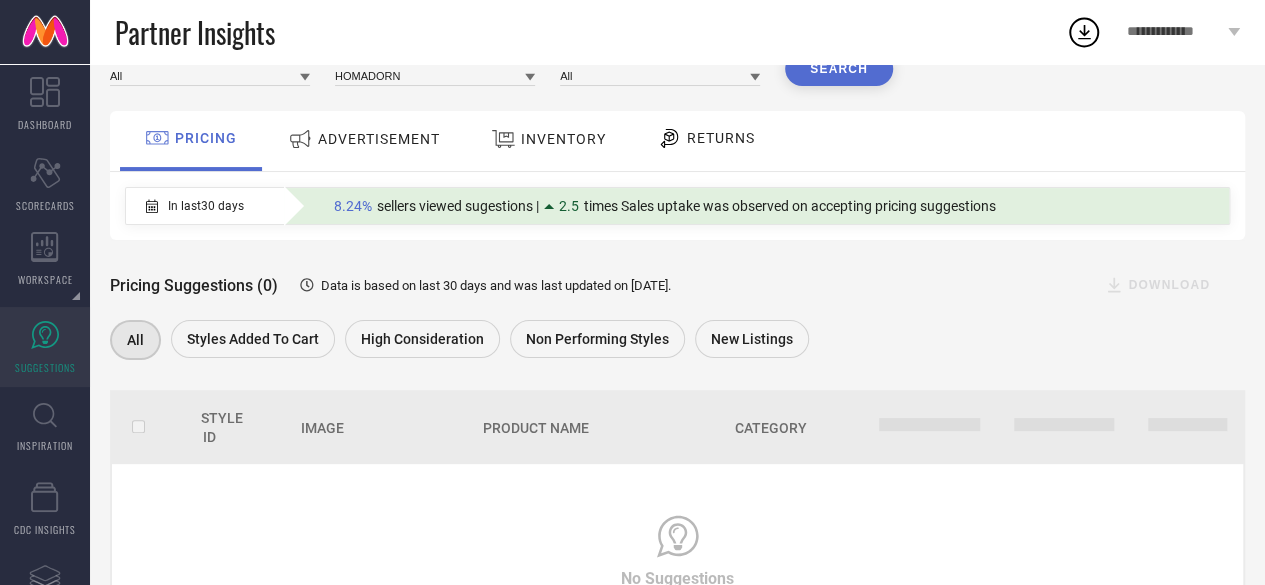 scroll, scrollTop: 89, scrollLeft: 0, axis: vertical 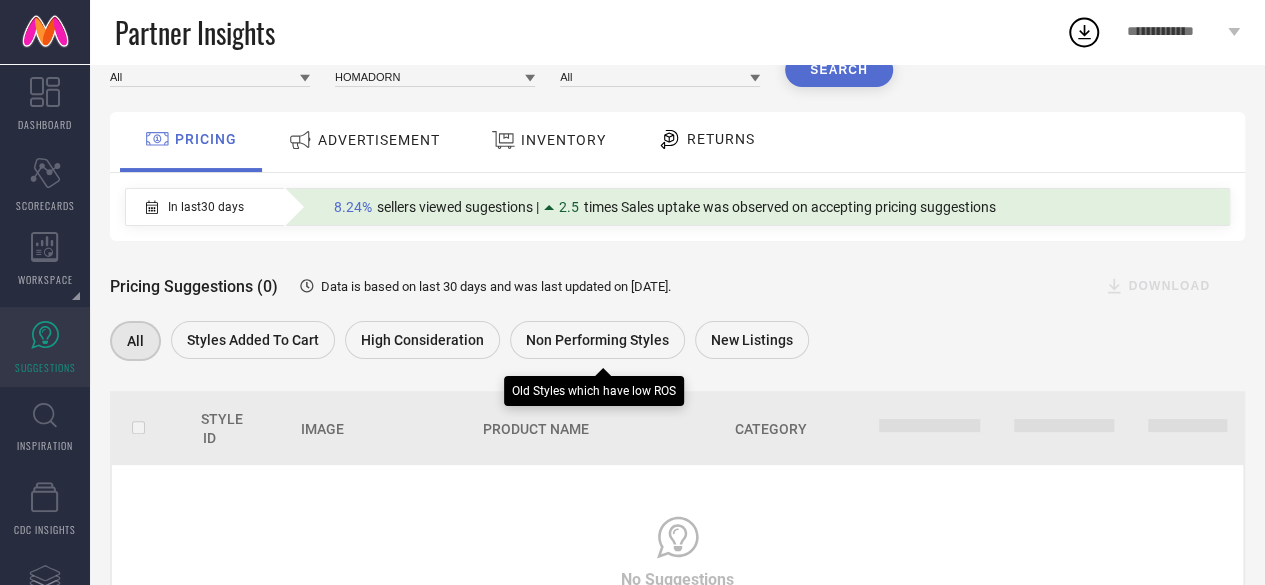 click on "Non Performing Styles" at bounding box center [597, 340] 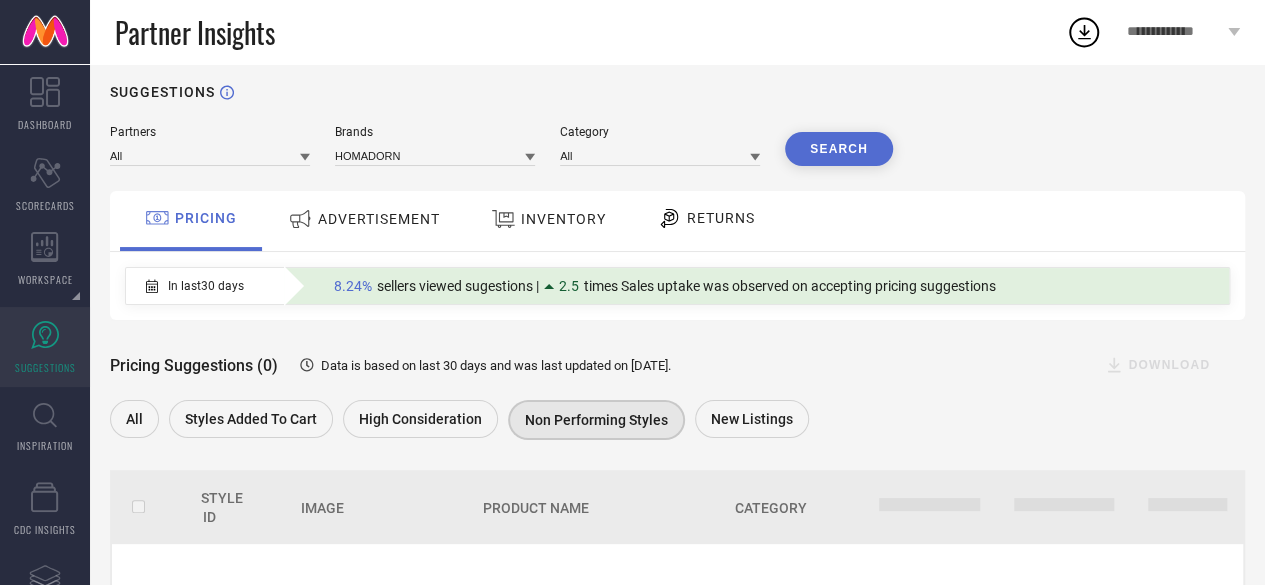 scroll, scrollTop: 9, scrollLeft: 0, axis: vertical 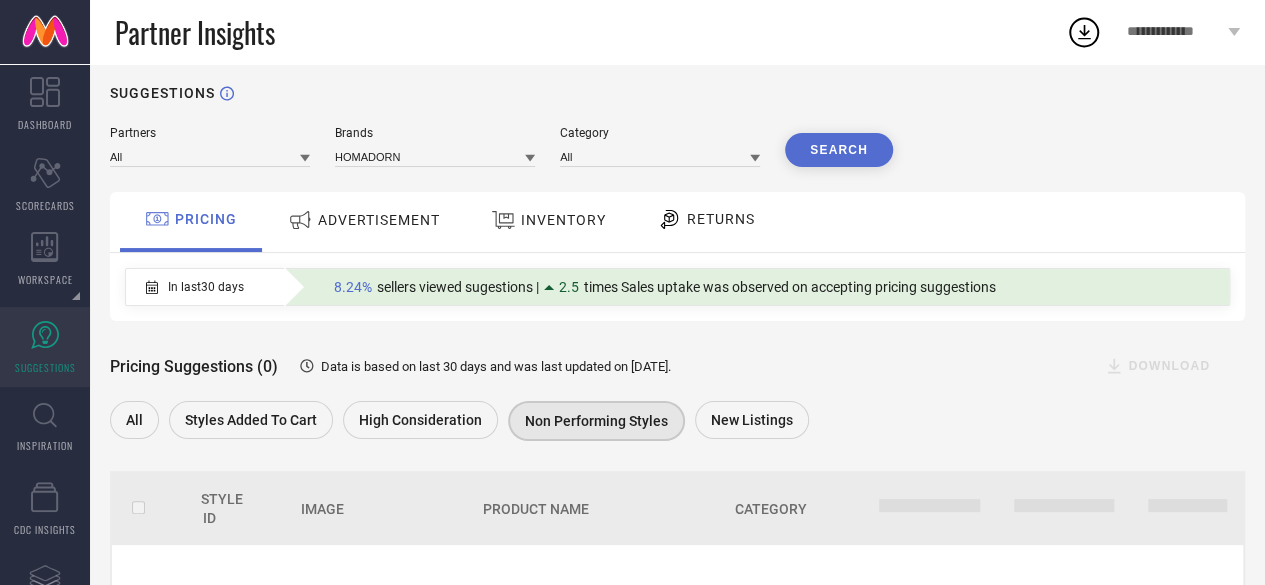 click on "Pricing Suggestions (0)" at bounding box center [194, 366] 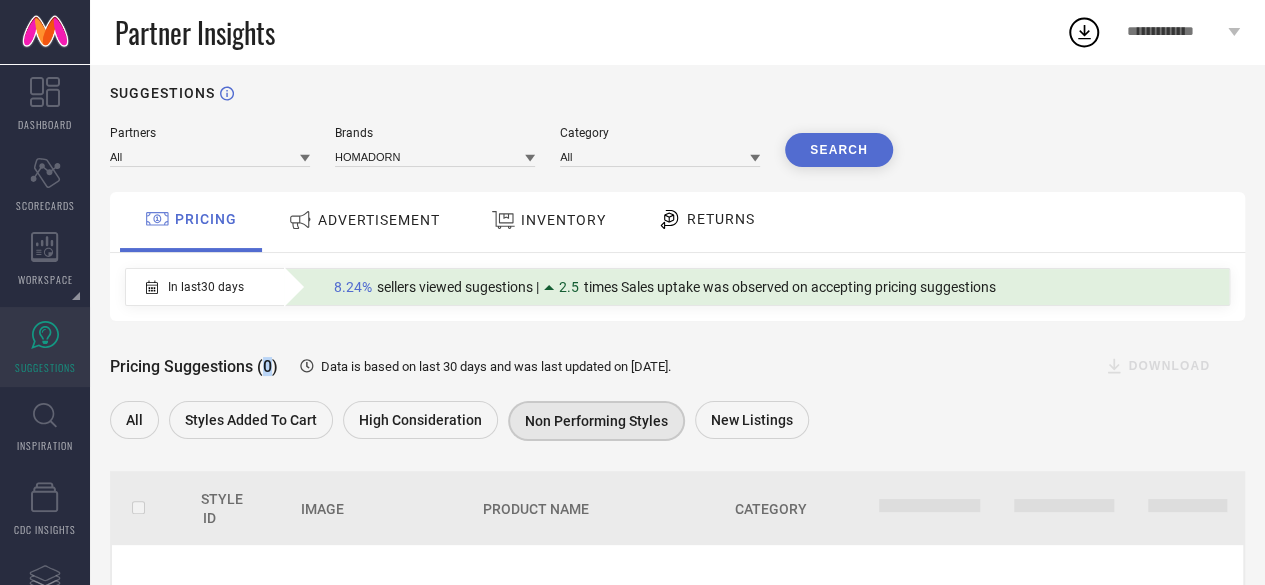 click on "Pricing Suggestions (0)" at bounding box center (194, 366) 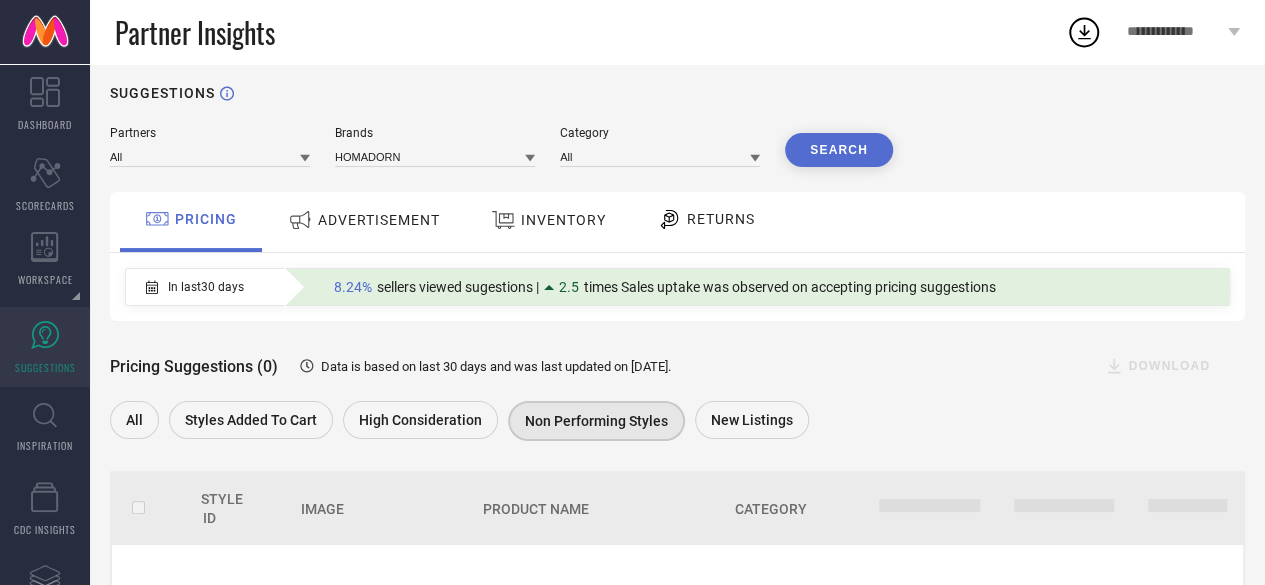 click on "RETURNS" at bounding box center [721, 219] 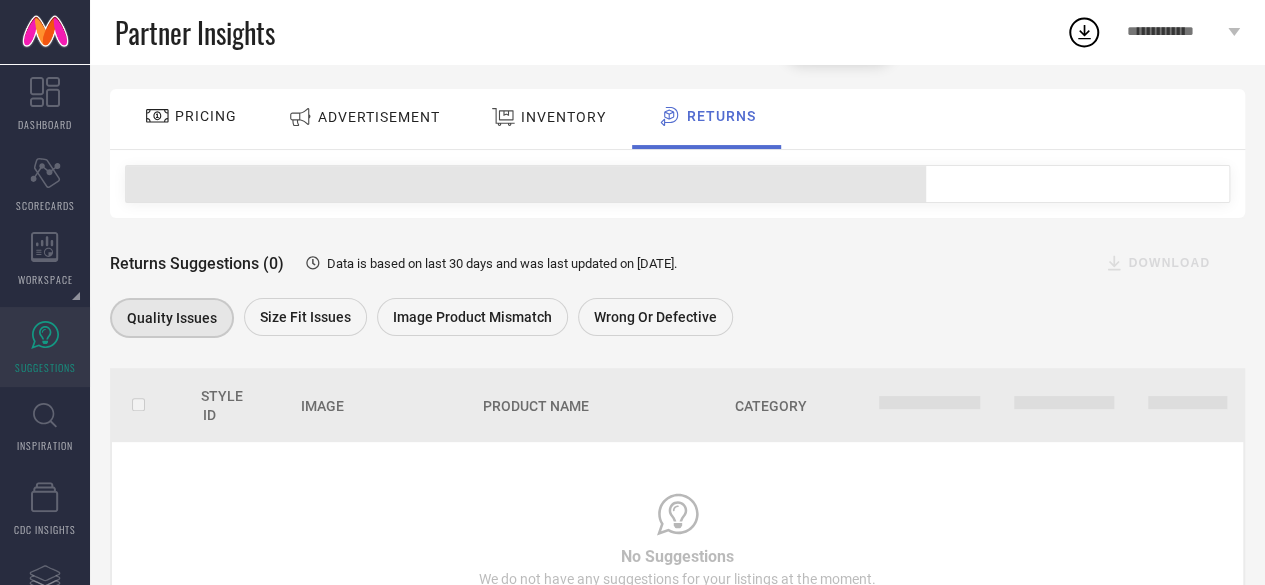 scroll, scrollTop: 115, scrollLeft: 0, axis: vertical 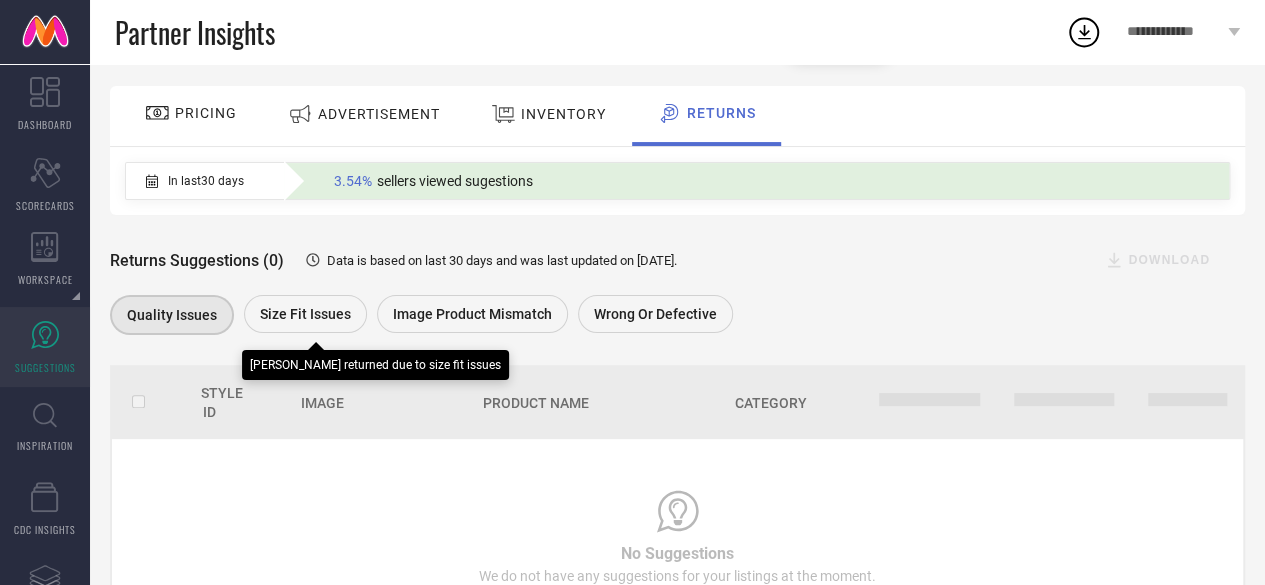click on "Size fit issues" at bounding box center [305, 314] 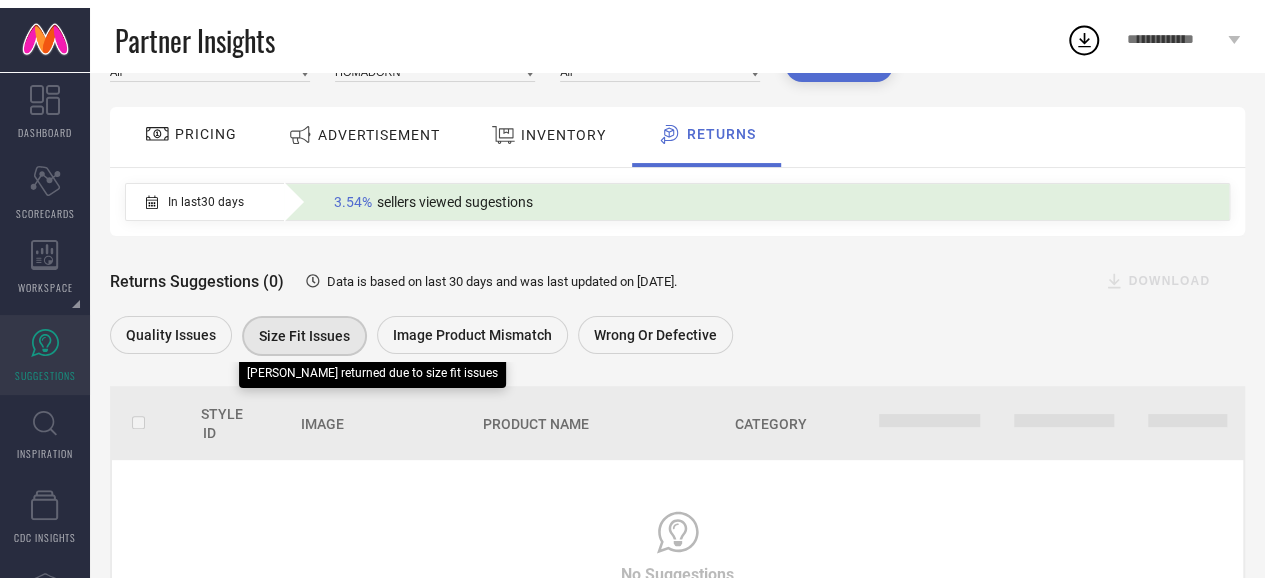 scroll, scrollTop: 115, scrollLeft: 0, axis: vertical 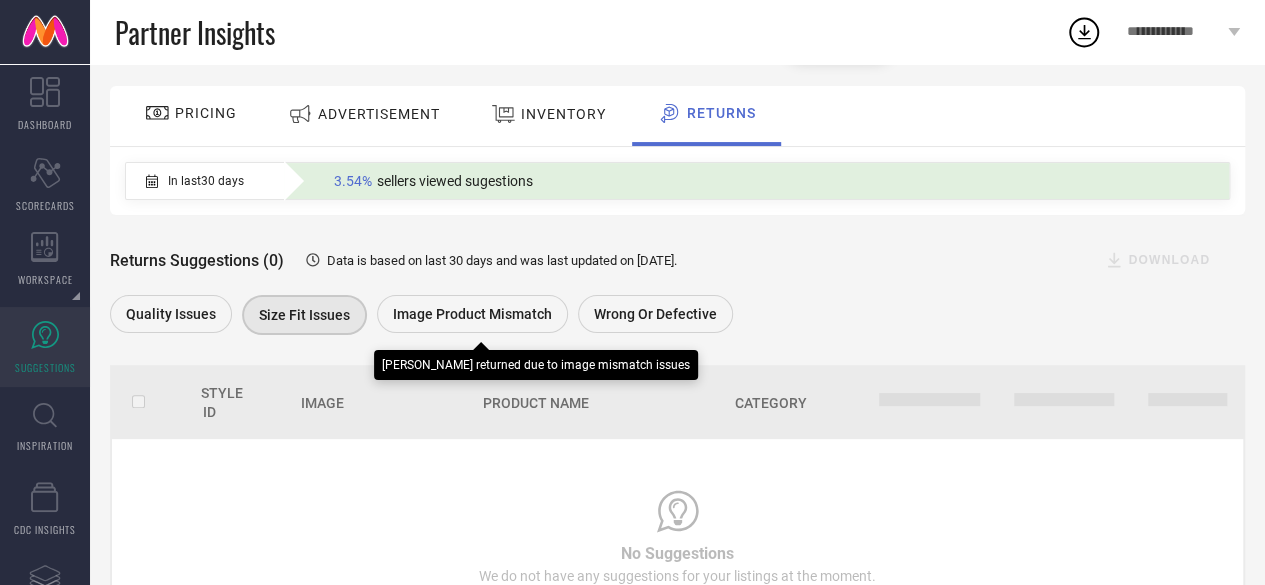 click on "Image product mismatch" at bounding box center [472, 314] 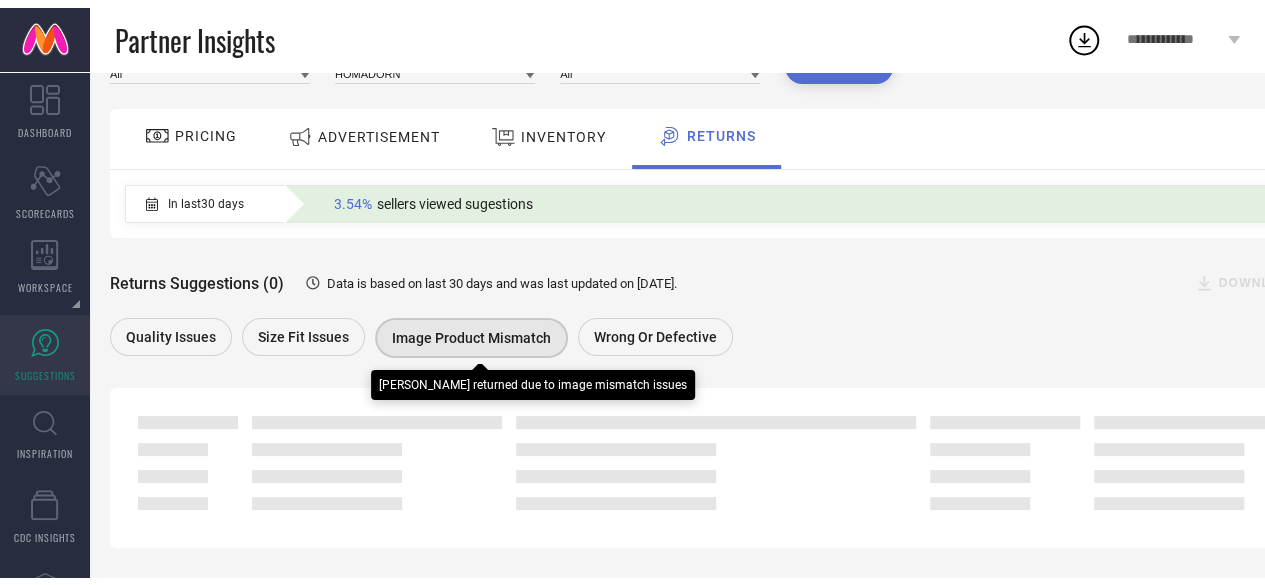 scroll, scrollTop: 115, scrollLeft: 0, axis: vertical 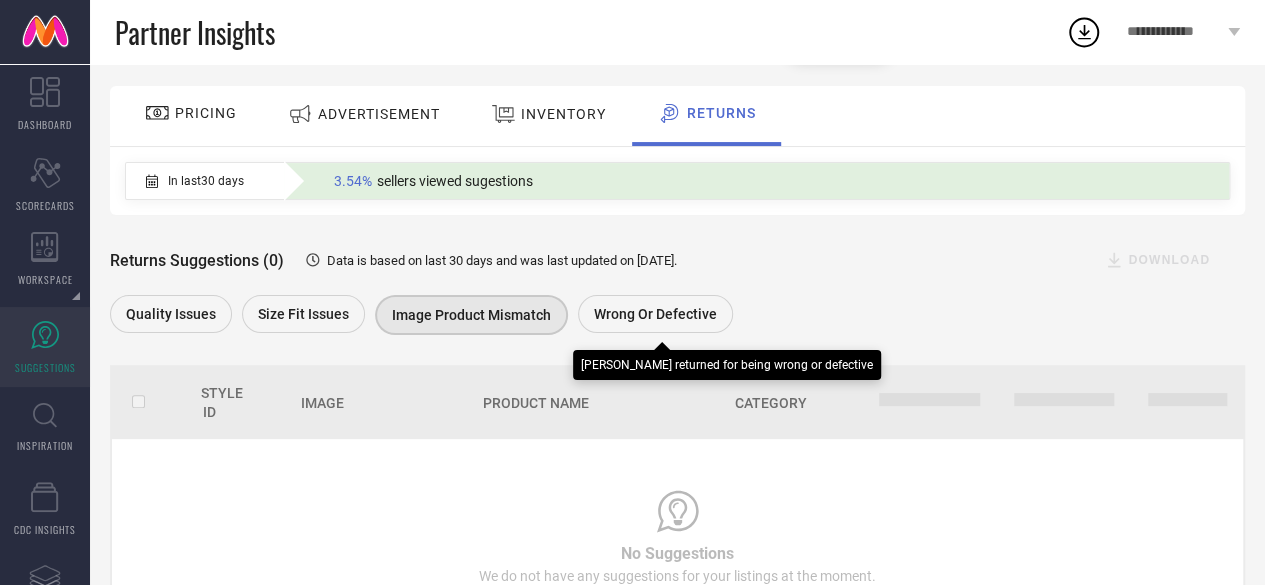 click on "Wrong or Defective" at bounding box center [655, 314] 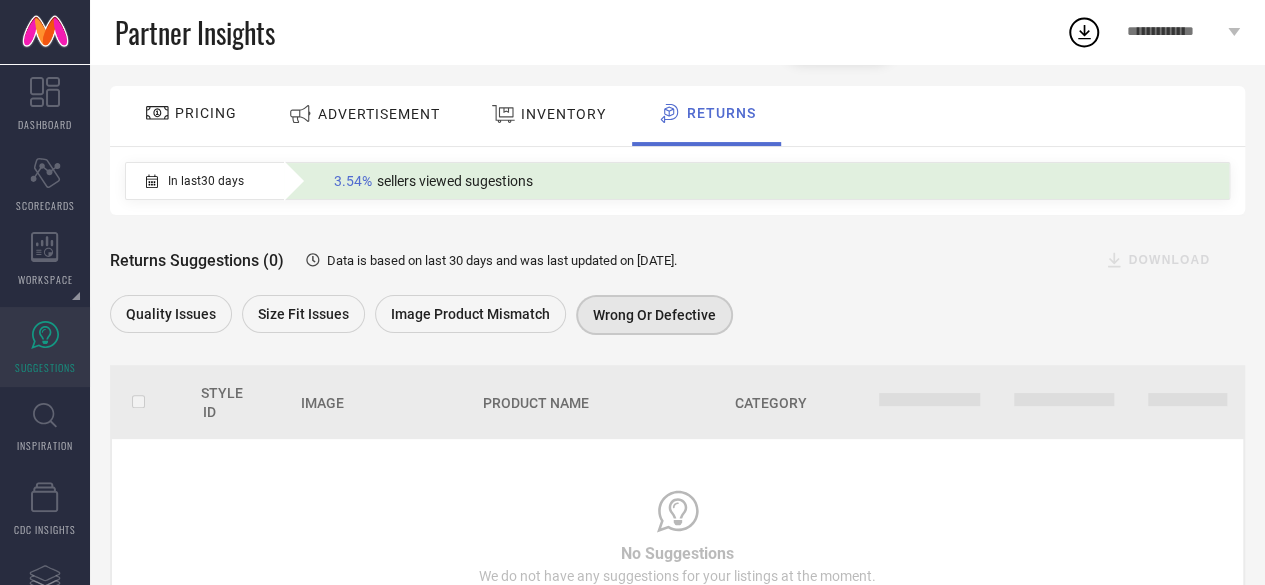 scroll, scrollTop: 0, scrollLeft: 0, axis: both 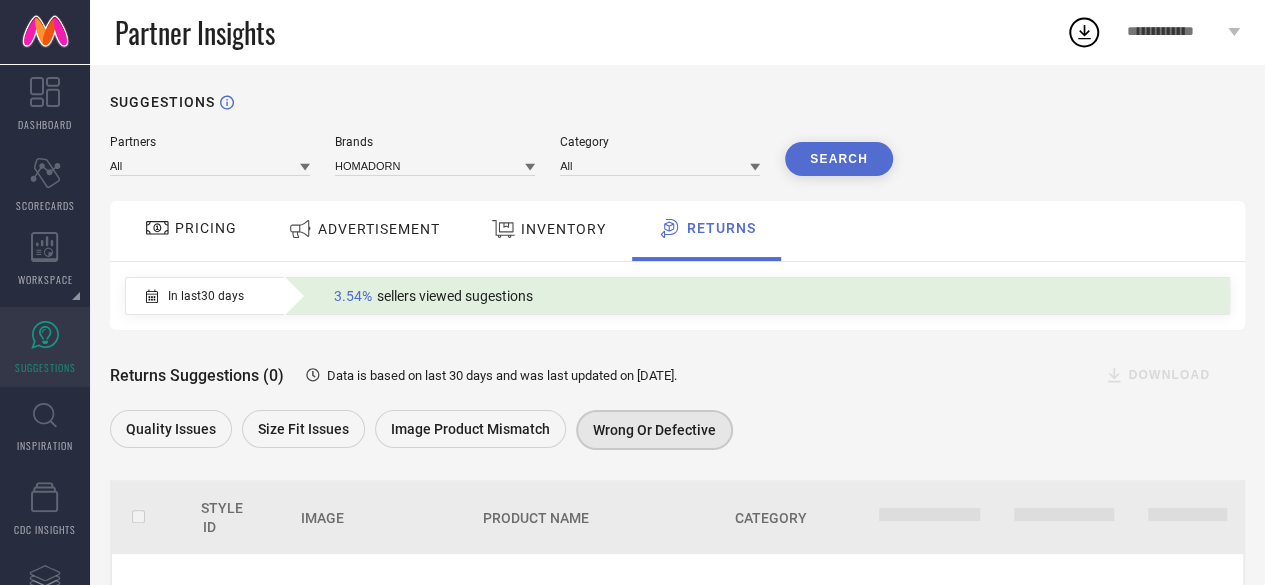 click on "INVENTORY" at bounding box center (563, 229) 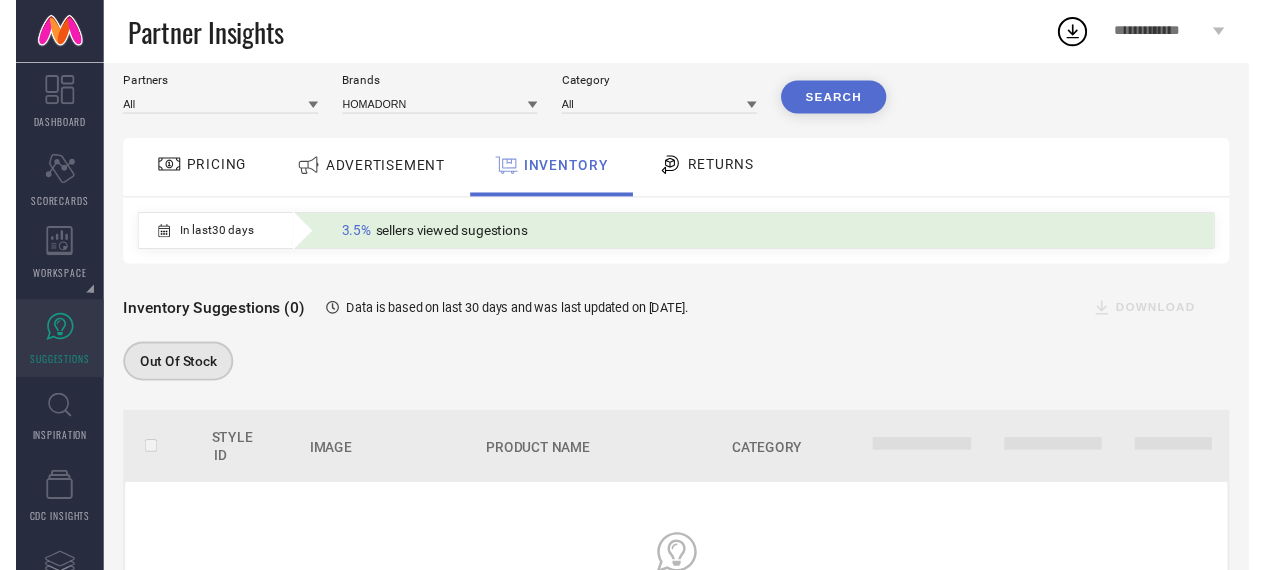 scroll, scrollTop: 59, scrollLeft: 0, axis: vertical 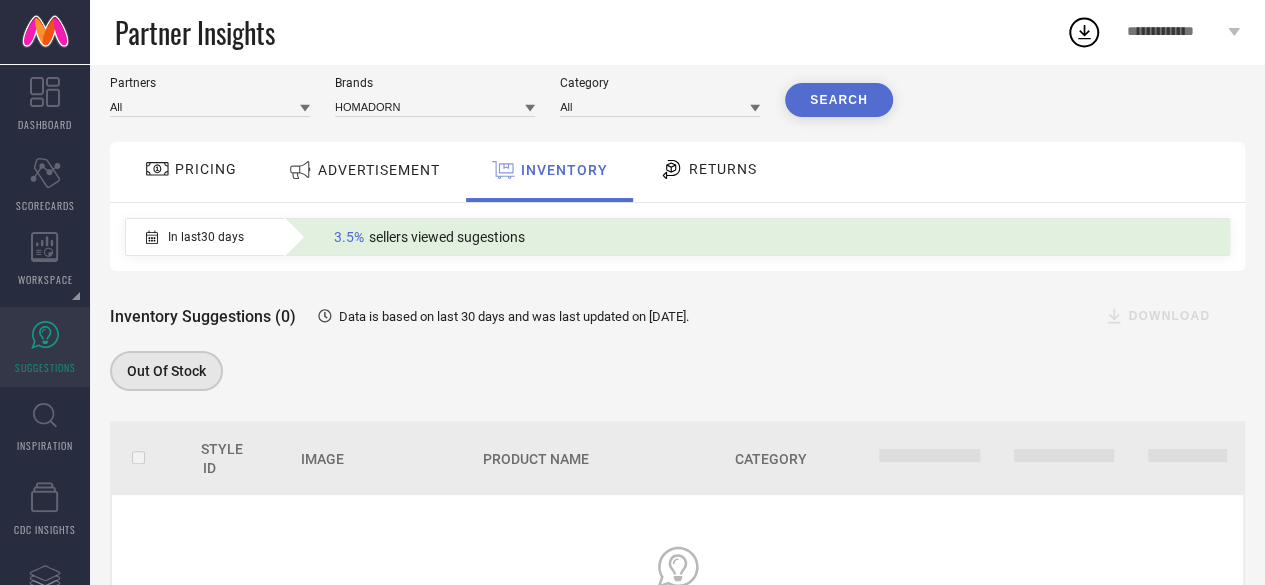 click on "ADVERTISEMENT" at bounding box center [364, 172] 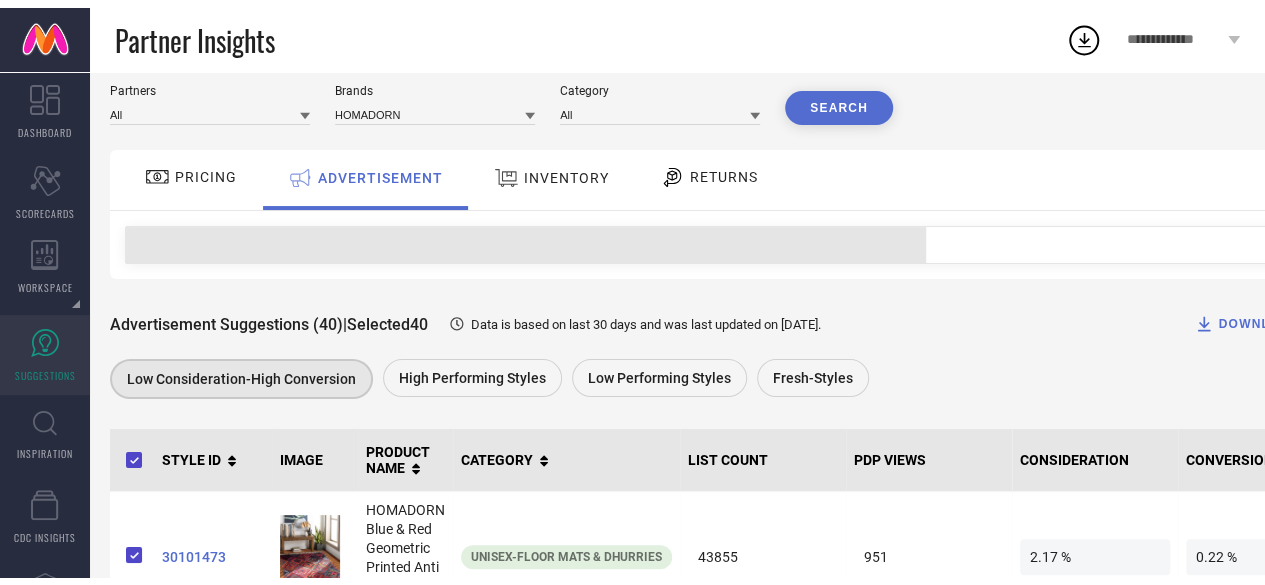 scroll, scrollTop: 0, scrollLeft: 0, axis: both 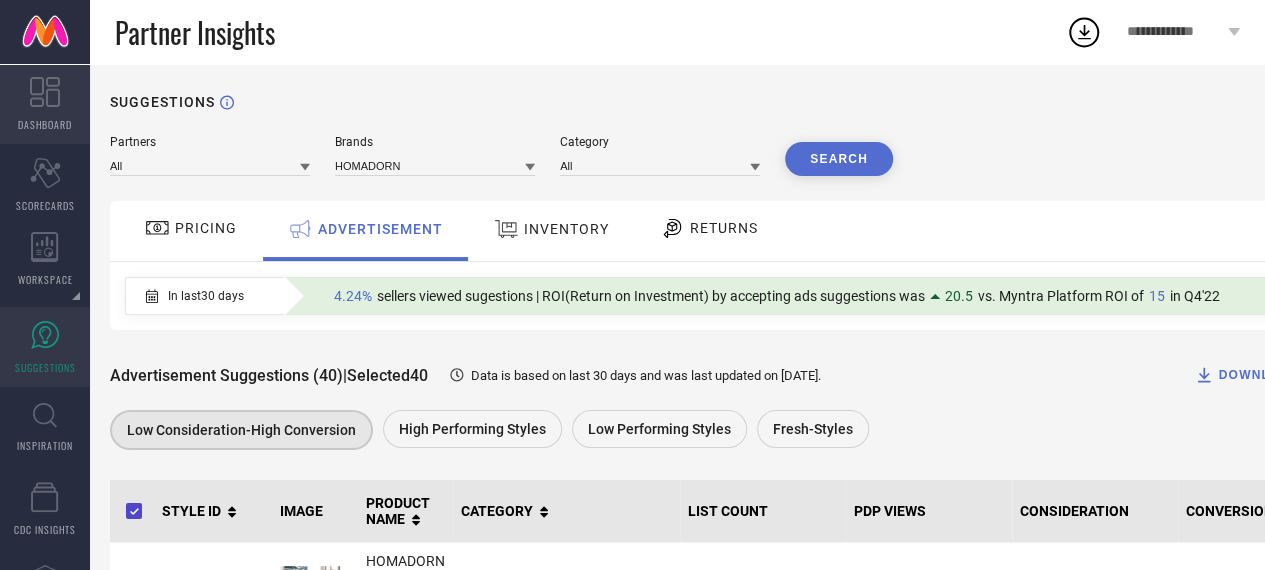 click on "DASHBOARD" at bounding box center [45, 124] 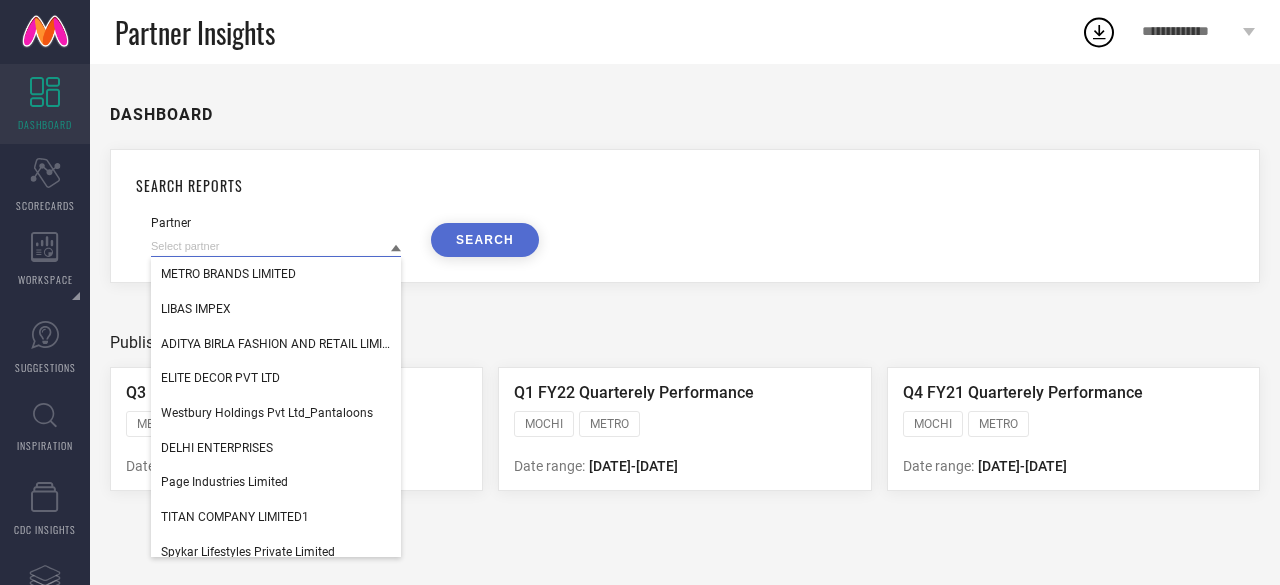 click at bounding box center (276, 246) 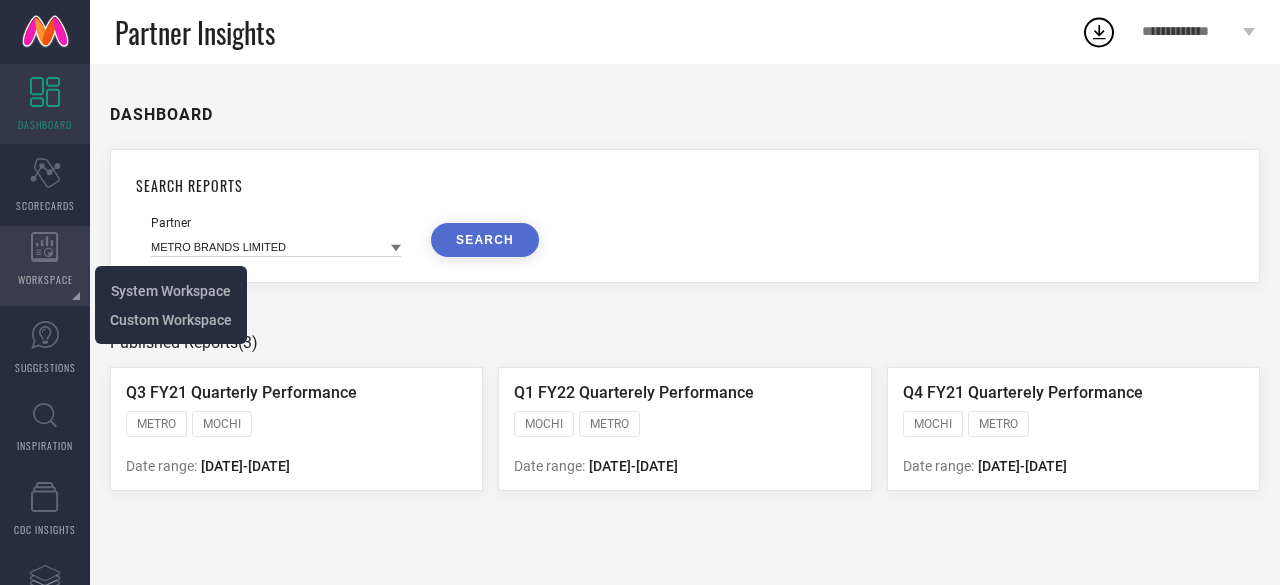 click on "WORKSPACE" at bounding box center (45, 279) 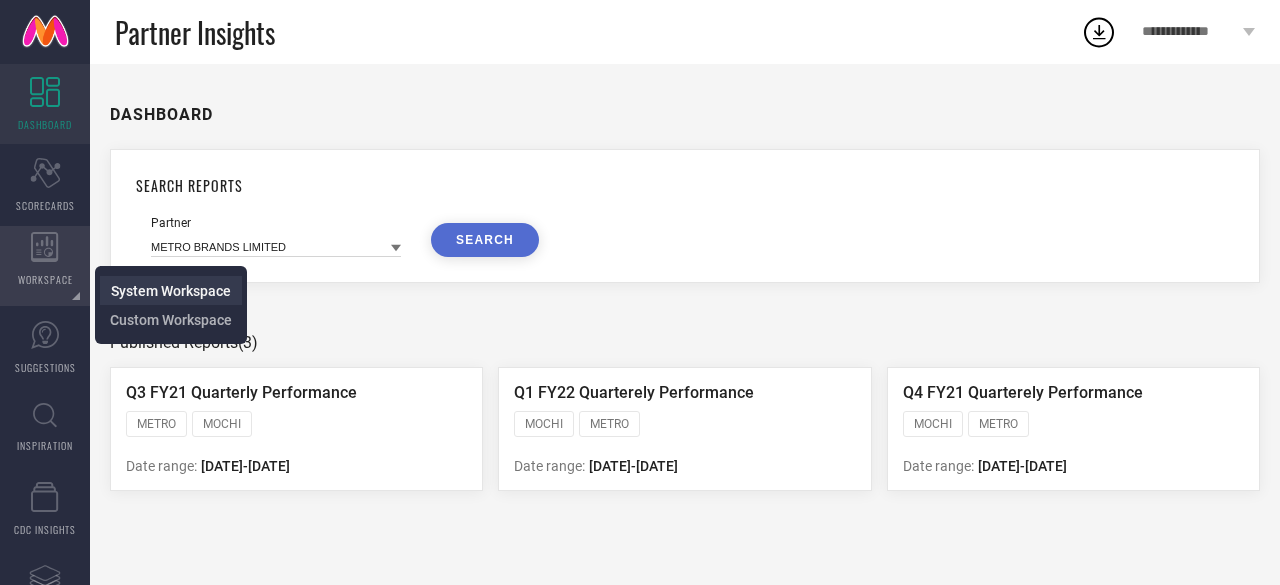 click on "System Workspace" at bounding box center (171, 291) 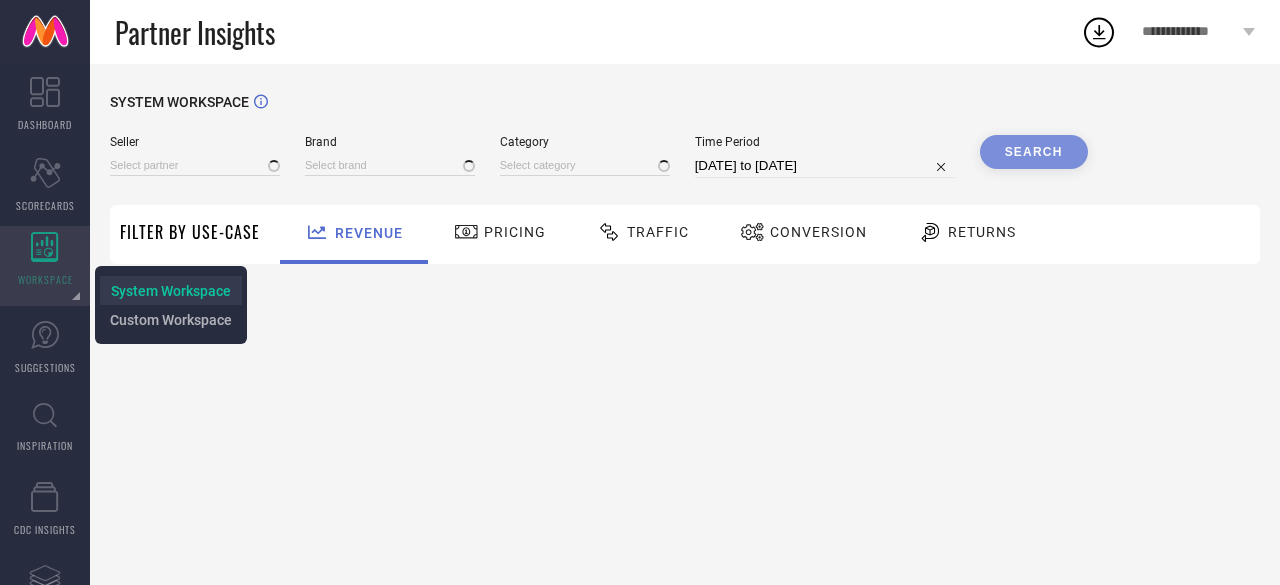 type on "All" 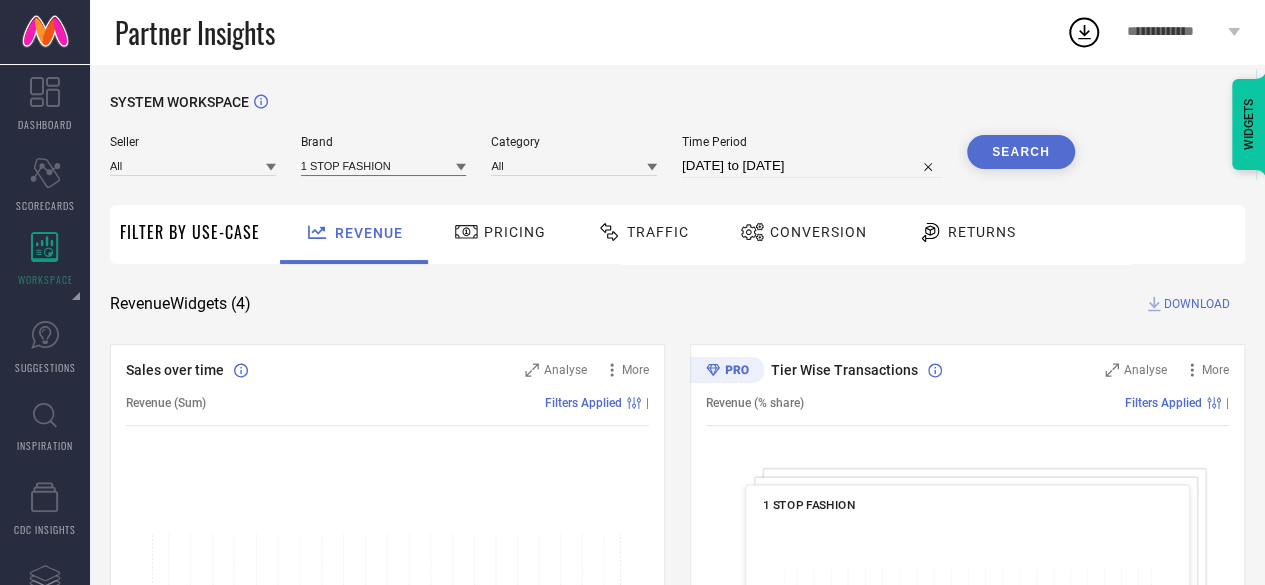 click at bounding box center (384, 165) 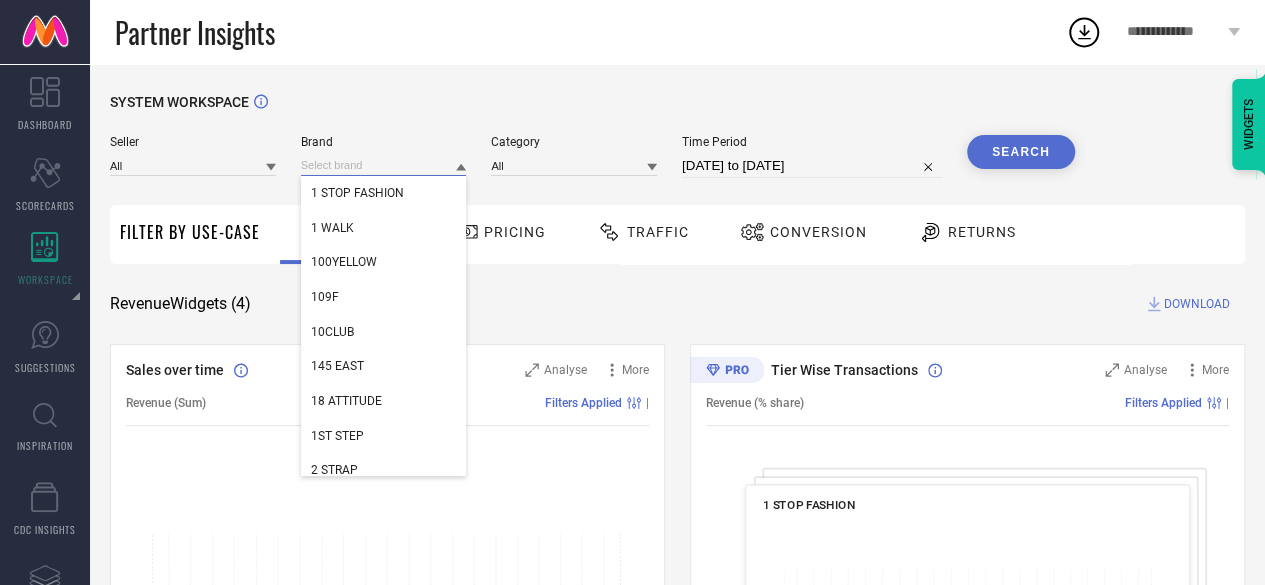 click at bounding box center [384, 165] 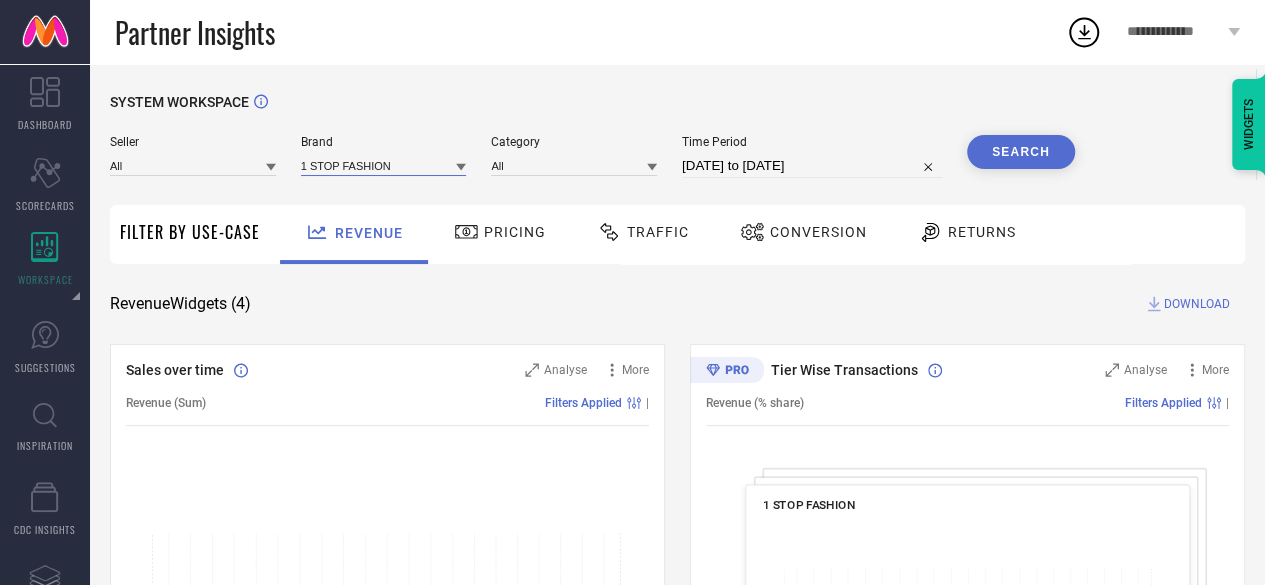 click at bounding box center (384, 165) 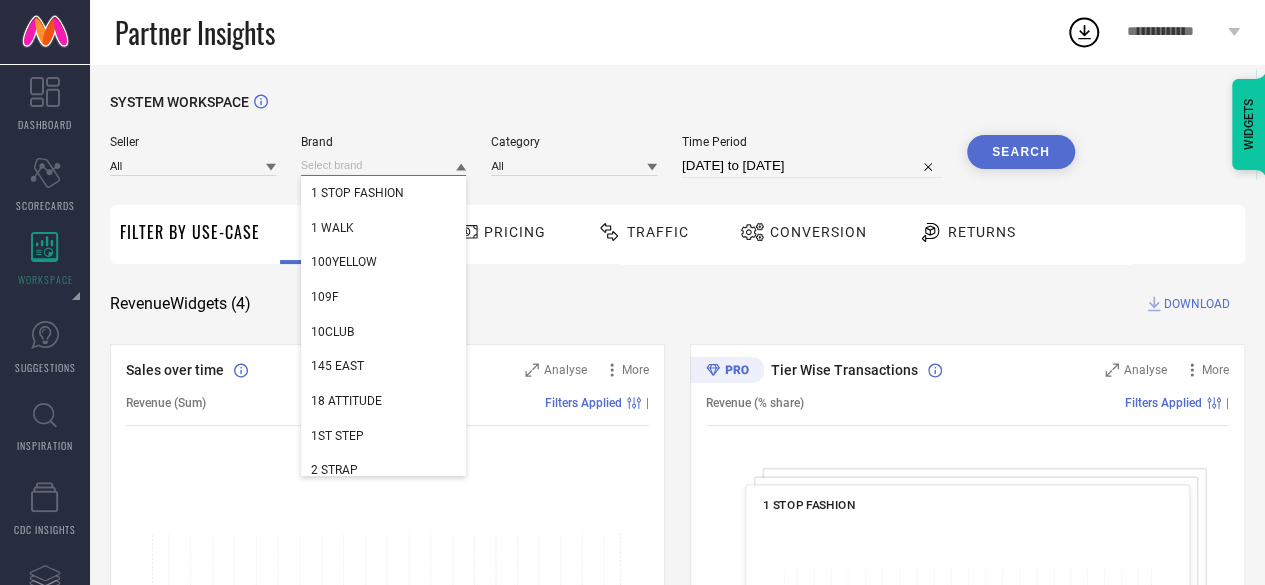 click at bounding box center [384, 165] 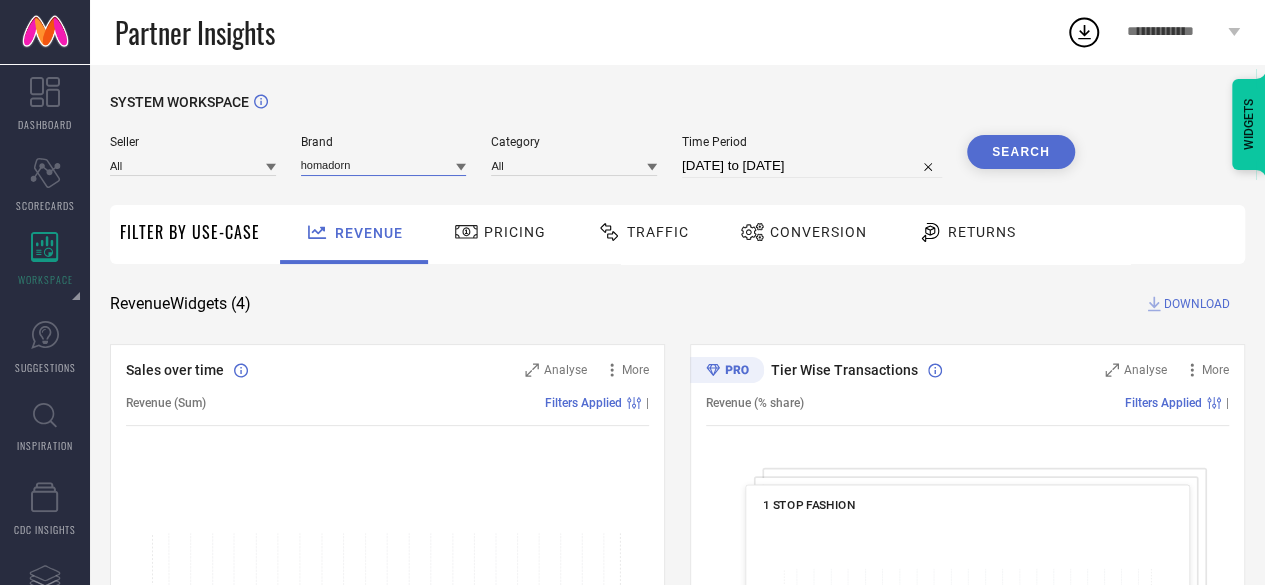 type on "homadorn" 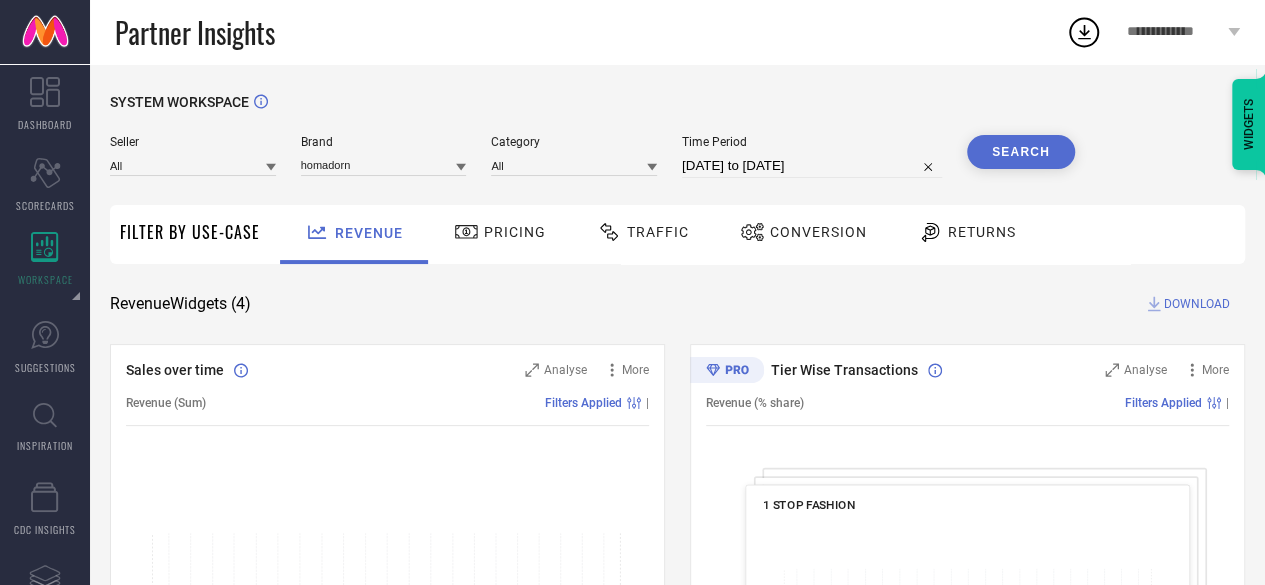 click at bounding box center [271, 166] 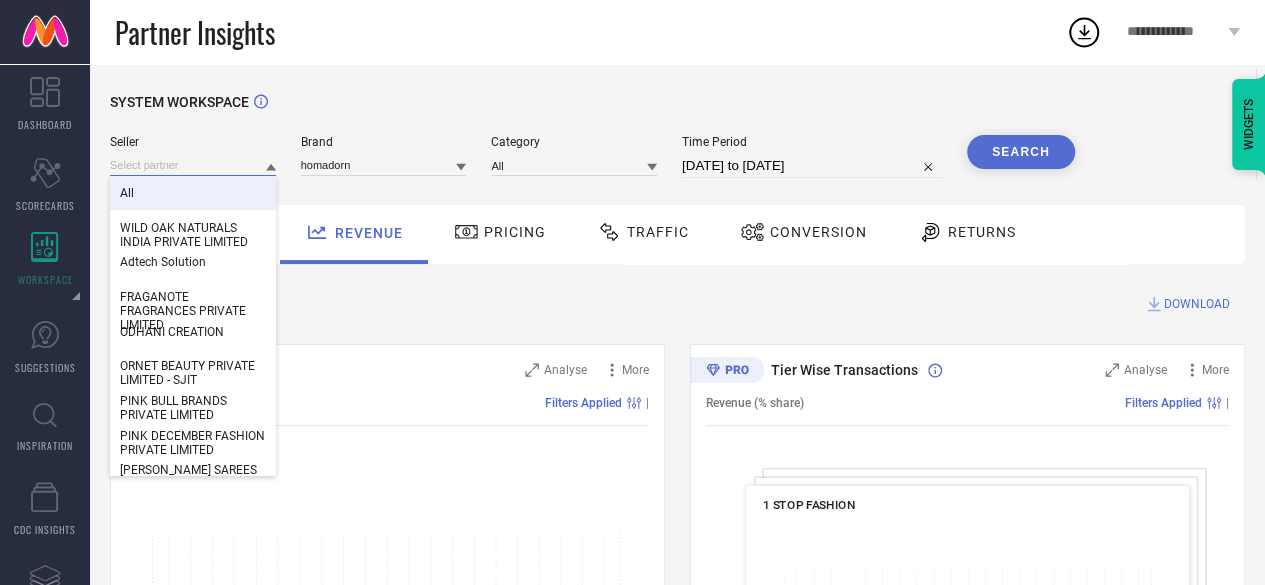 click at bounding box center (193, 165) 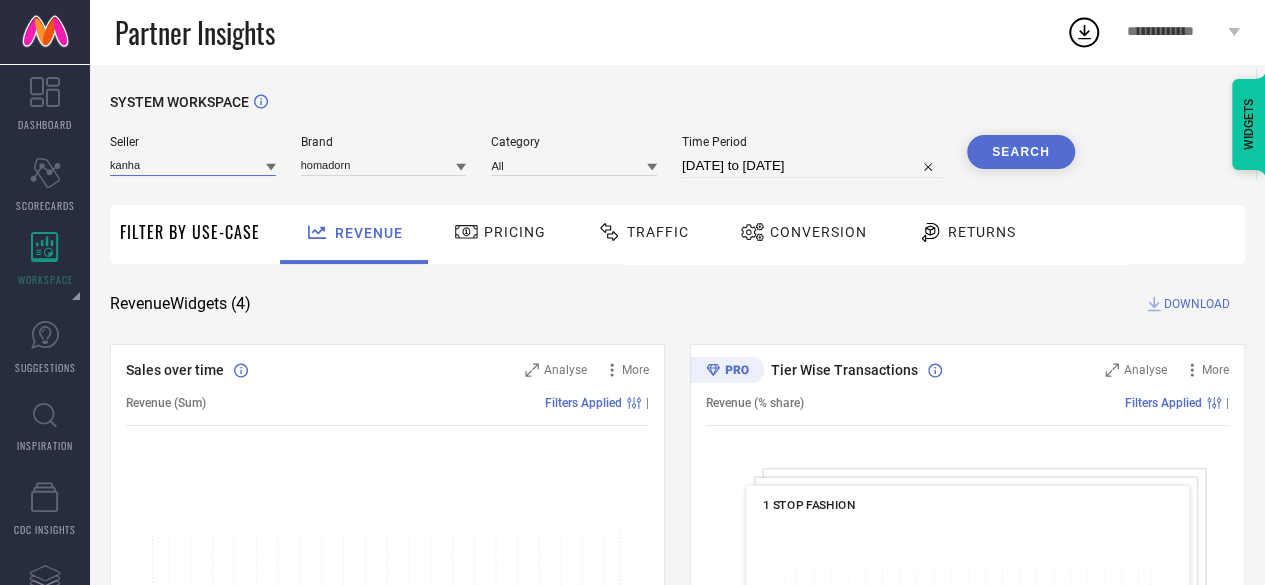 type on "kanha" 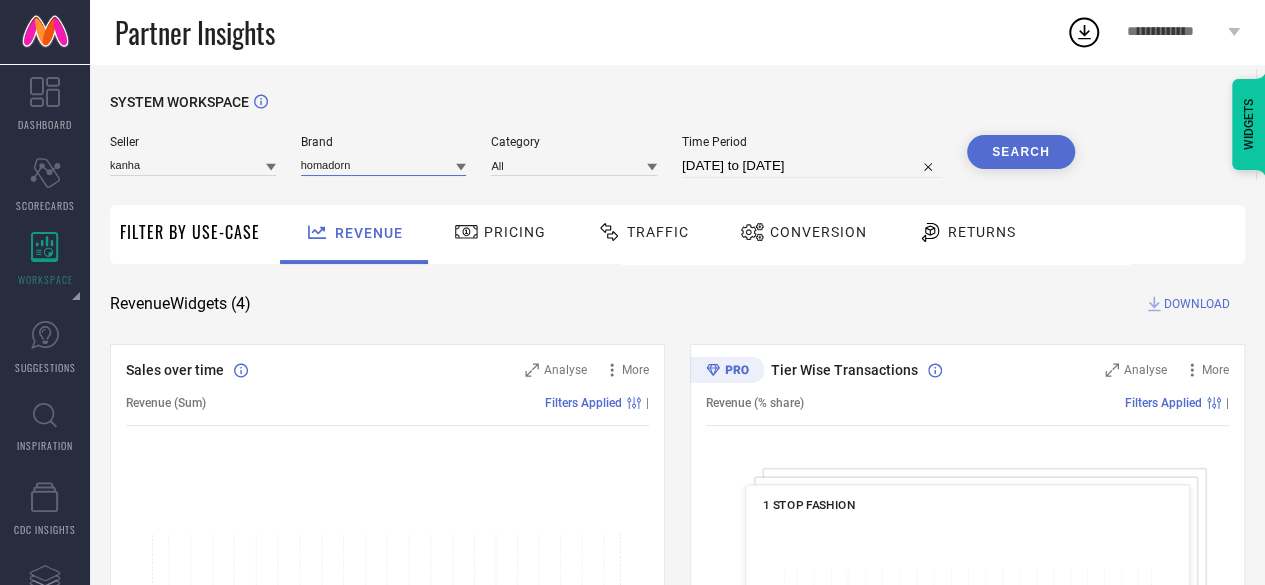 type 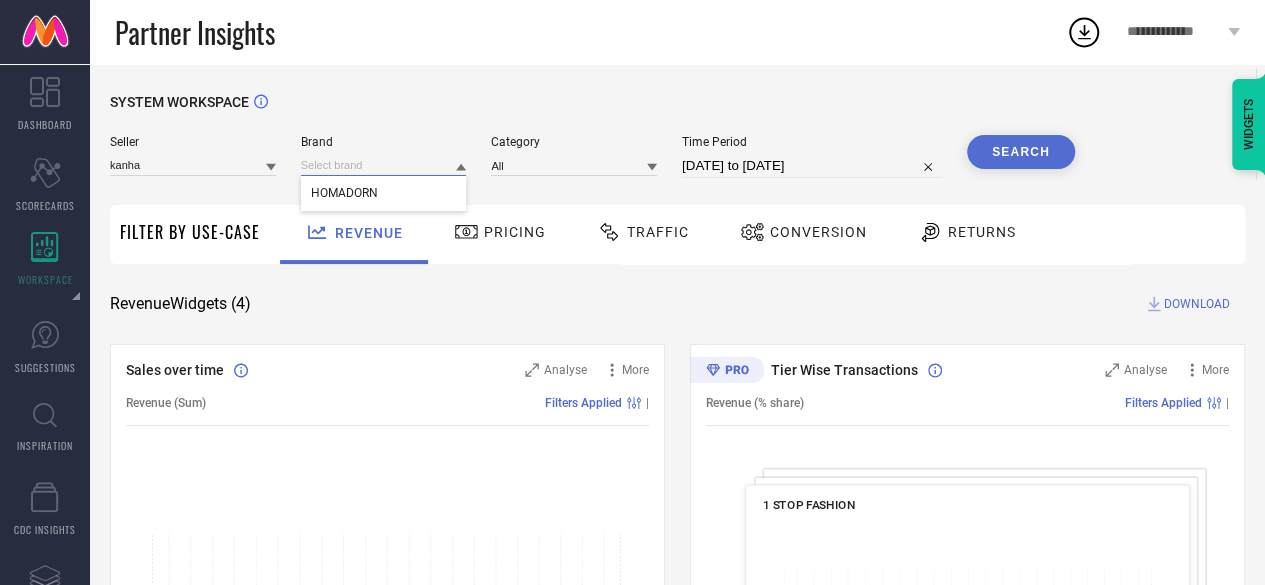 click at bounding box center (384, 165) 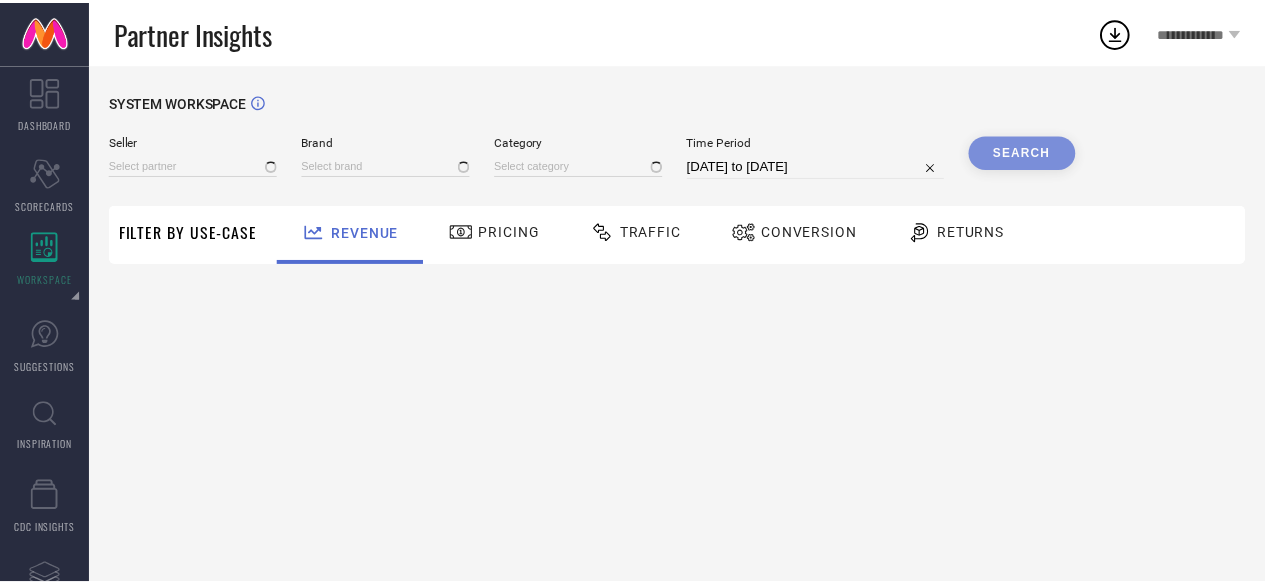 scroll, scrollTop: 0, scrollLeft: 0, axis: both 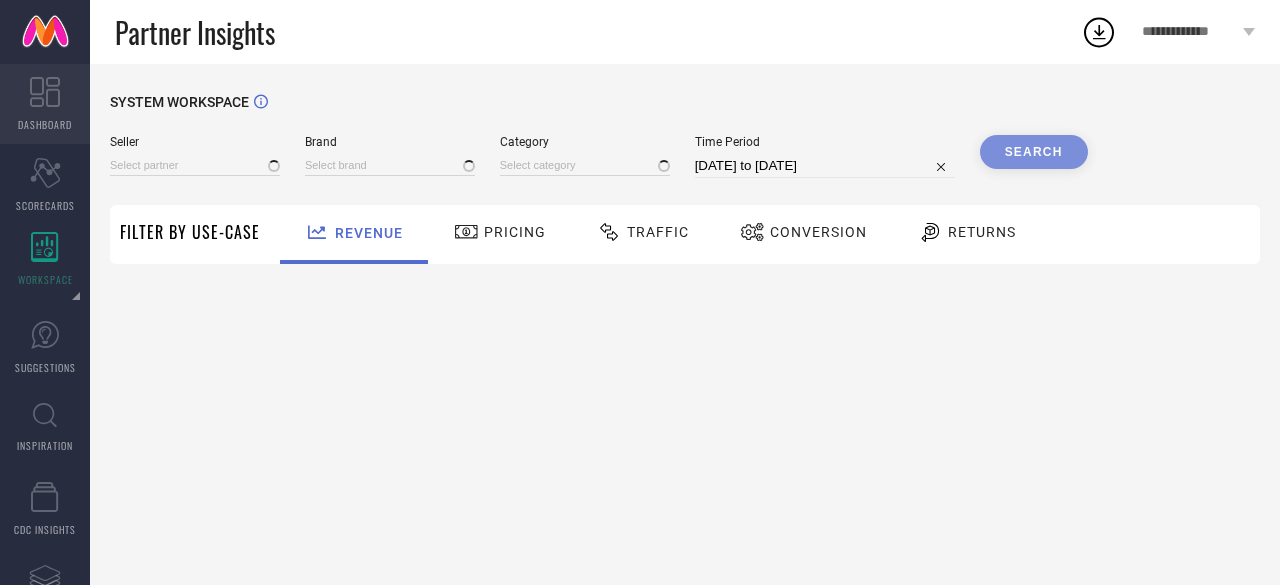 type on "All" 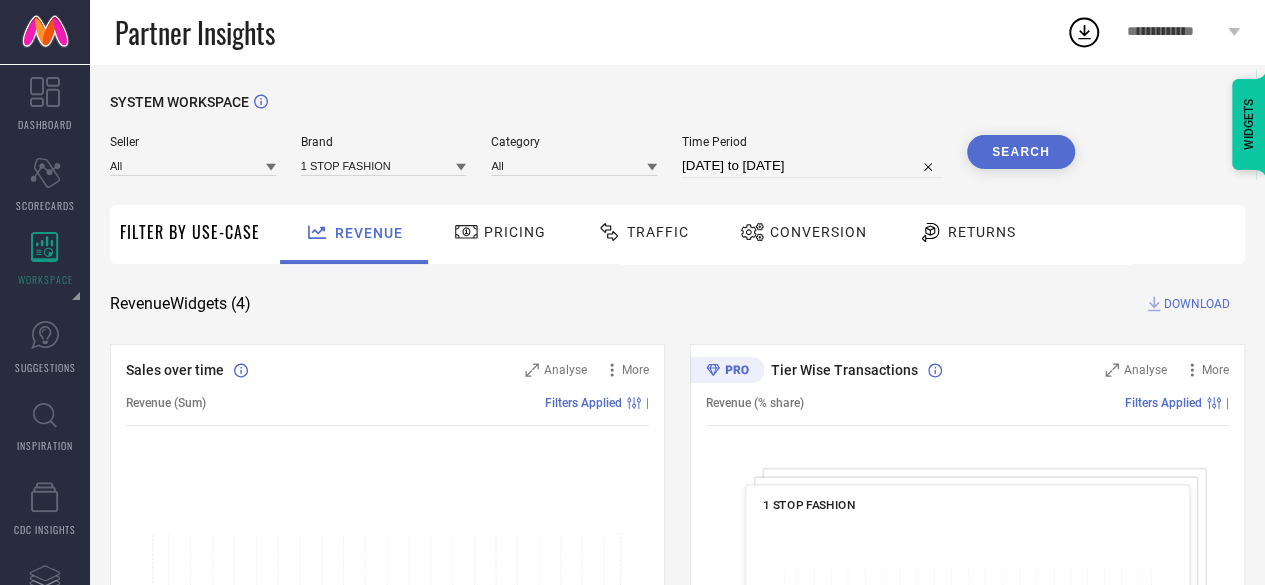 click 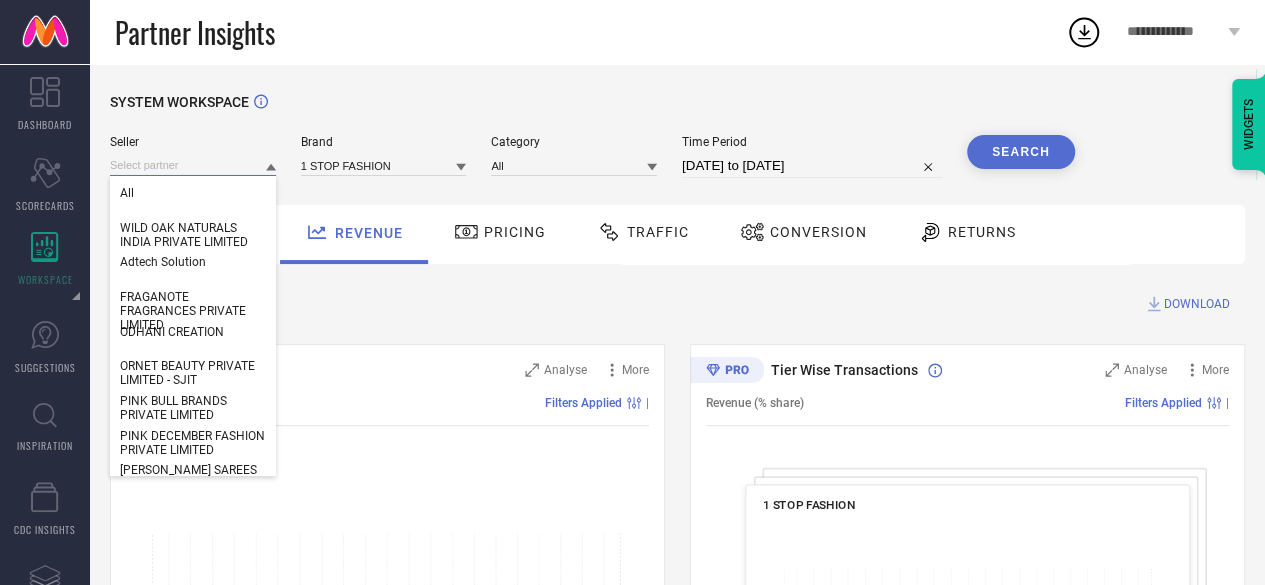 click at bounding box center (193, 165) 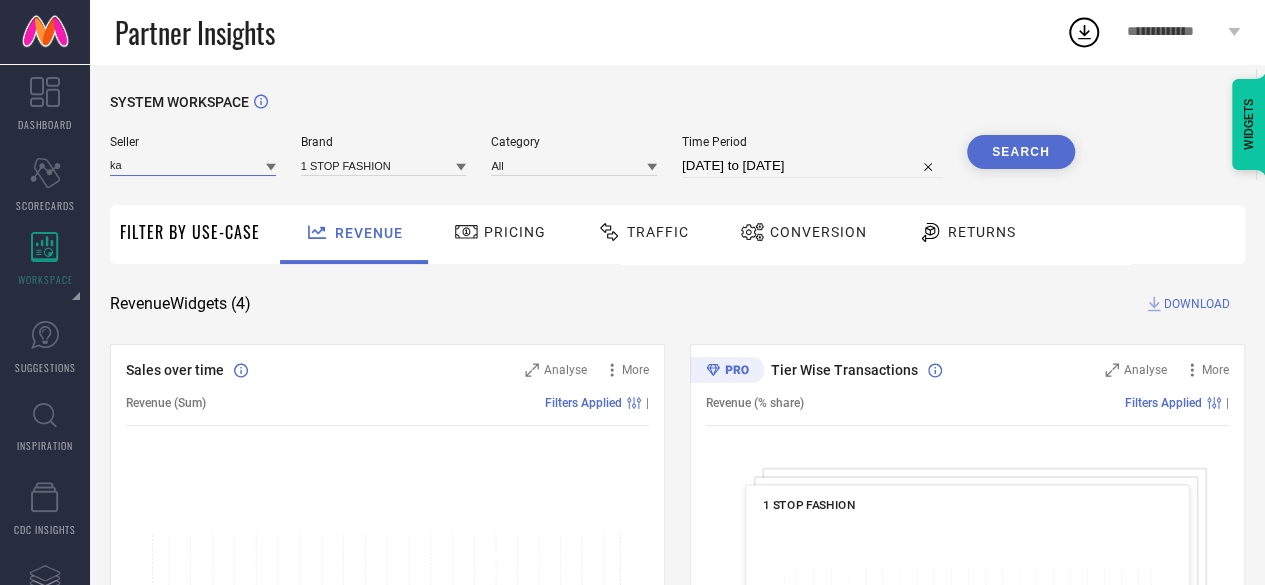 type on "k" 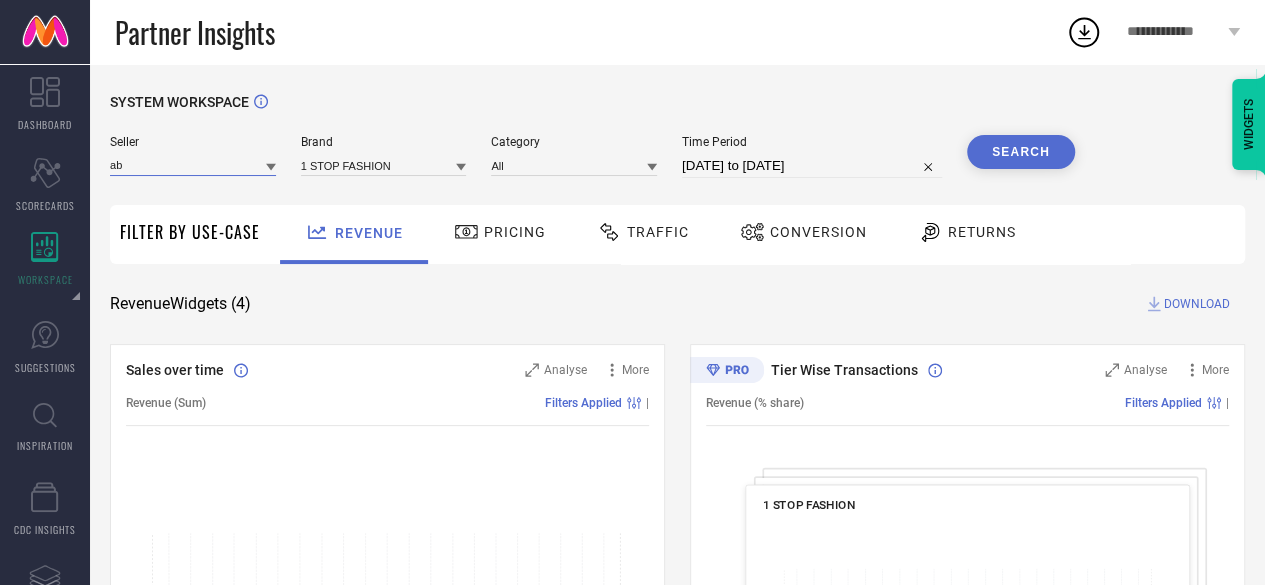 type on "a" 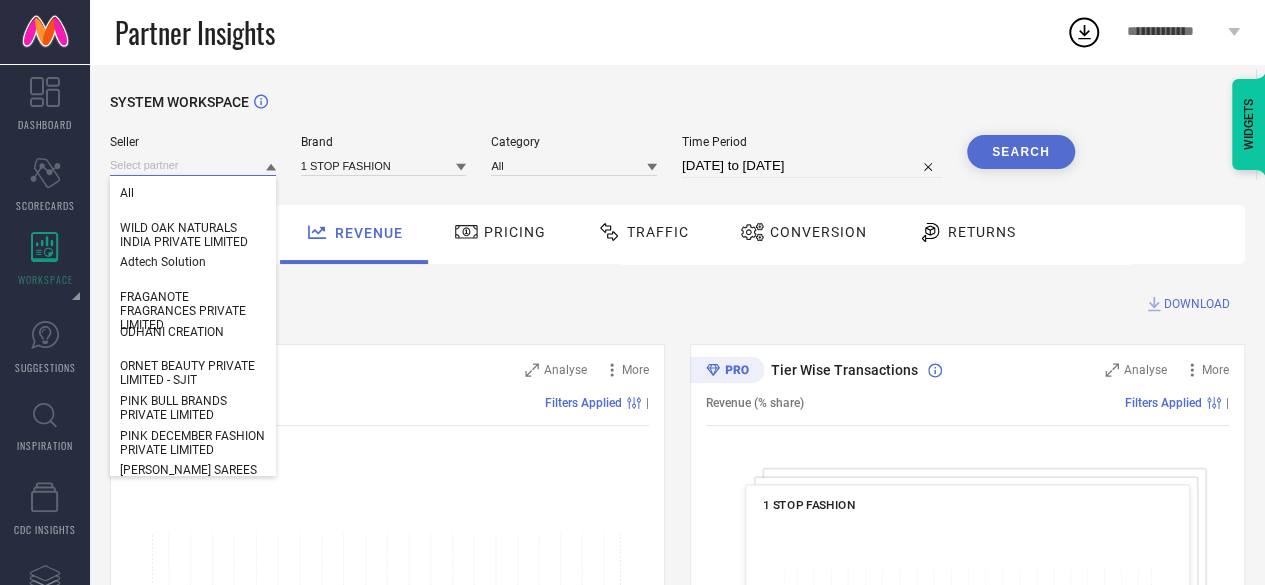 paste on "AK RETAILERS PPMP" 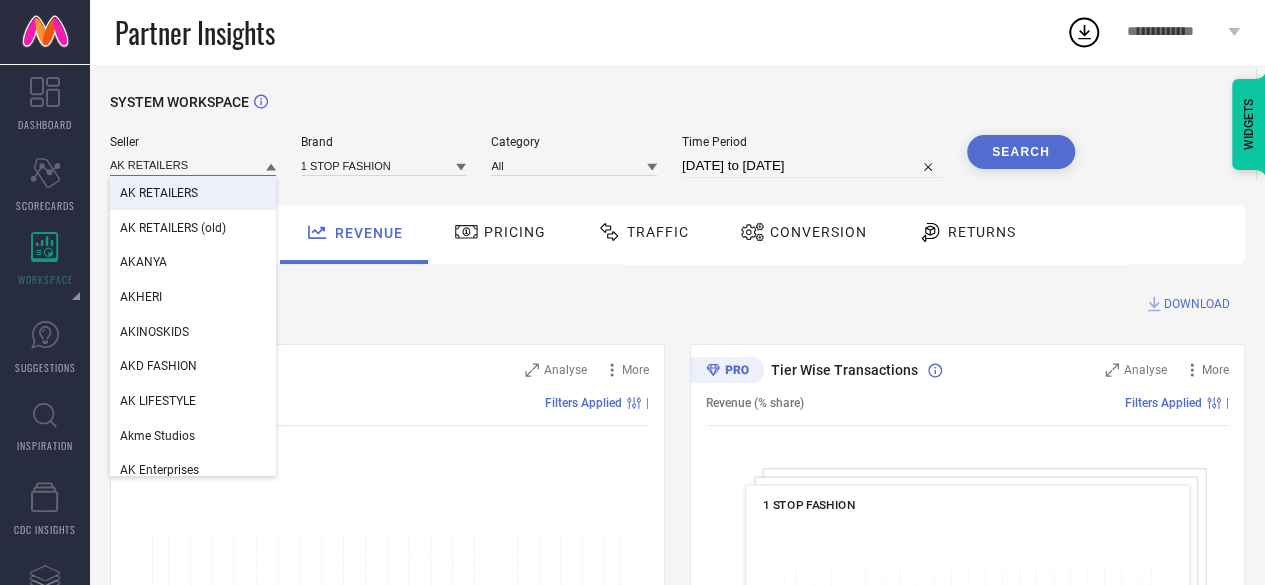type on "AK RETAILERS" 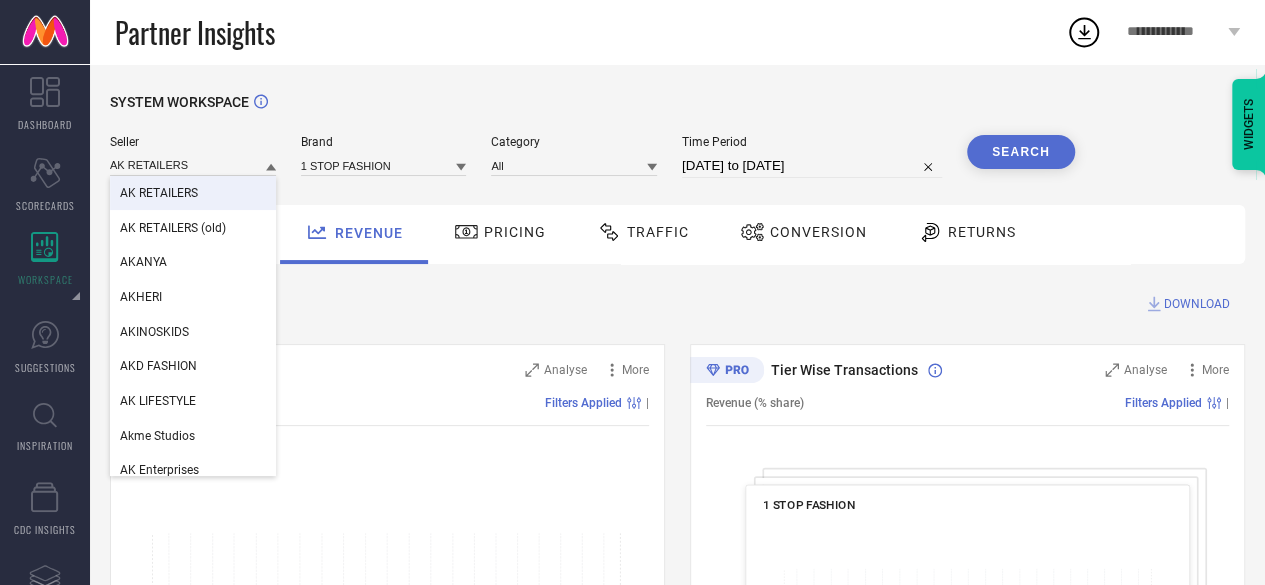 click on "AK RETAILERS" at bounding box center (193, 193) 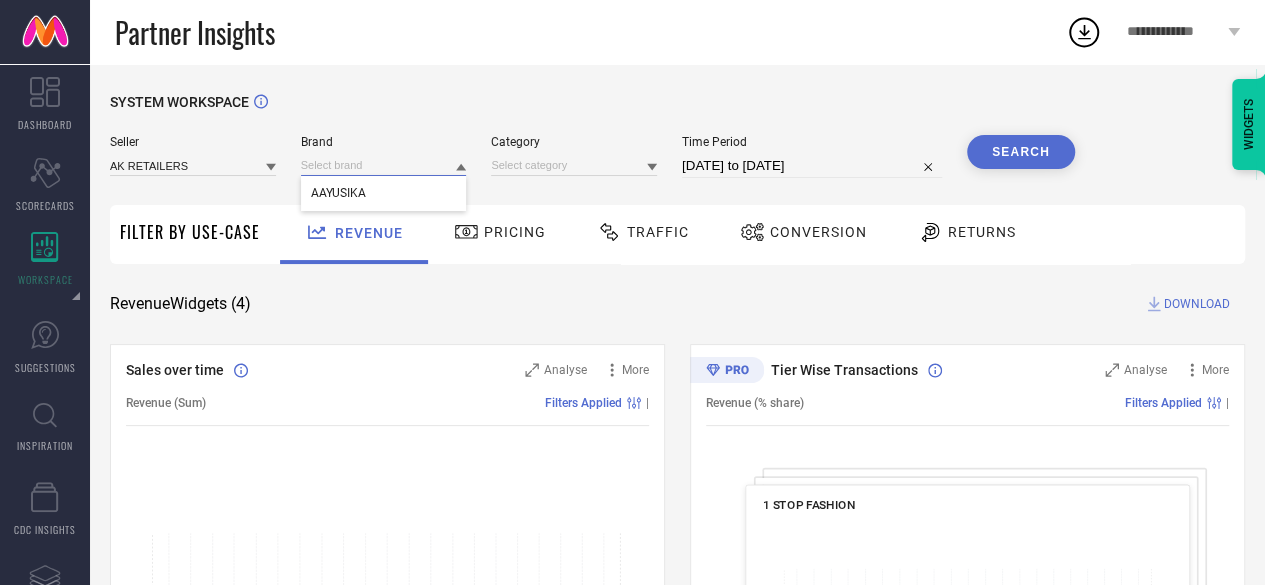 click at bounding box center (384, 165) 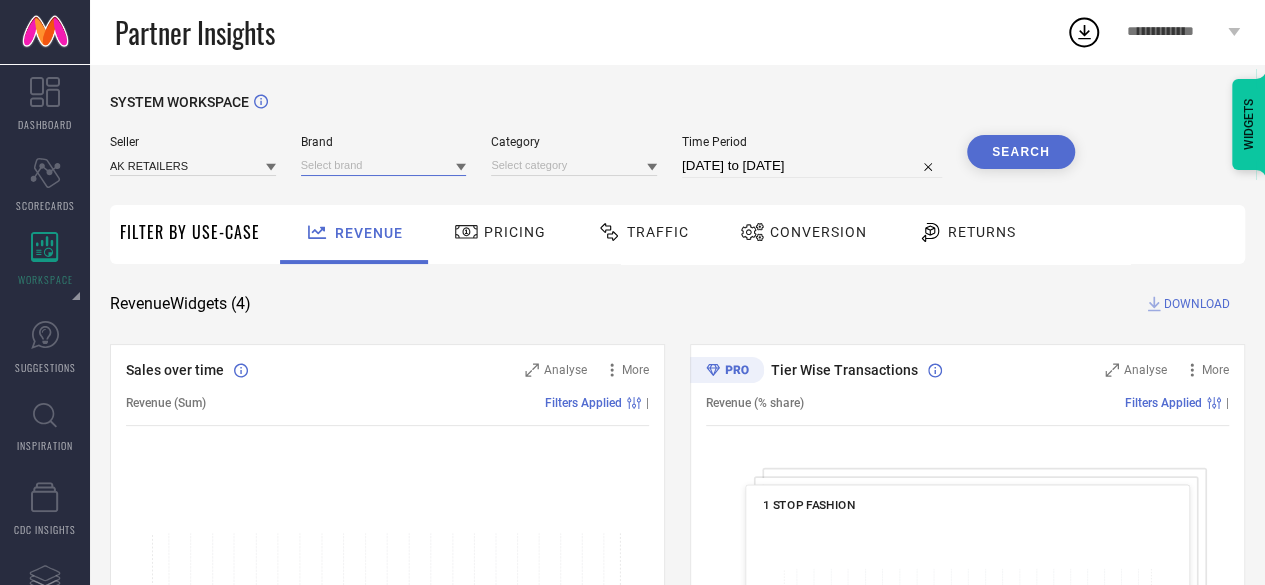 click at bounding box center (384, 165) 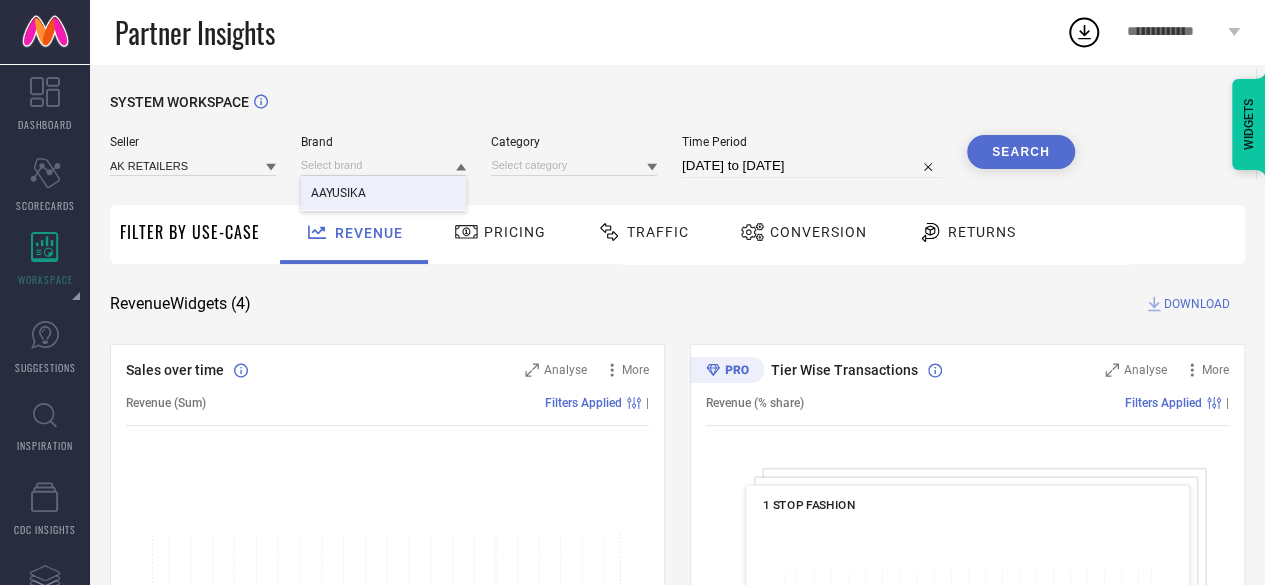 click on "AAYUSIKA" at bounding box center [384, 193] 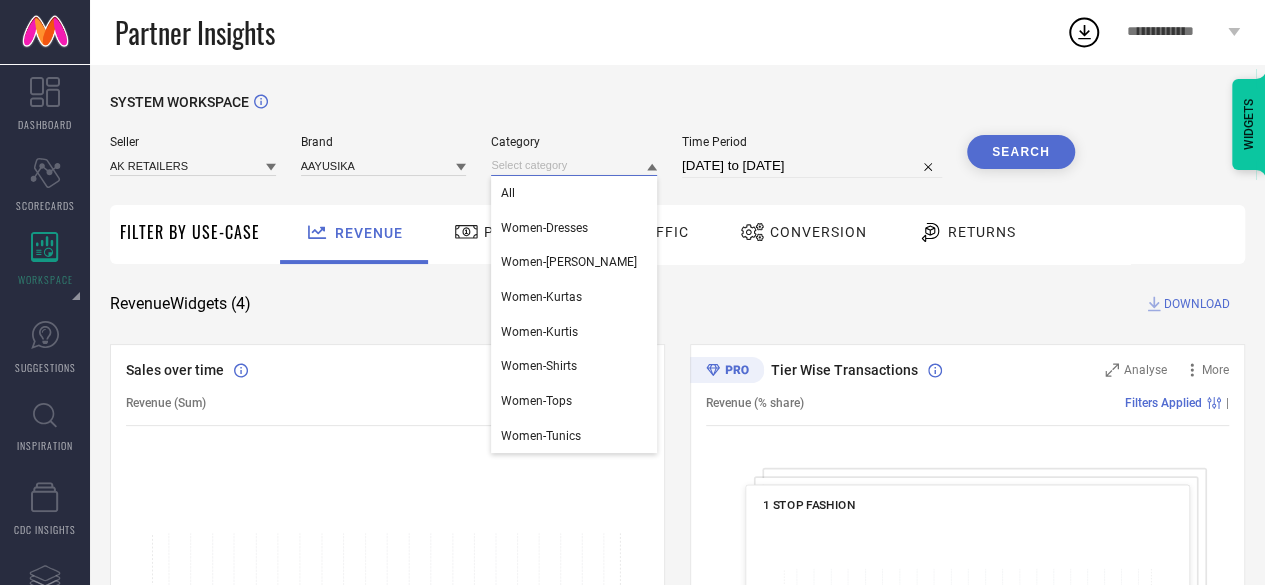 click at bounding box center [574, 165] 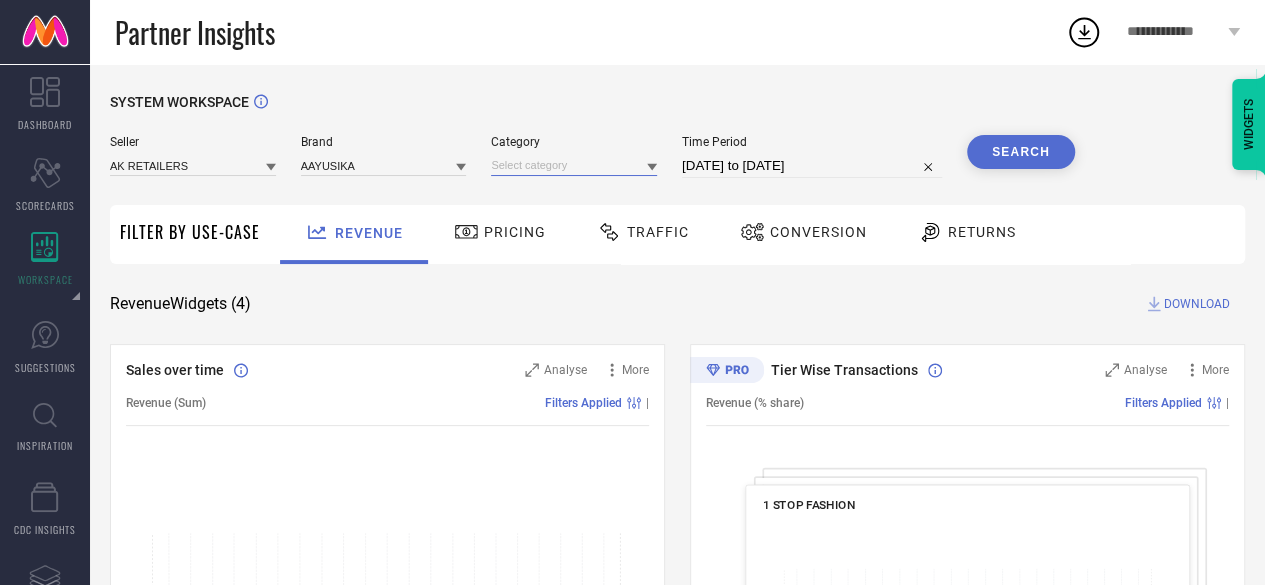 click at bounding box center [574, 165] 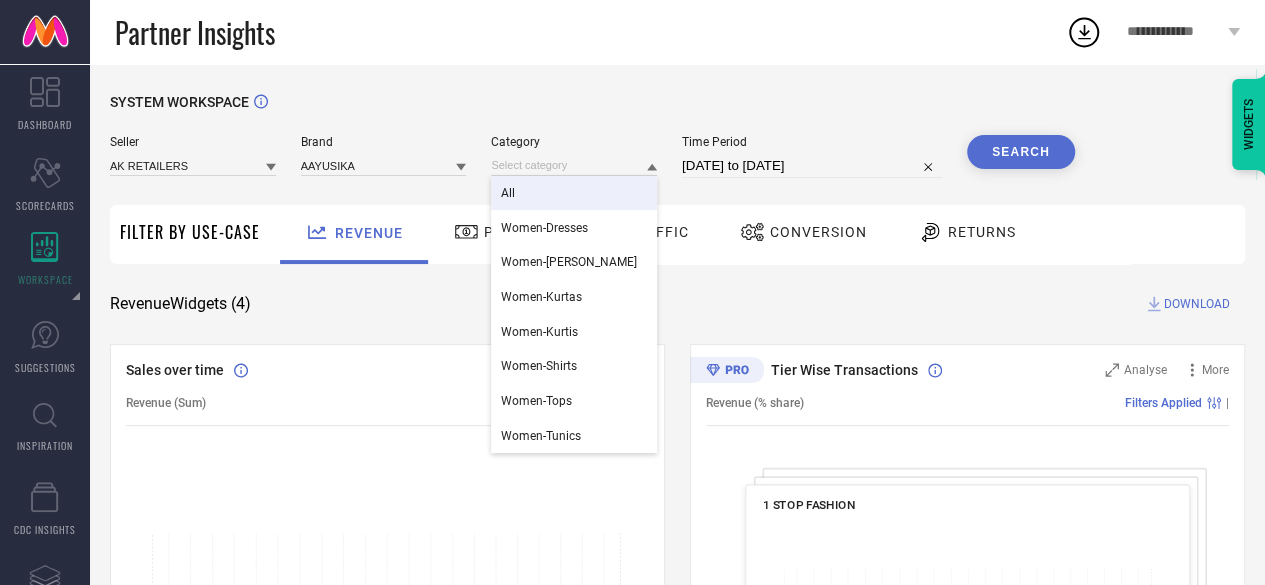 click on "All" at bounding box center [574, 193] 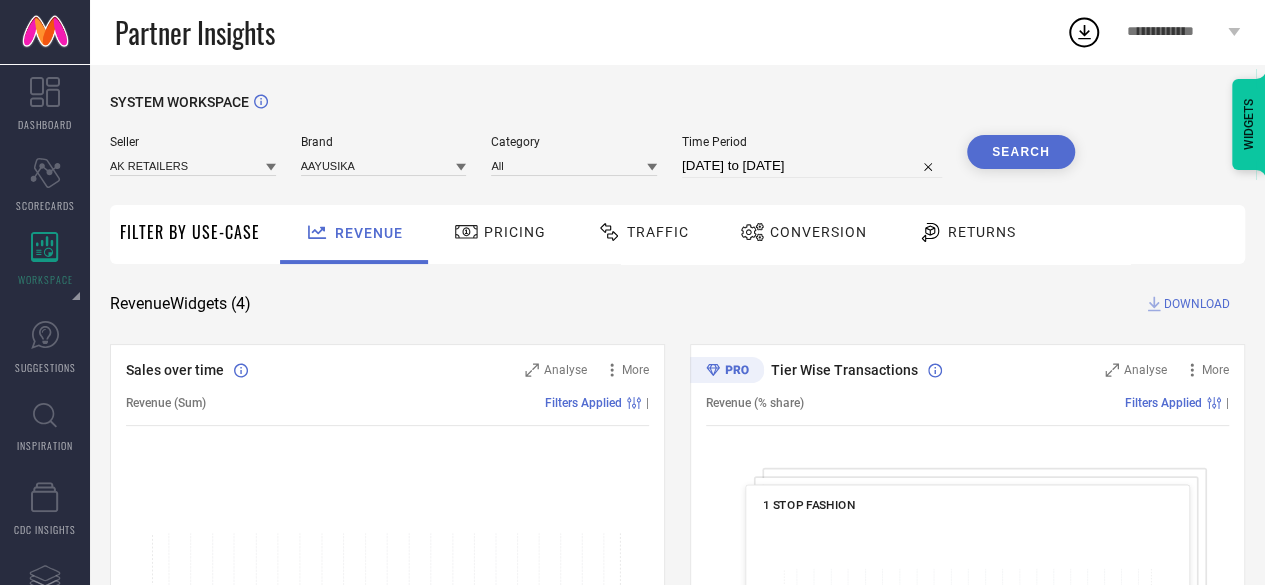 click on "Search" at bounding box center [1021, 152] 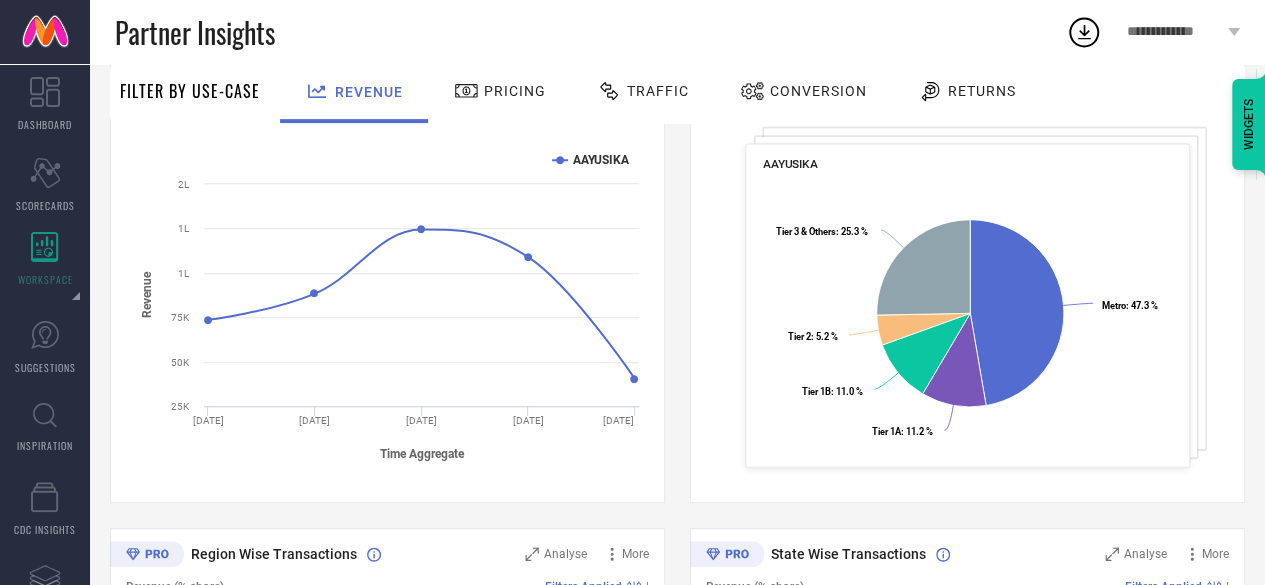 scroll, scrollTop: 295, scrollLeft: 0, axis: vertical 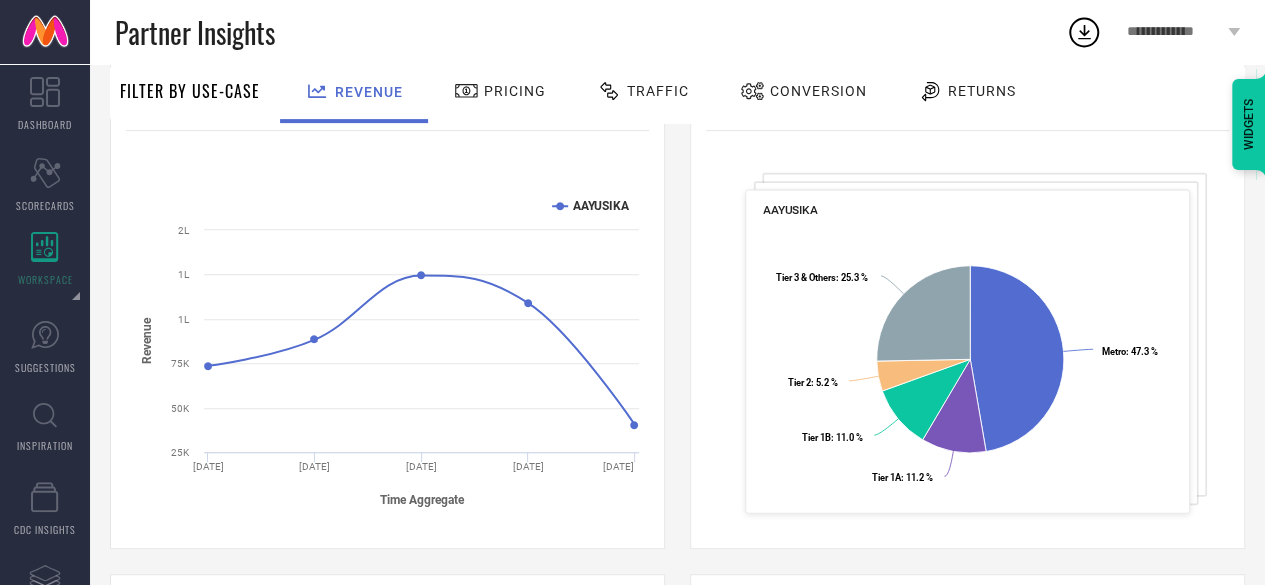 click on "Pricing" at bounding box center (515, 91) 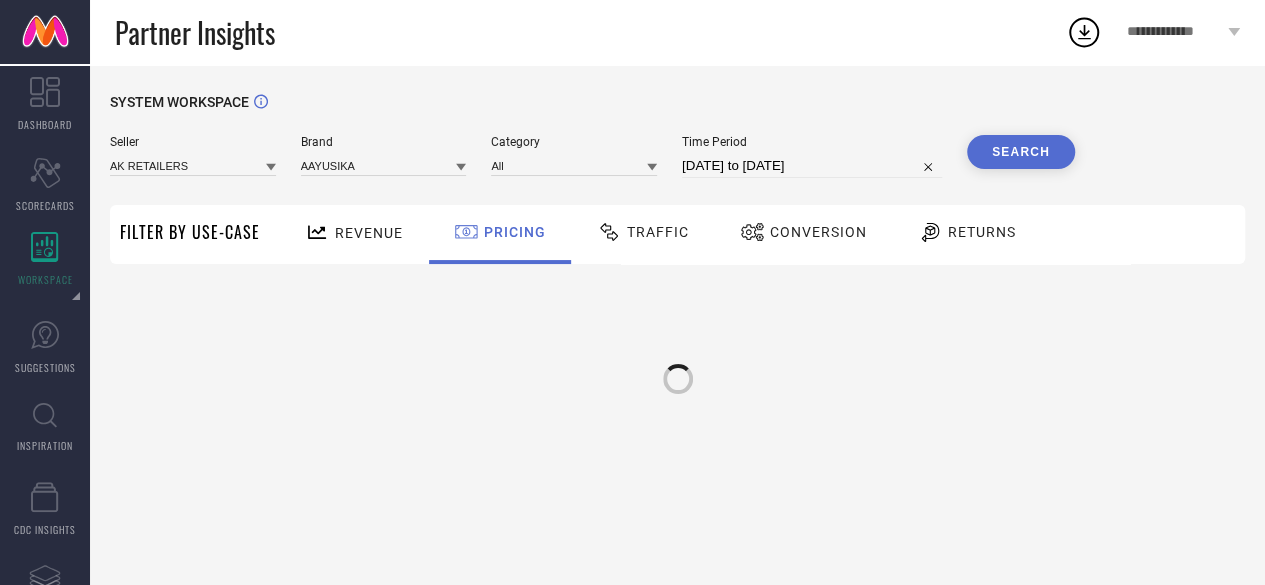 scroll, scrollTop: 0, scrollLeft: 0, axis: both 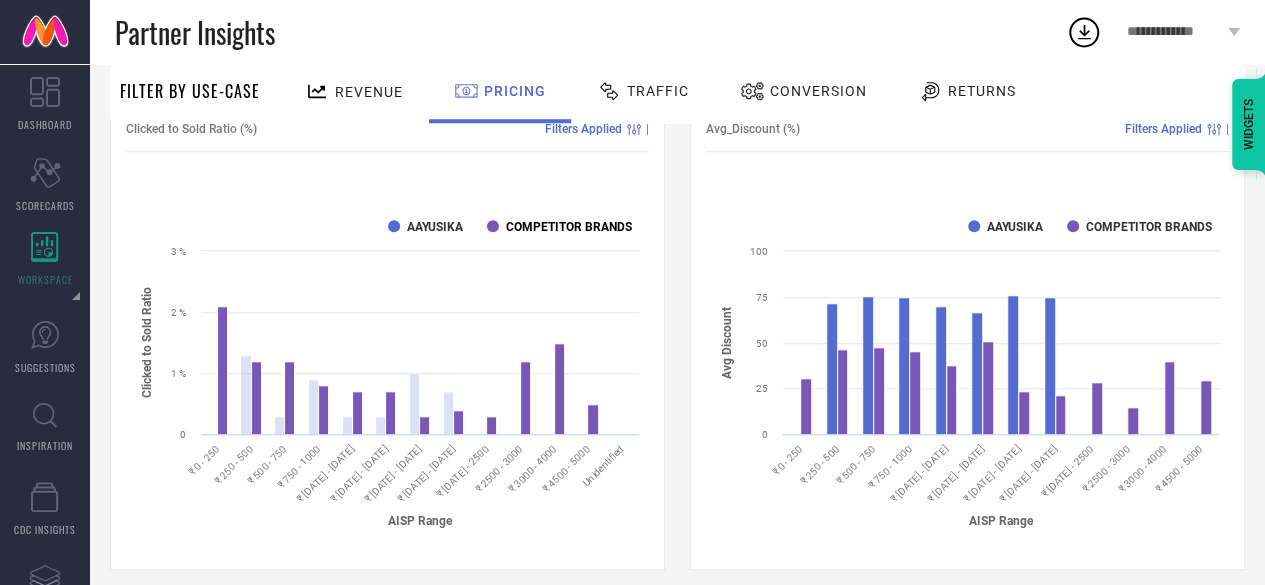 click 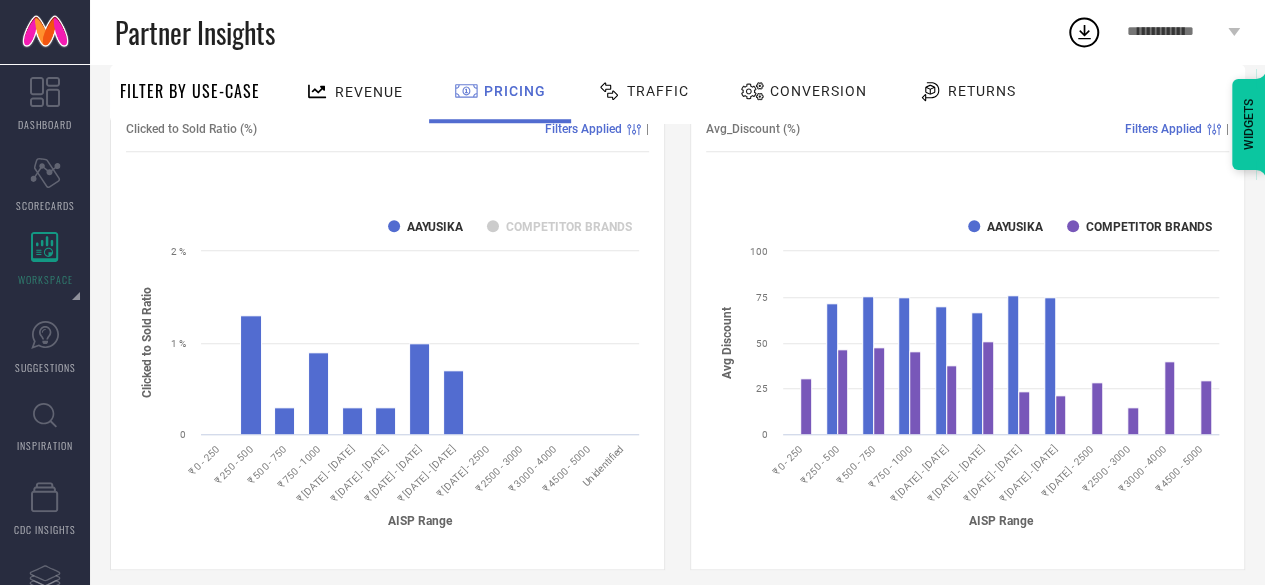 click 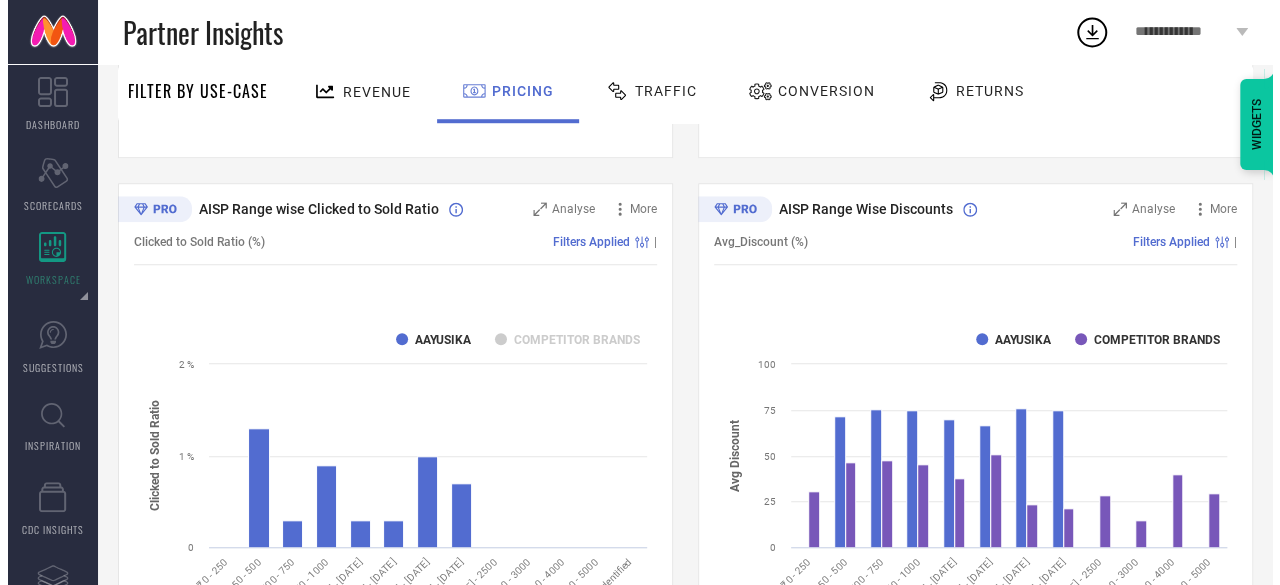 scroll, scrollTop: 667, scrollLeft: 0, axis: vertical 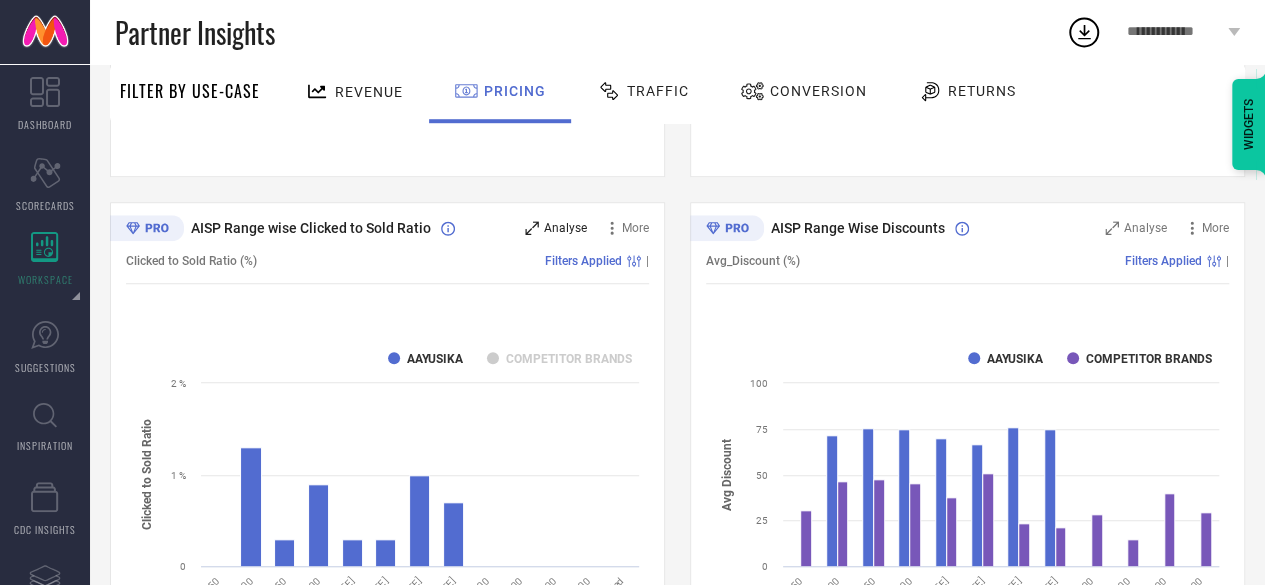 click on "Analyse" at bounding box center [565, 228] 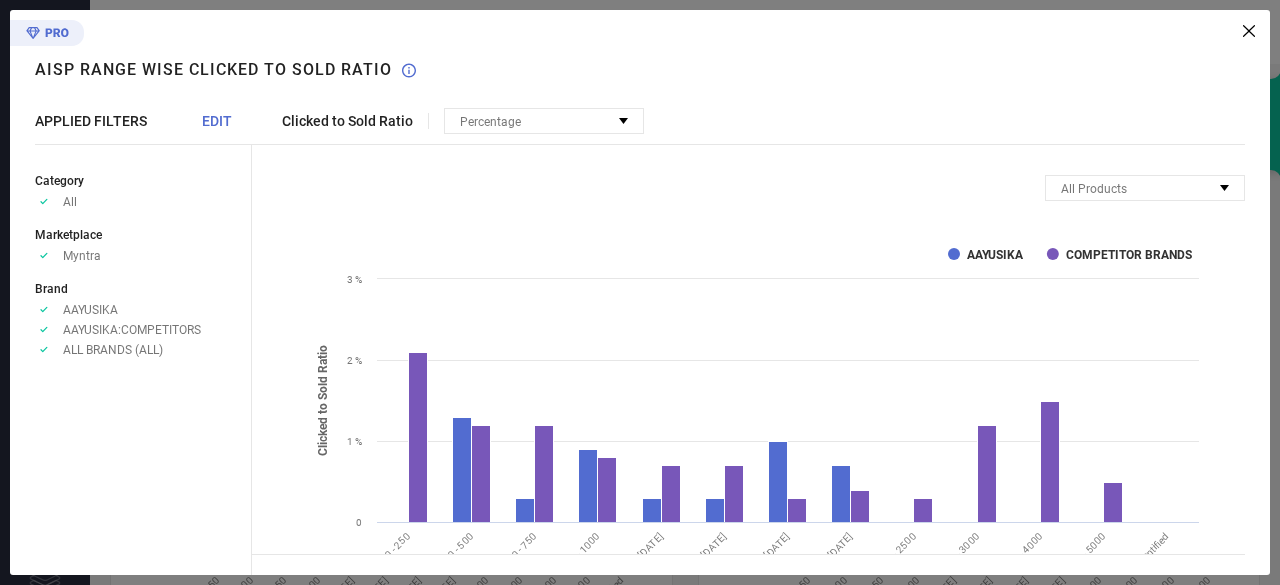click on "AAYUSIKA:COMPETITORS" at bounding box center [132, 330] 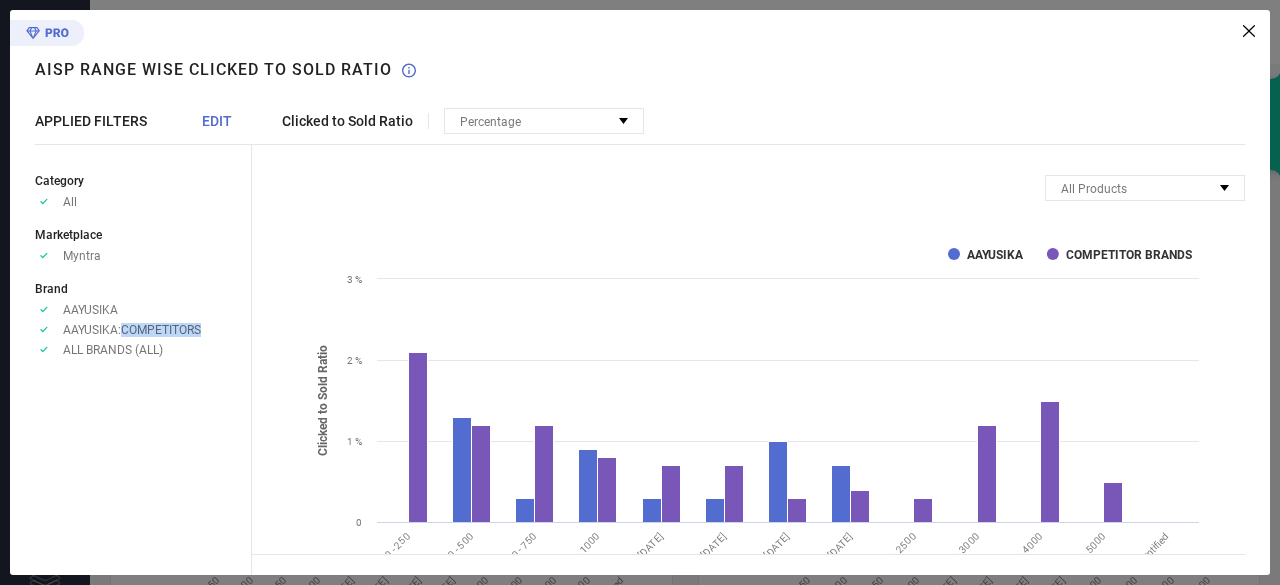 click on "AAYUSIKA:COMPETITORS" at bounding box center [132, 330] 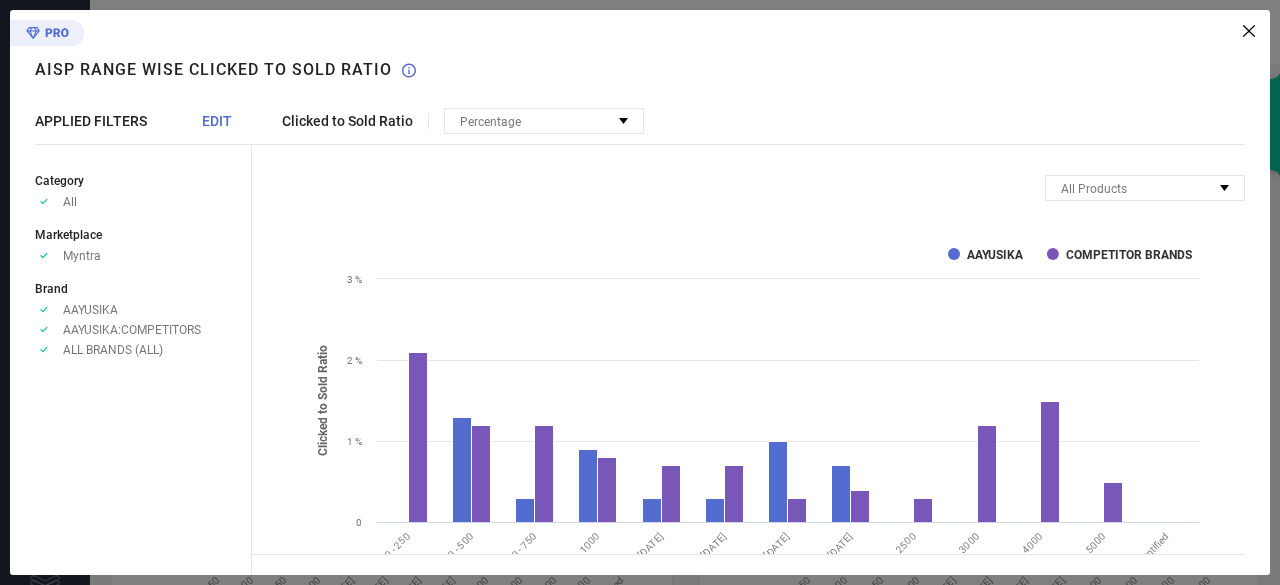 click on "Approve /Deselected AAYUSIKA Approve /Deselected AAYUSIKA:COMPETITORS Approve /Deselected ALL BRANDS (ALL)" at bounding box center (143, 329) 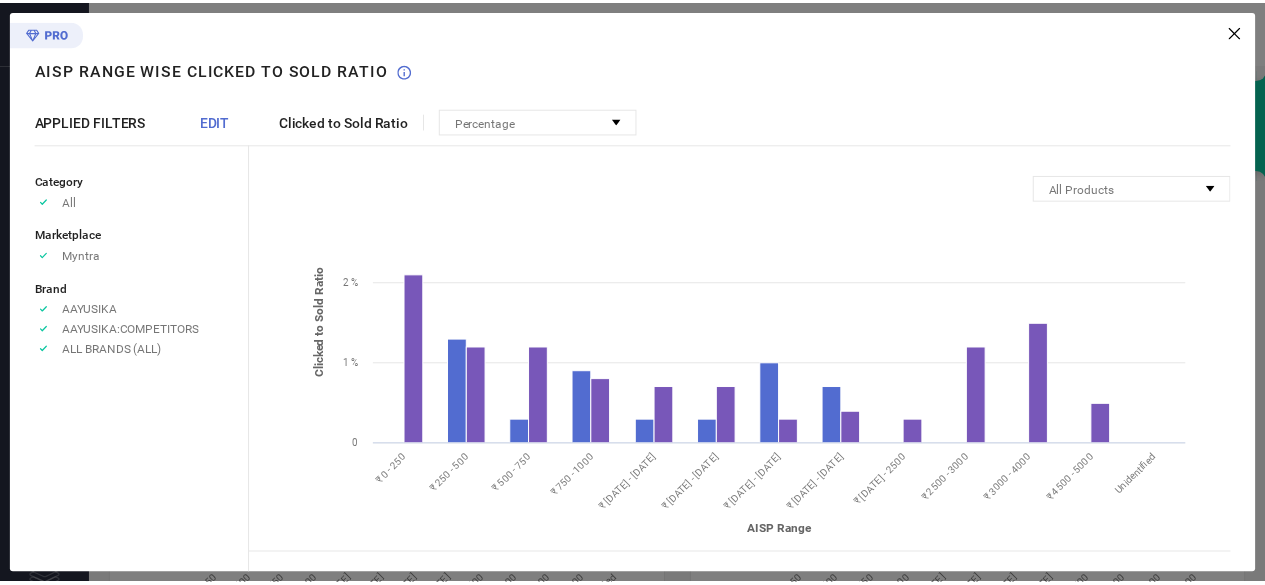 scroll, scrollTop: 96, scrollLeft: 0, axis: vertical 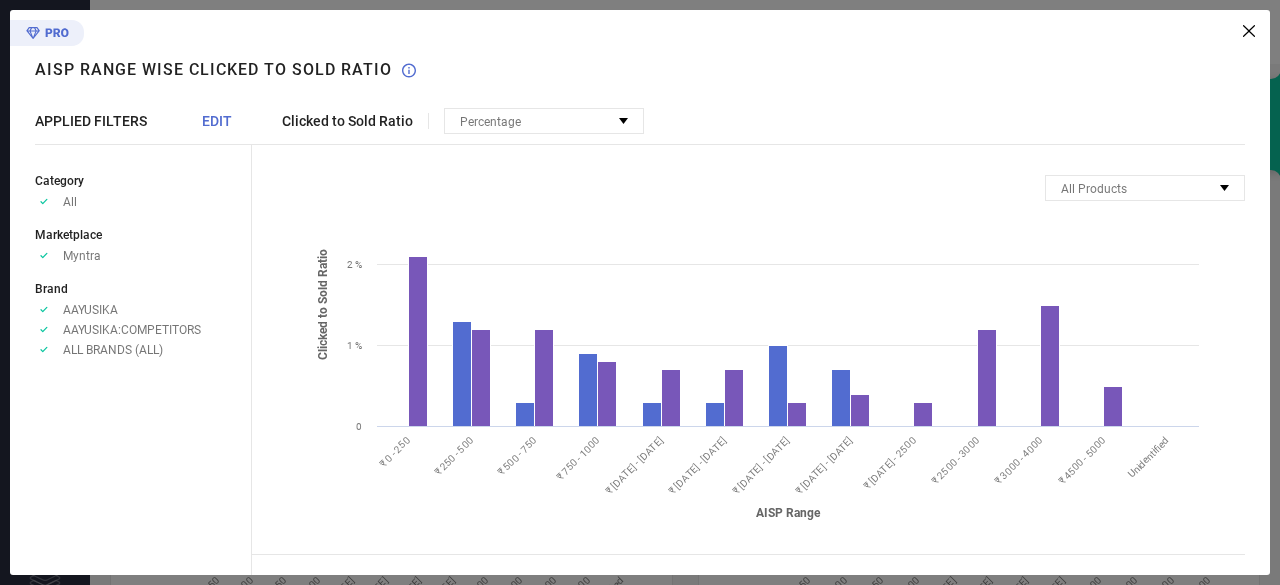 click 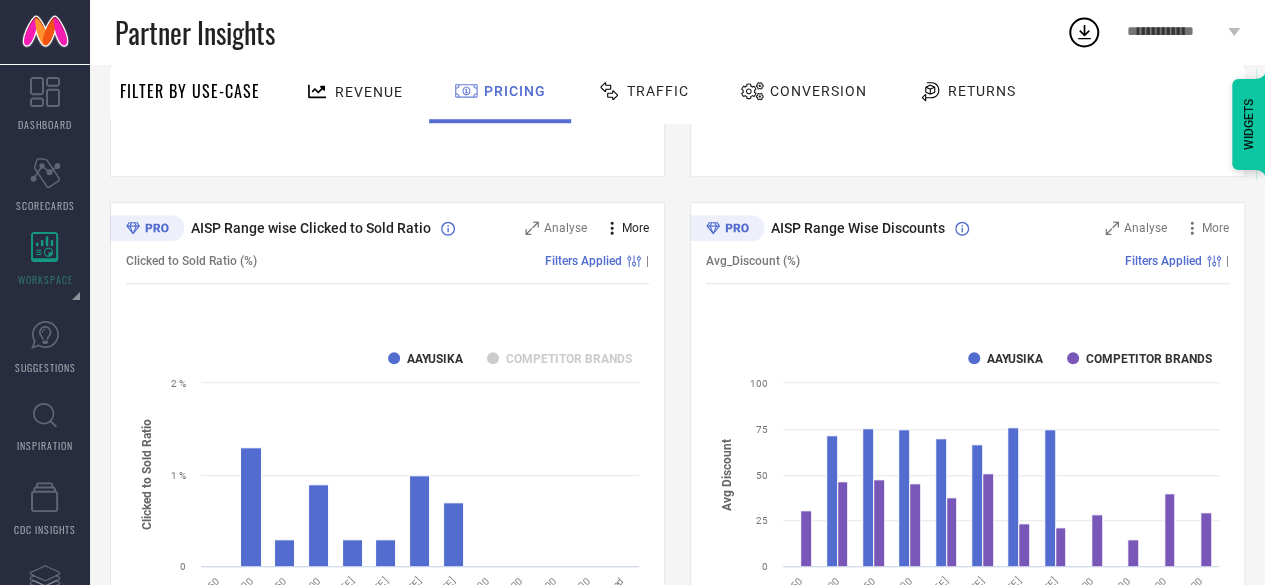click on "More" at bounding box center [635, 228] 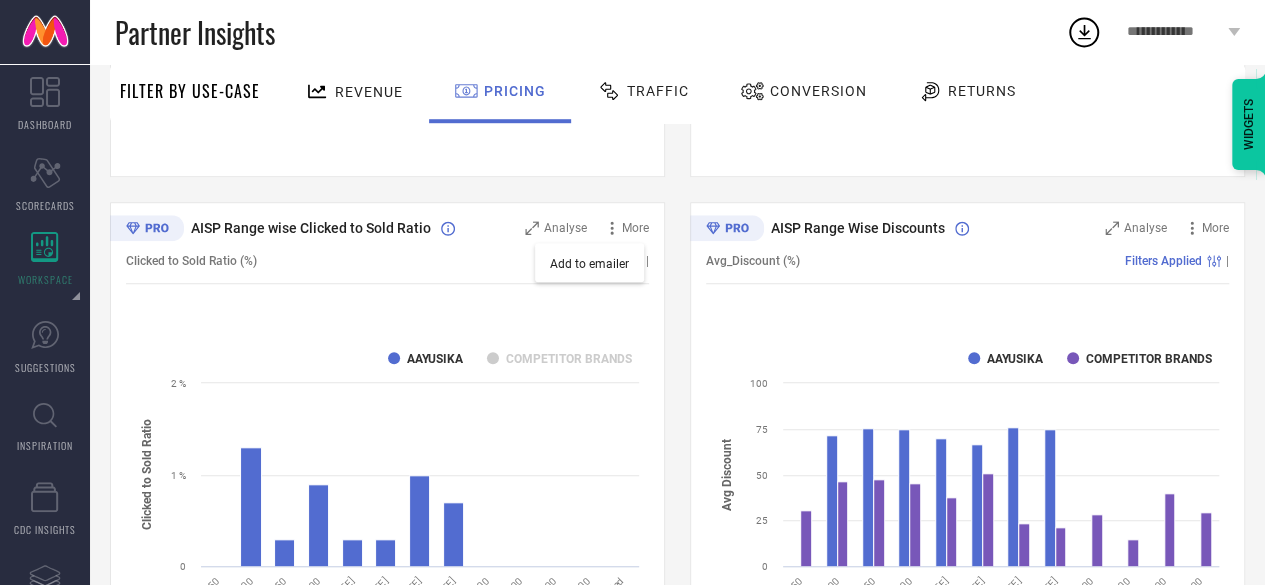 click on "Traffic" at bounding box center (658, 91) 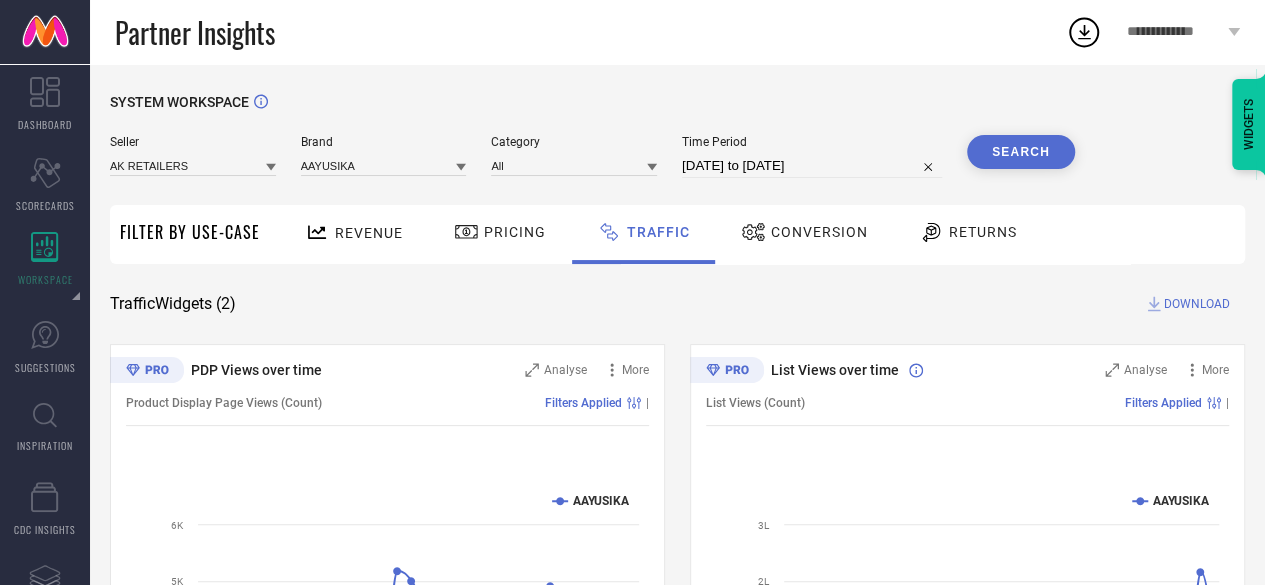 click on "Traffic  Widgets ( 2 ) DOWNLOAD" at bounding box center (677, 304) 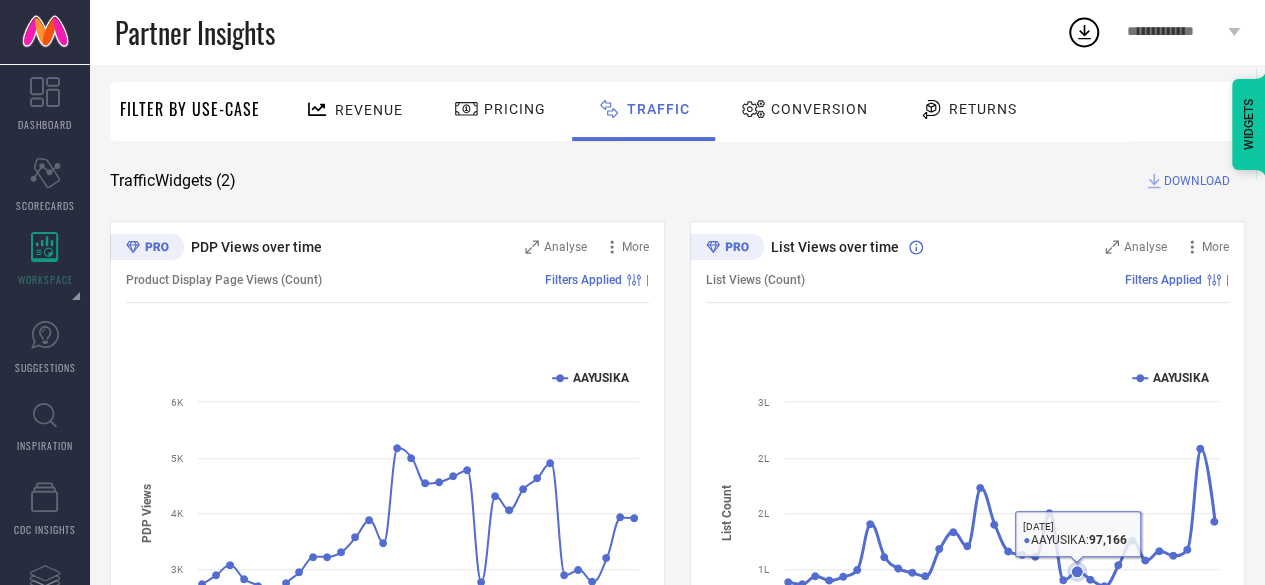 scroll, scrollTop: 122, scrollLeft: 0, axis: vertical 